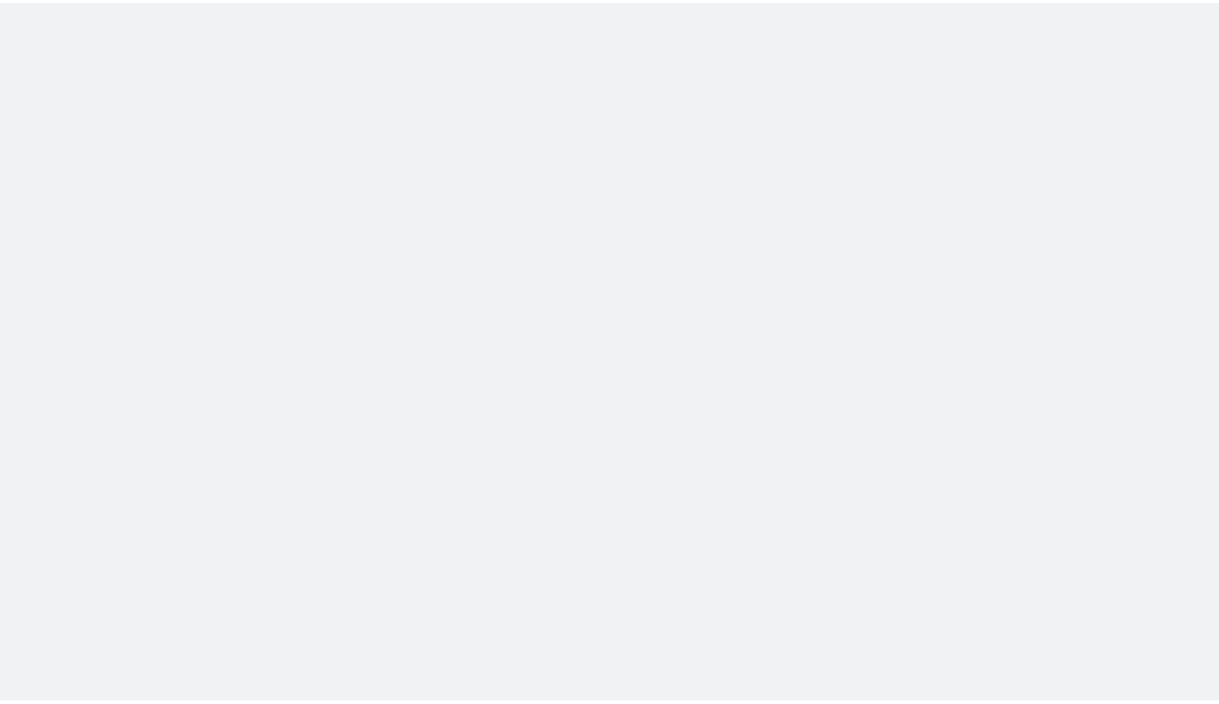 scroll, scrollTop: 0, scrollLeft: 0, axis: both 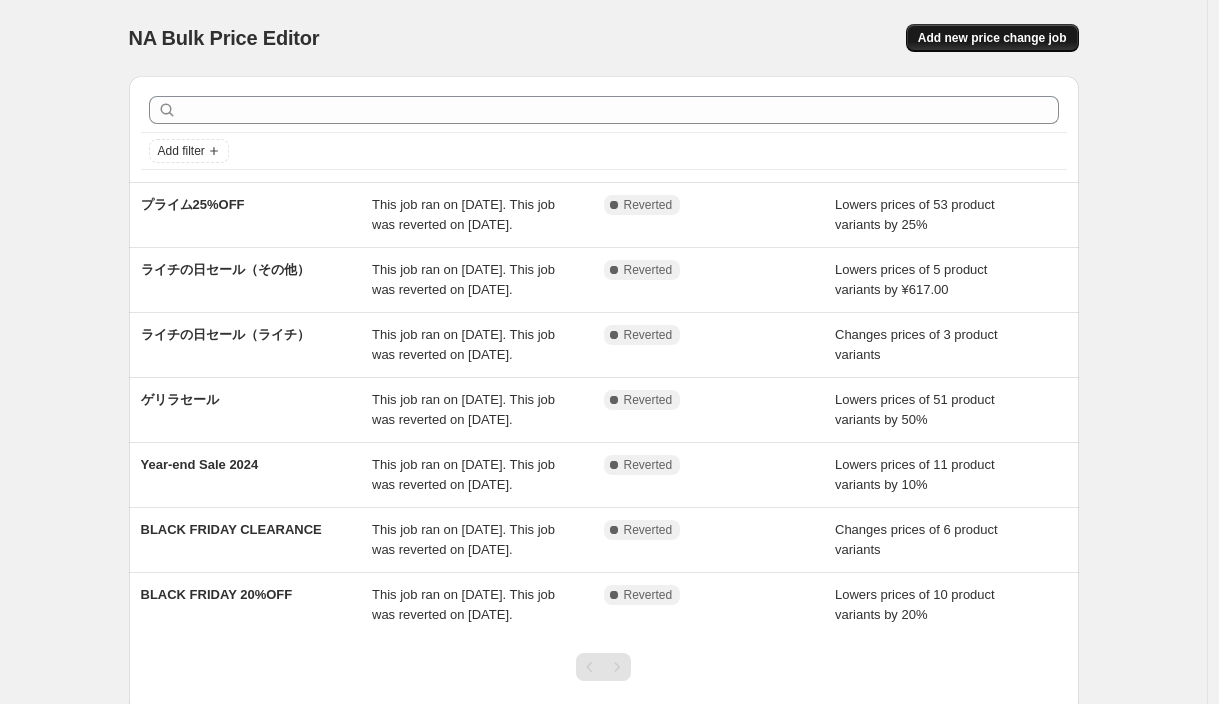 click on "Add new price change job" at bounding box center [992, 38] 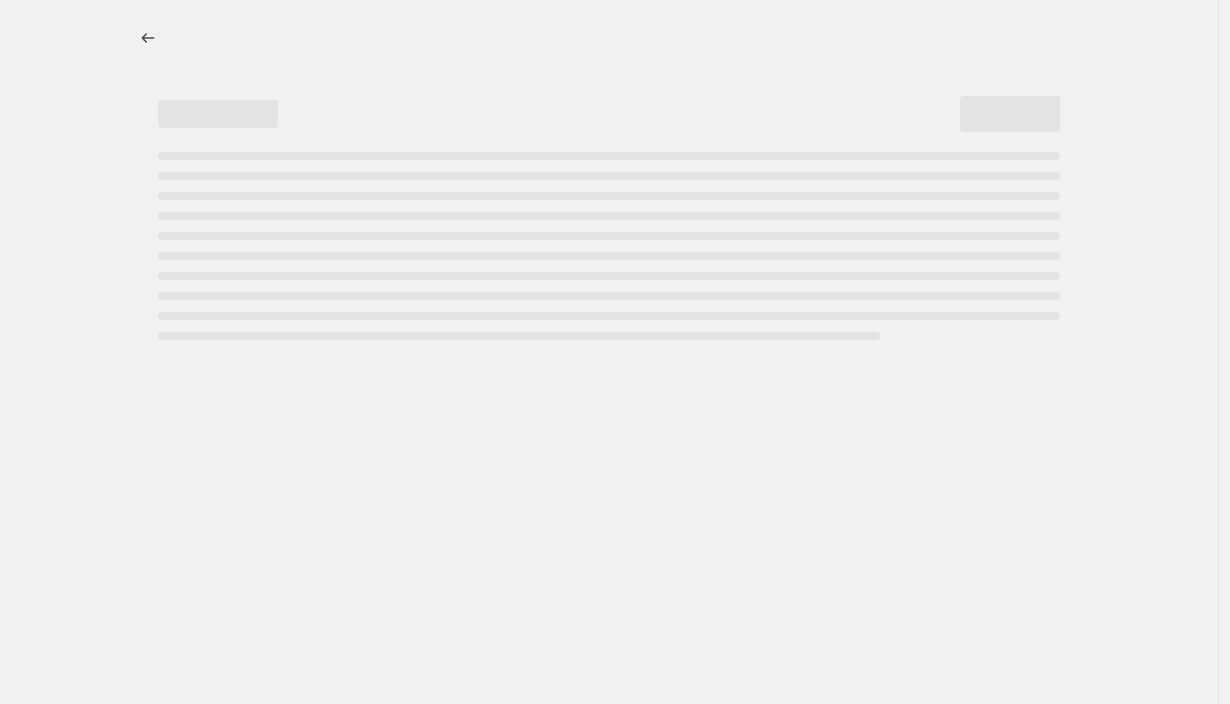 select on "percentage" 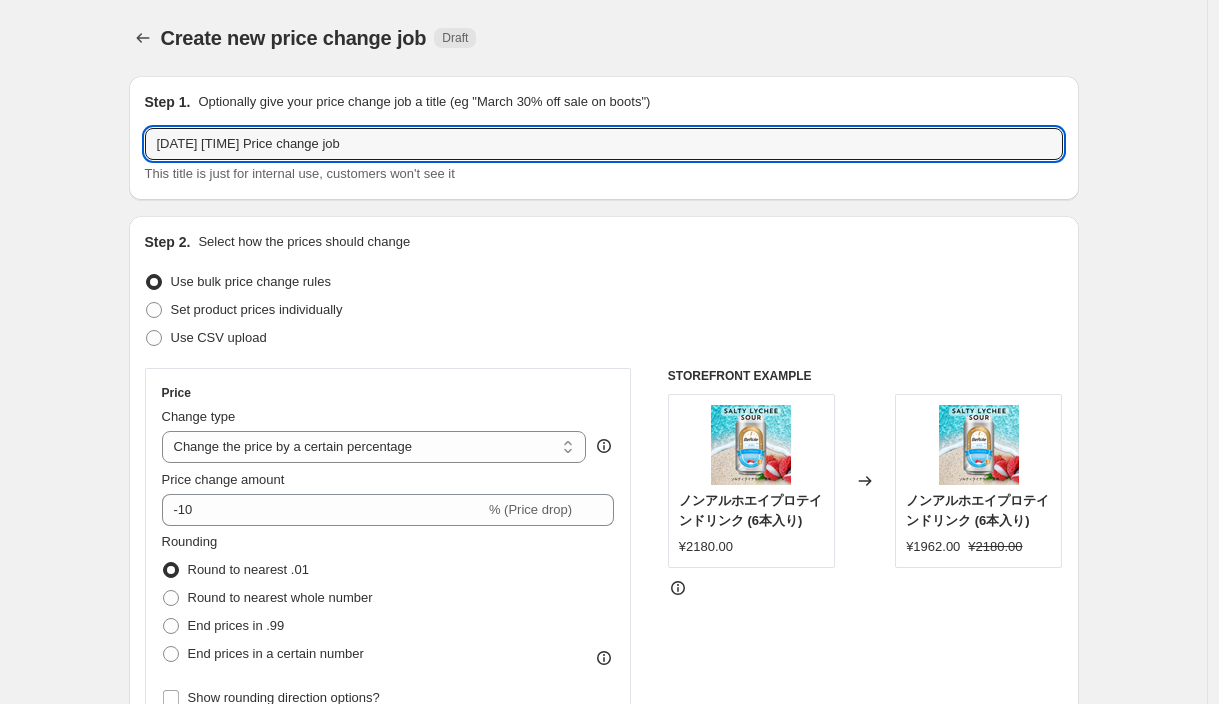 drag, startPoint x: 473, startPoint y: 144, endPoint x: -113, endPoint y: 154, distance: 586.0853 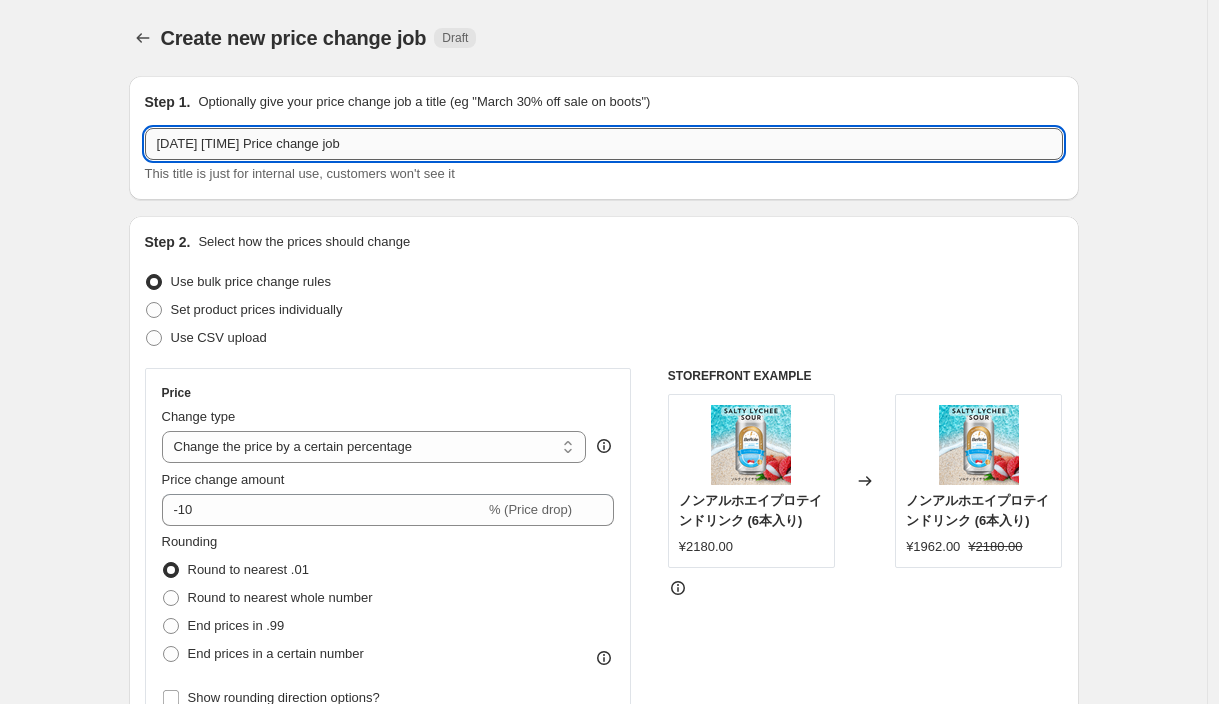 click on "[DATE] [TIME] Price change job" at bounding box center (604, 144) 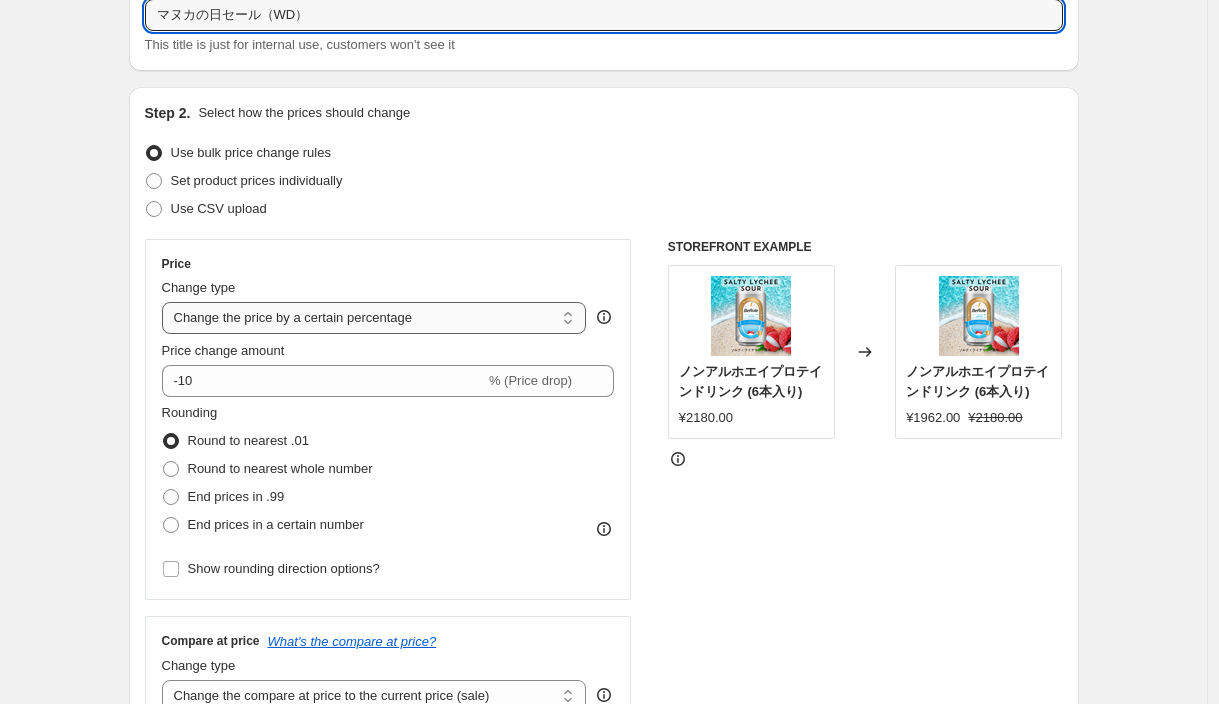 scroll, scrollTop: 142, scrollLeft: 0, axis: vertical 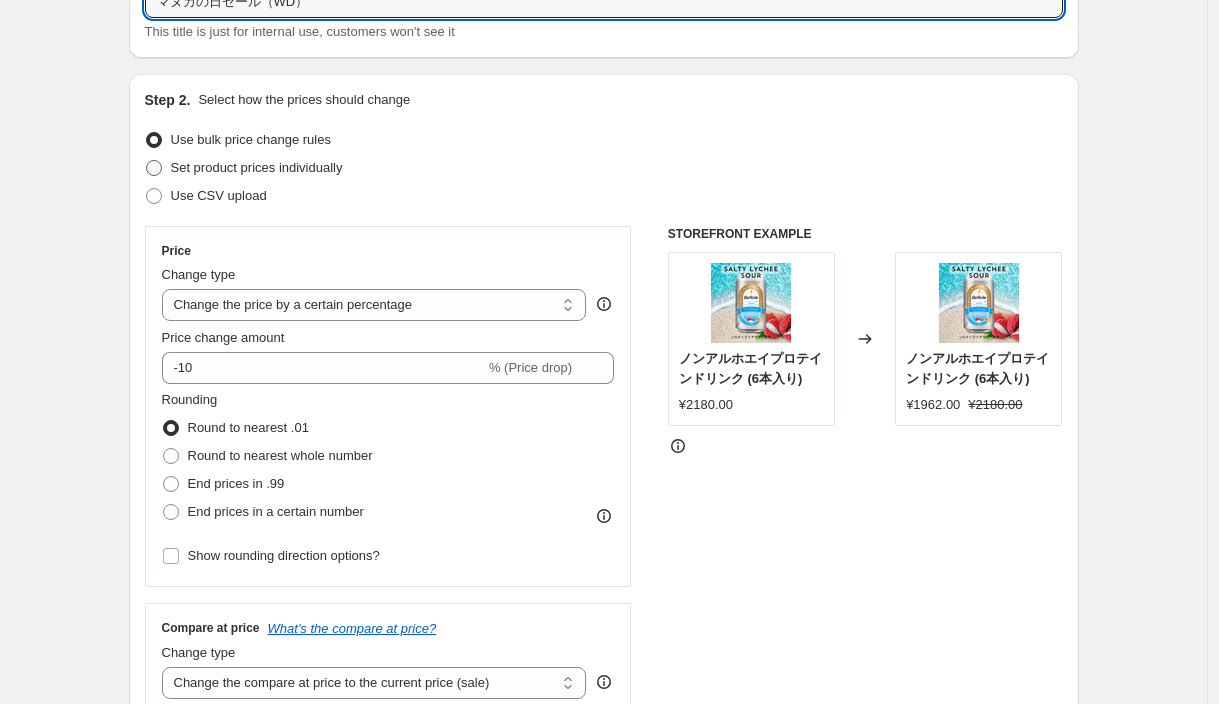 type on "マヌカの日セール（WD）" 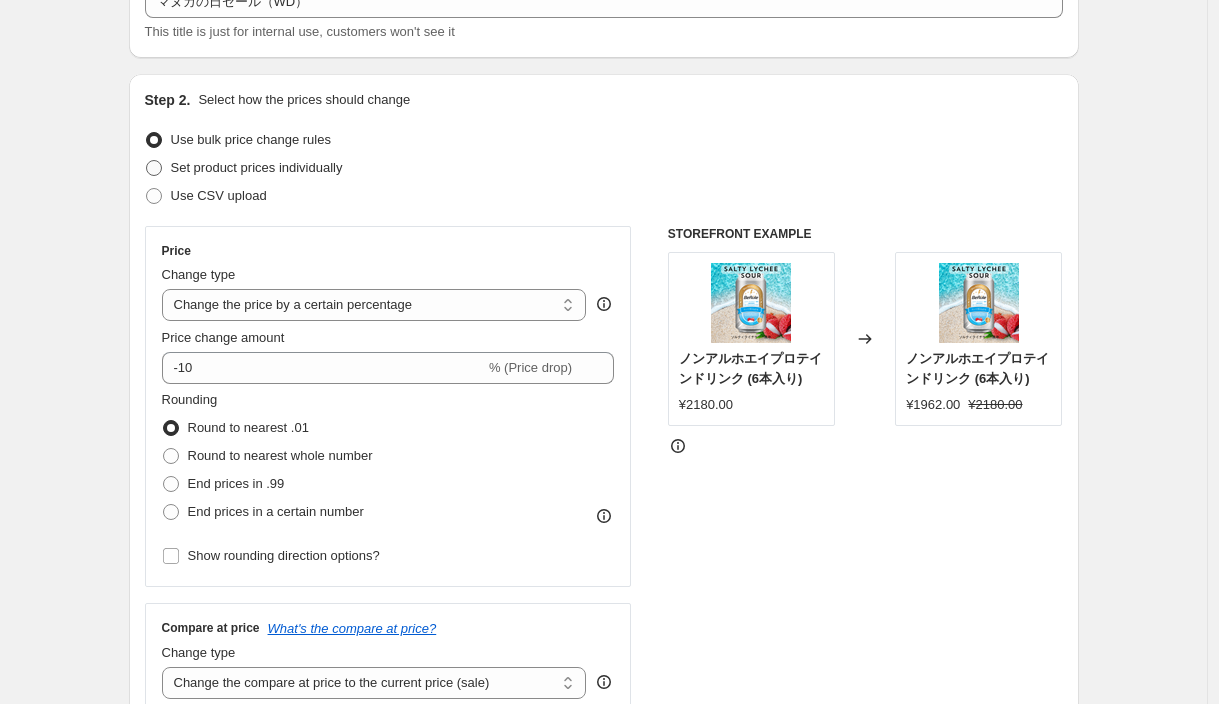 click on "Set product prices individually" at bounding box center (257, 167) 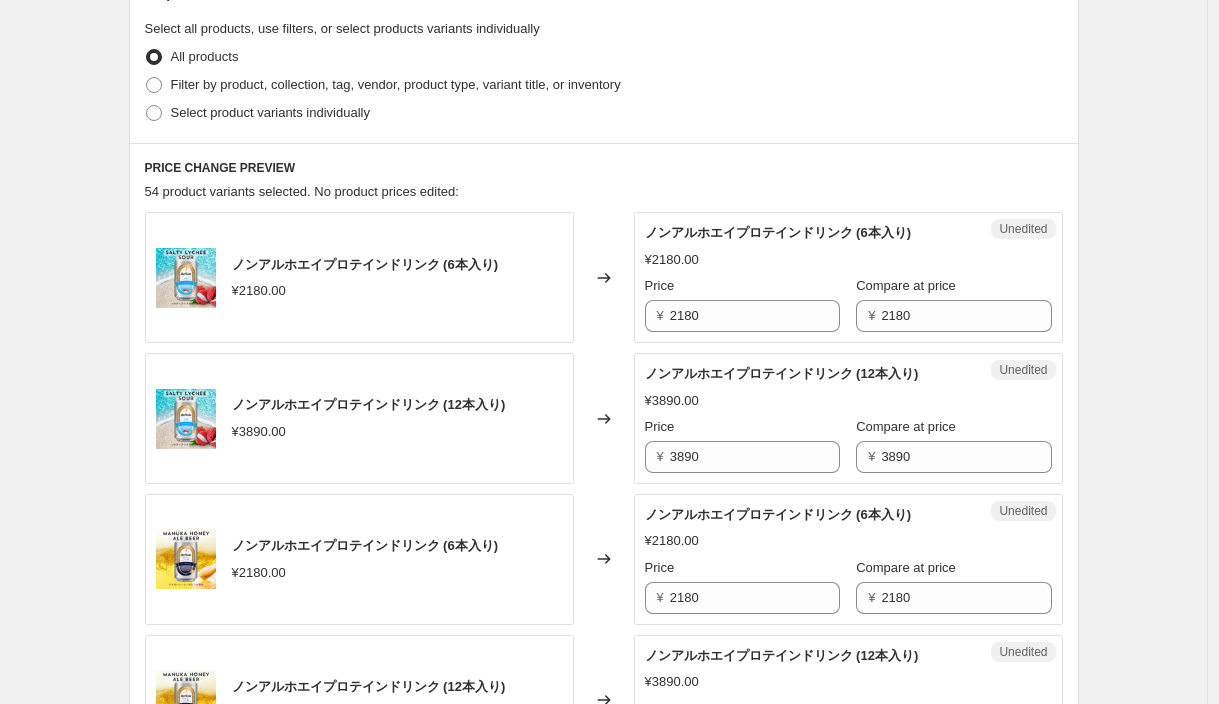 scroll, scrollTop: 474, scrollLeft: 0, axis: vertical 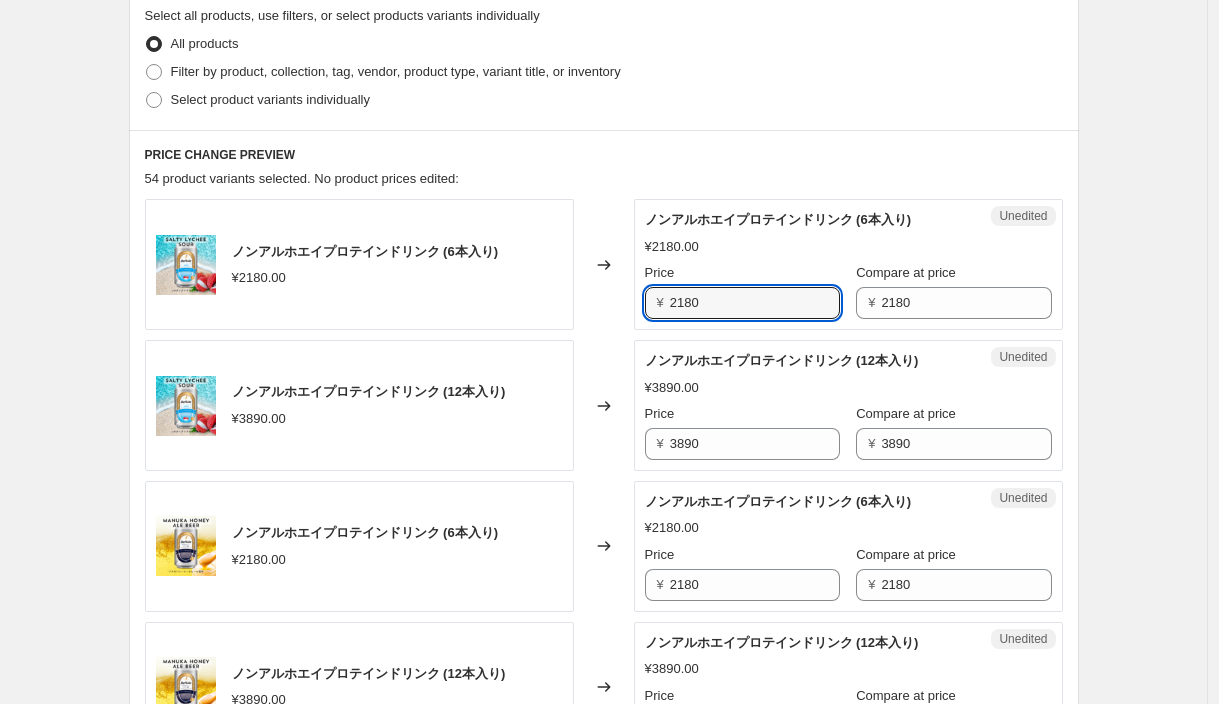 drag, startPoint x: 737, startPoint y: 305, endPoint x: 563, endPoint y: 287, distance: 174.92856 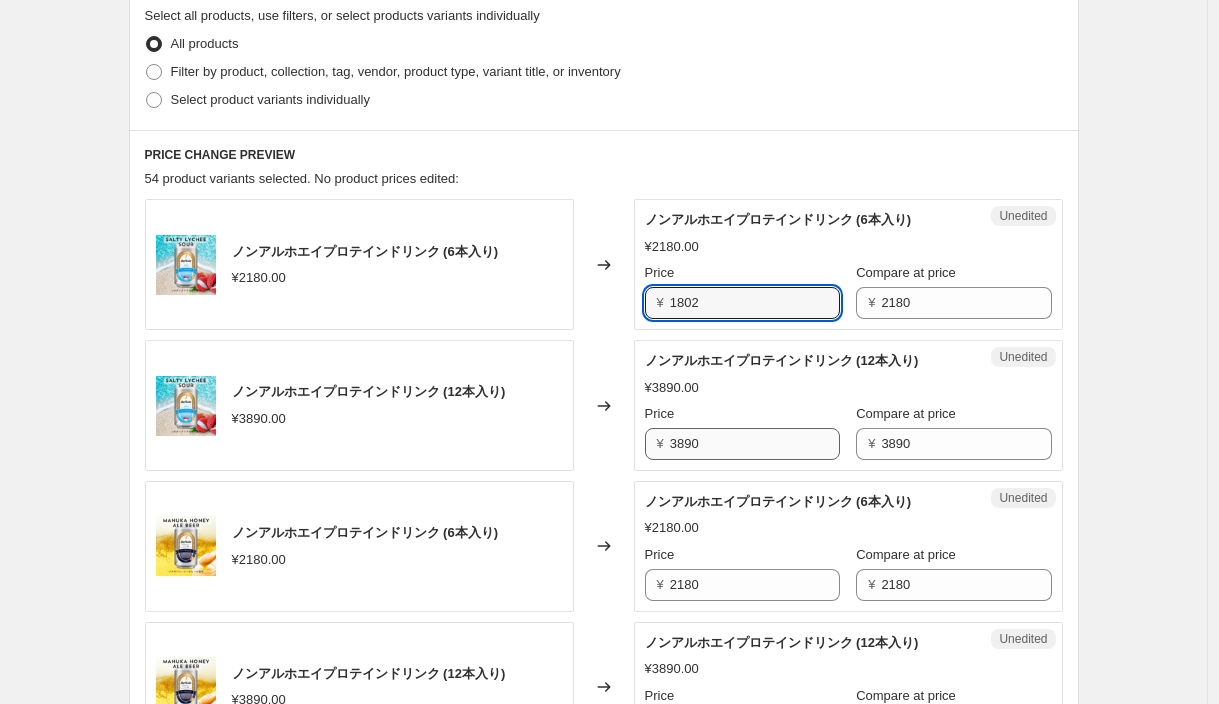 type on "1802" 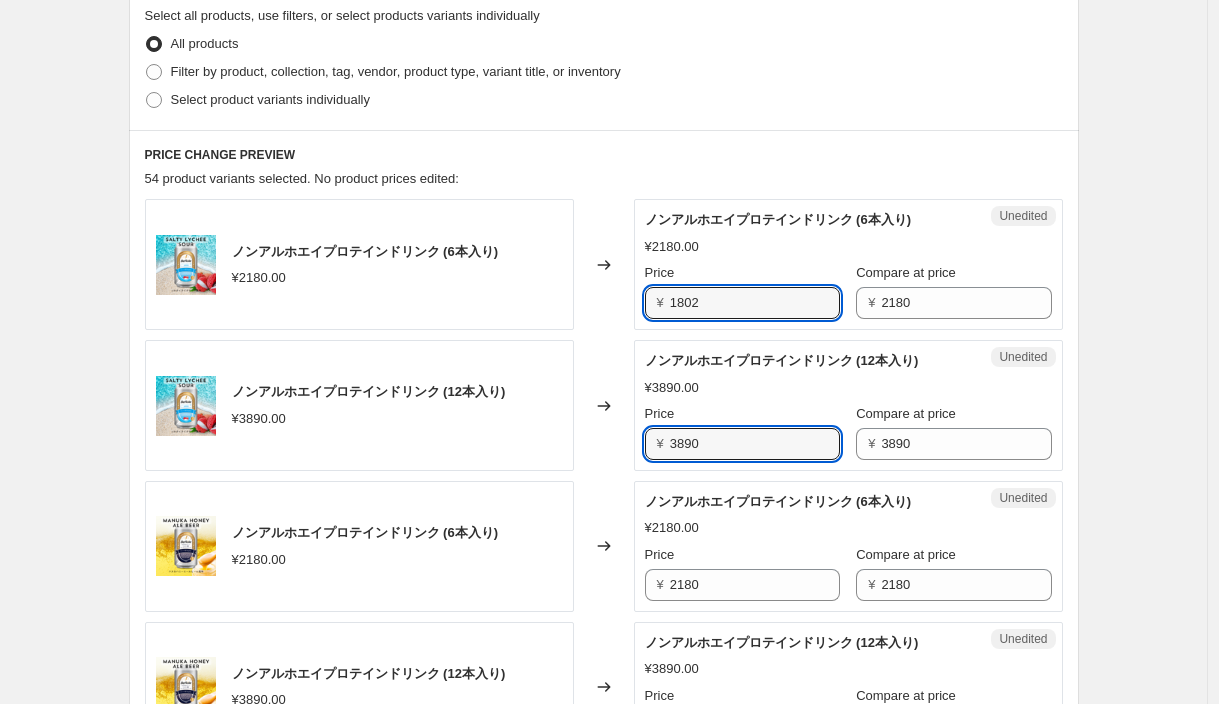 drag, startPoint x: 746, startPoint y: 455, endPoint x: 565, endPoint y: 448, distance: 181.13531 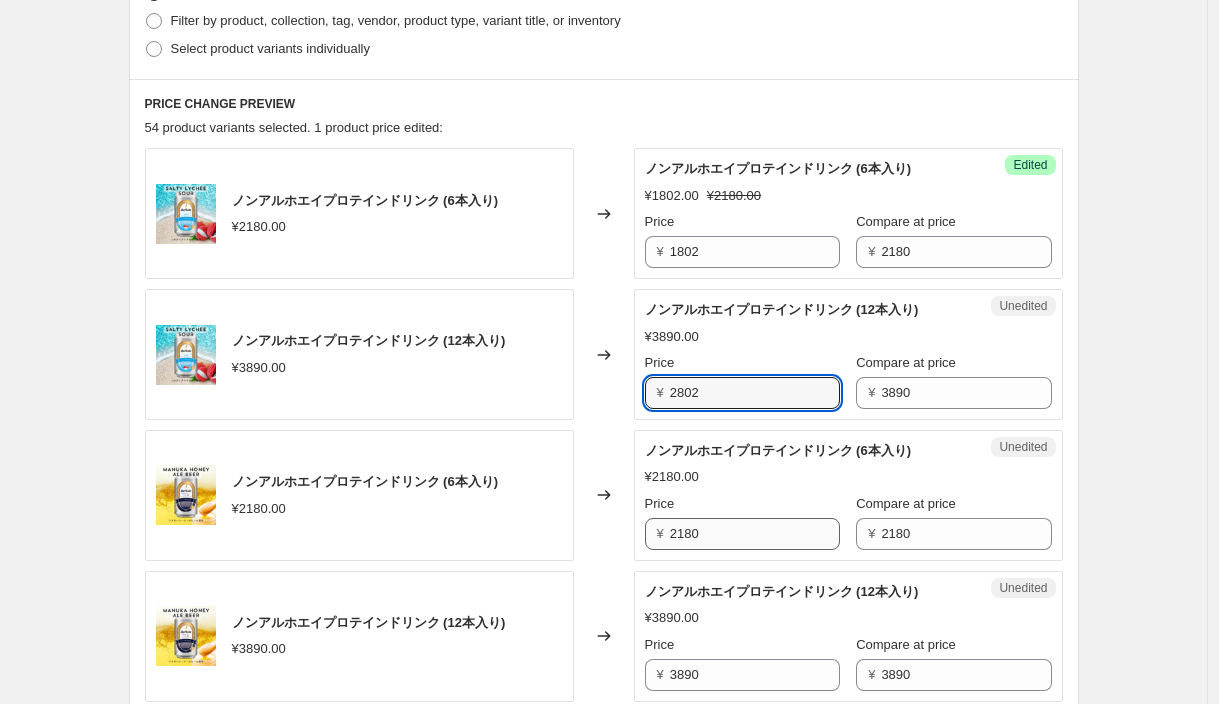 scroll, scrollTop: 538, scrollLeft: 0, axis: vertical 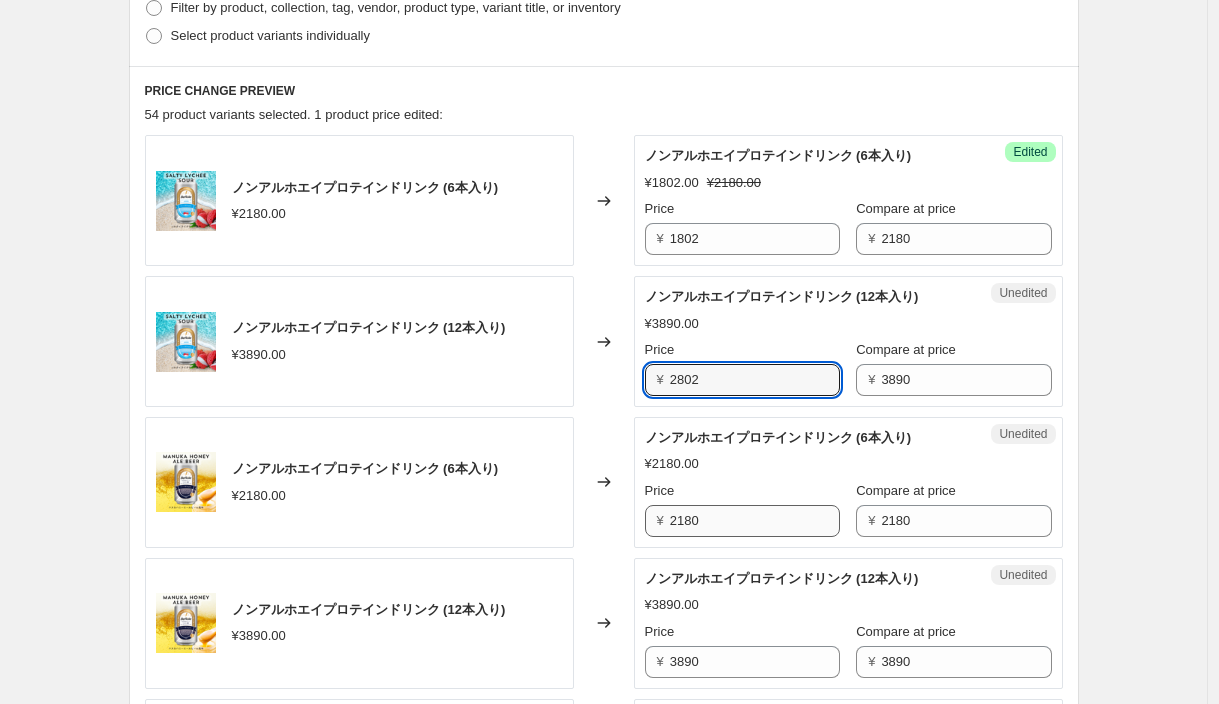 type on "2802" 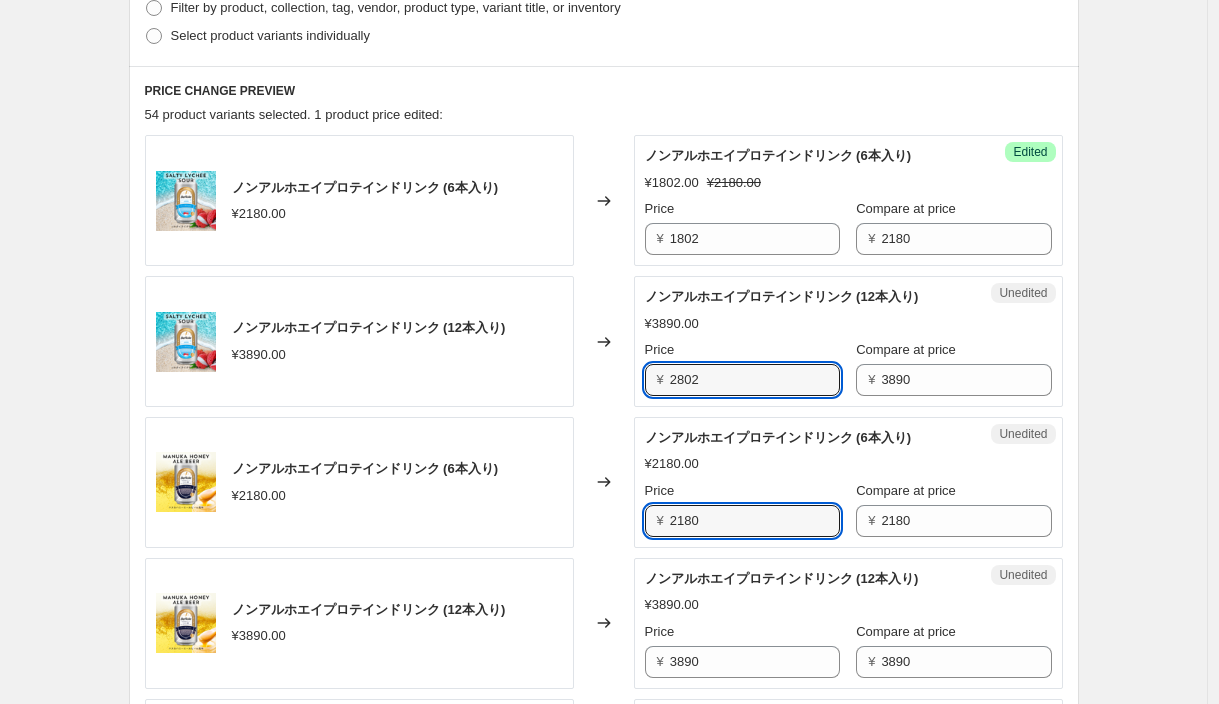 drag, startPoint x: 744, startPoint y: 522, endPoint x: 519, endPoint y: 518, distance: 225.03555 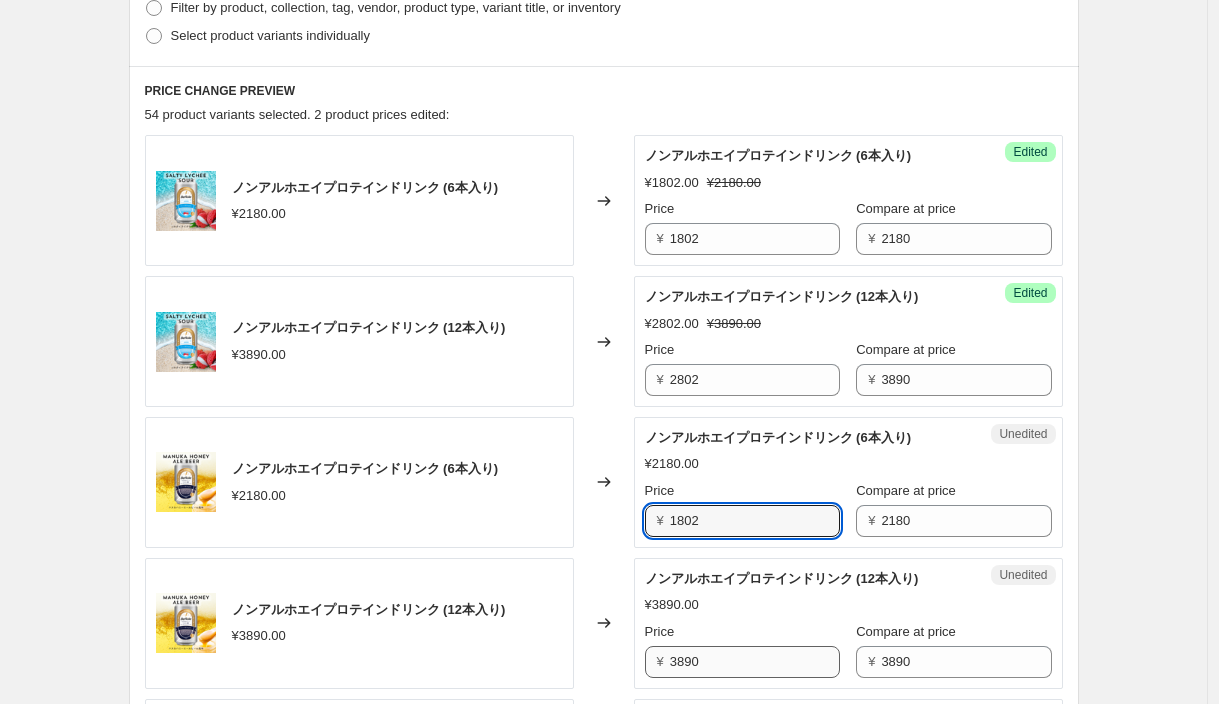 scroll, scrollTop: 660, scrollLeft: 0, axis: vertical 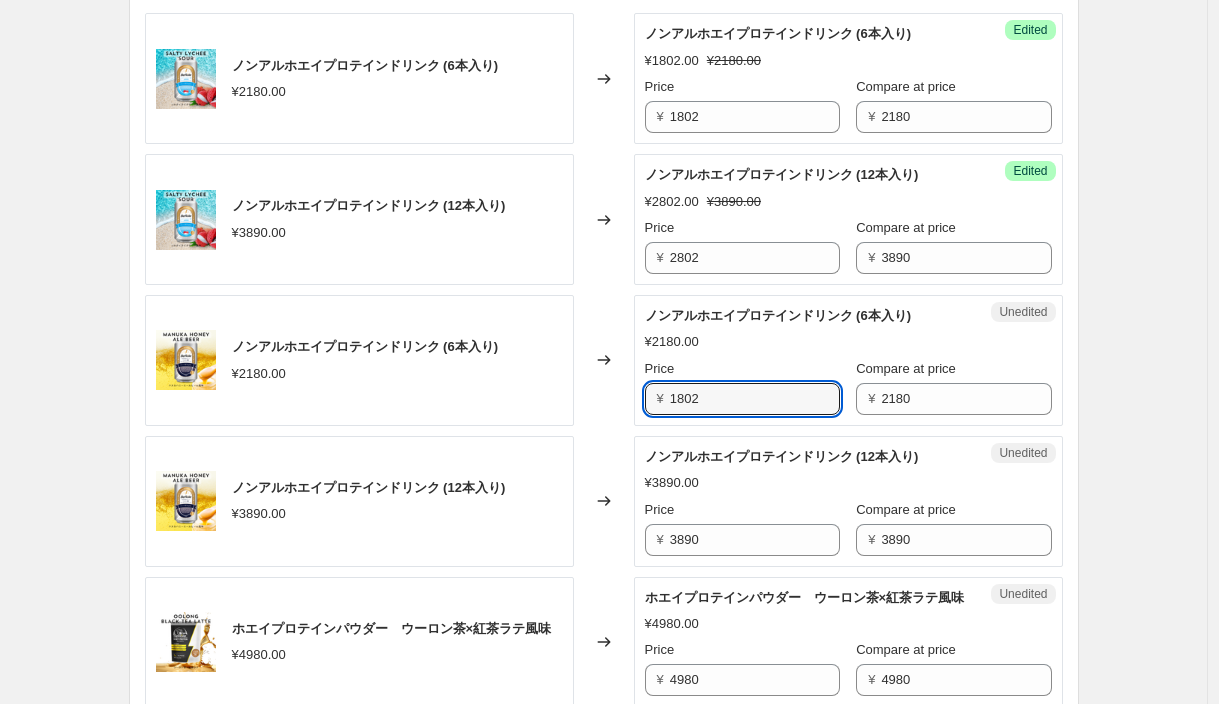 type on "1802" 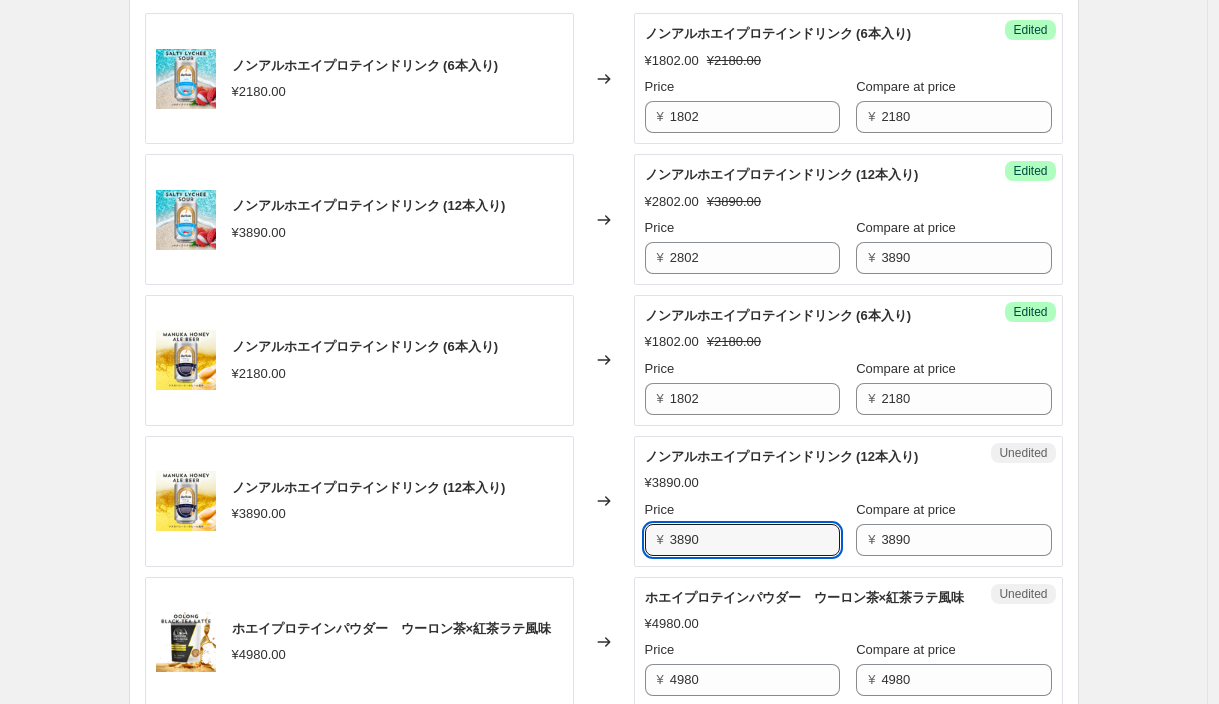 drag, startPoint x: 666, startPoint y: 552, endPoint x: 571, endPoint y: 558, distance: 95.189285 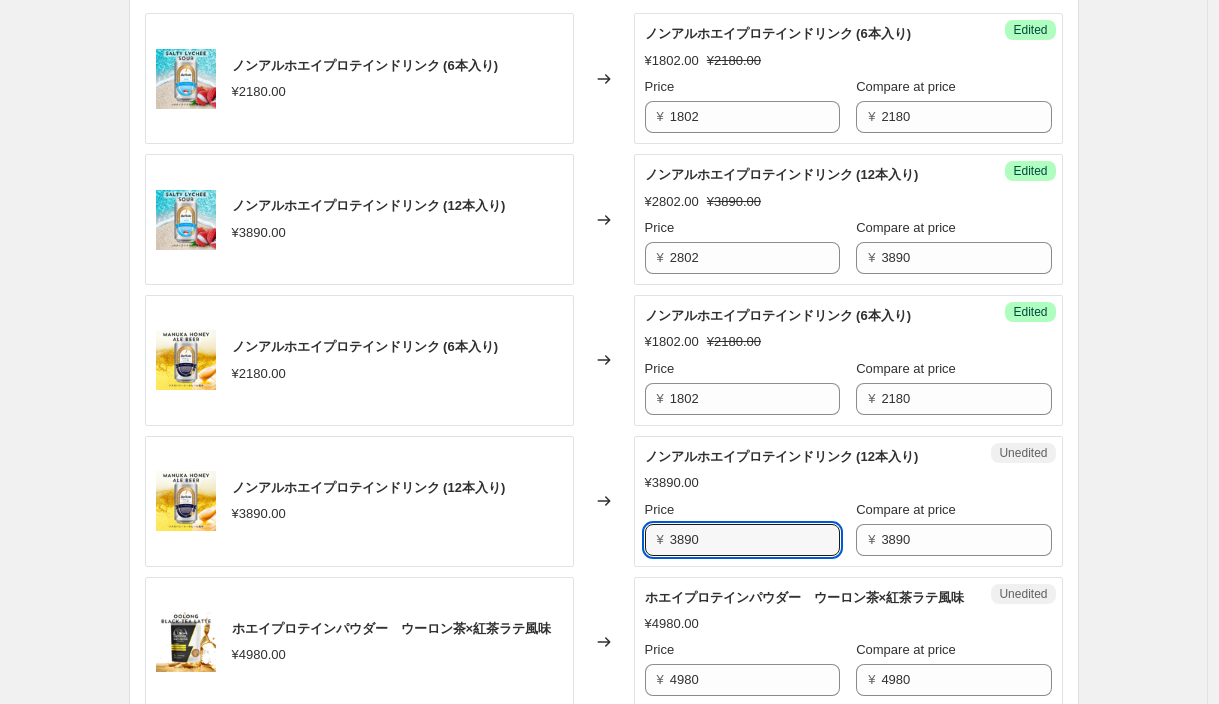 click on "ノンアルホエイプロテインドリンク (12本入り) ¥3890.00 Changed to Unedited ノンアルホエイプロテインドリンク (12本入り) ¥3890.00 Price ¥ 3890 Compare at price ¥ 3890" at bounding box center [604, 501] 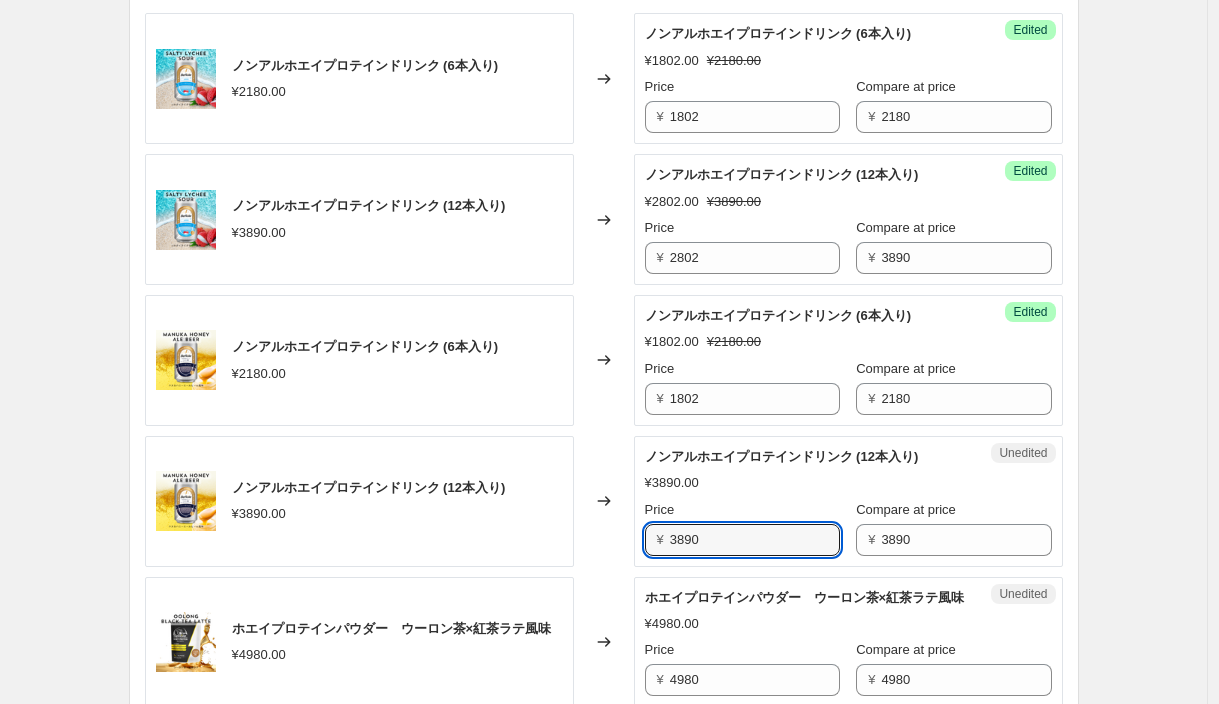drag, startPoint x: 759, startPoint y: 545, endPoint x: 586, endPoint y: 529, distance: 173.73831 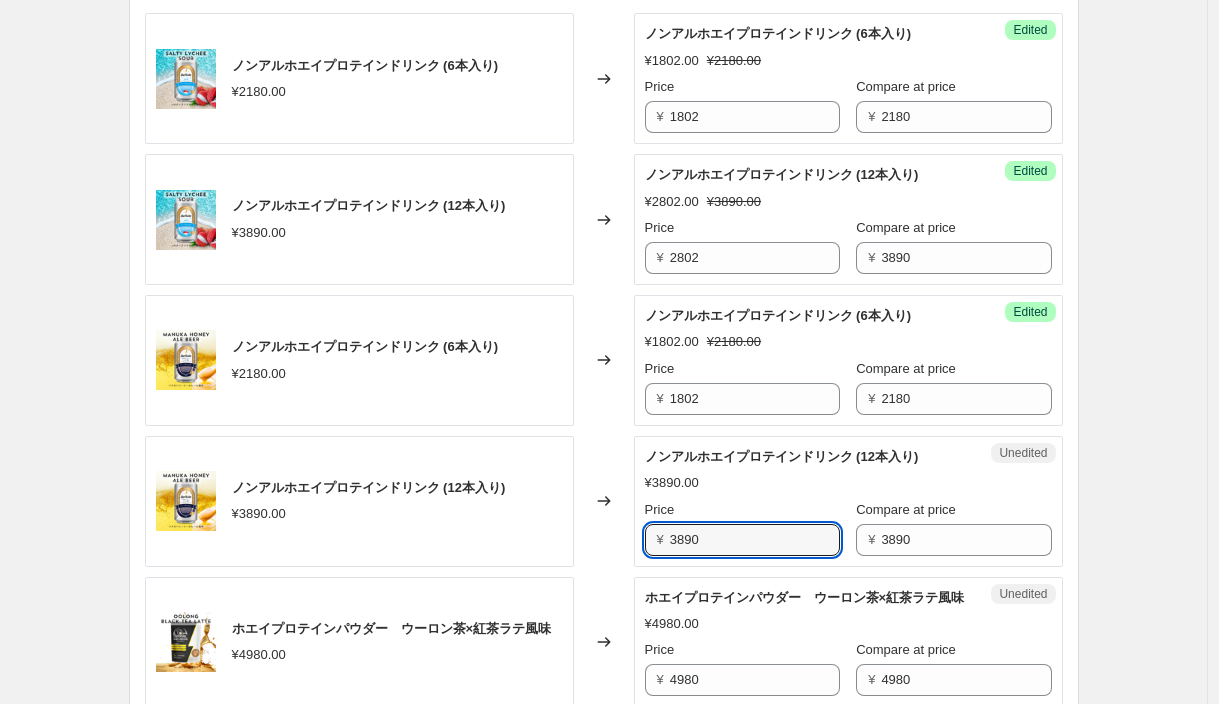 click on "ノンアルホエイプロテインドリンク (12本入り) ¥3890.00 Changed to Unedited ノンアルホエイプロテインドリンク (12本入り) ¥3890.00 Price ¥ 3890 Compare at price ¥ 3890" at bounding box center (604, 501) 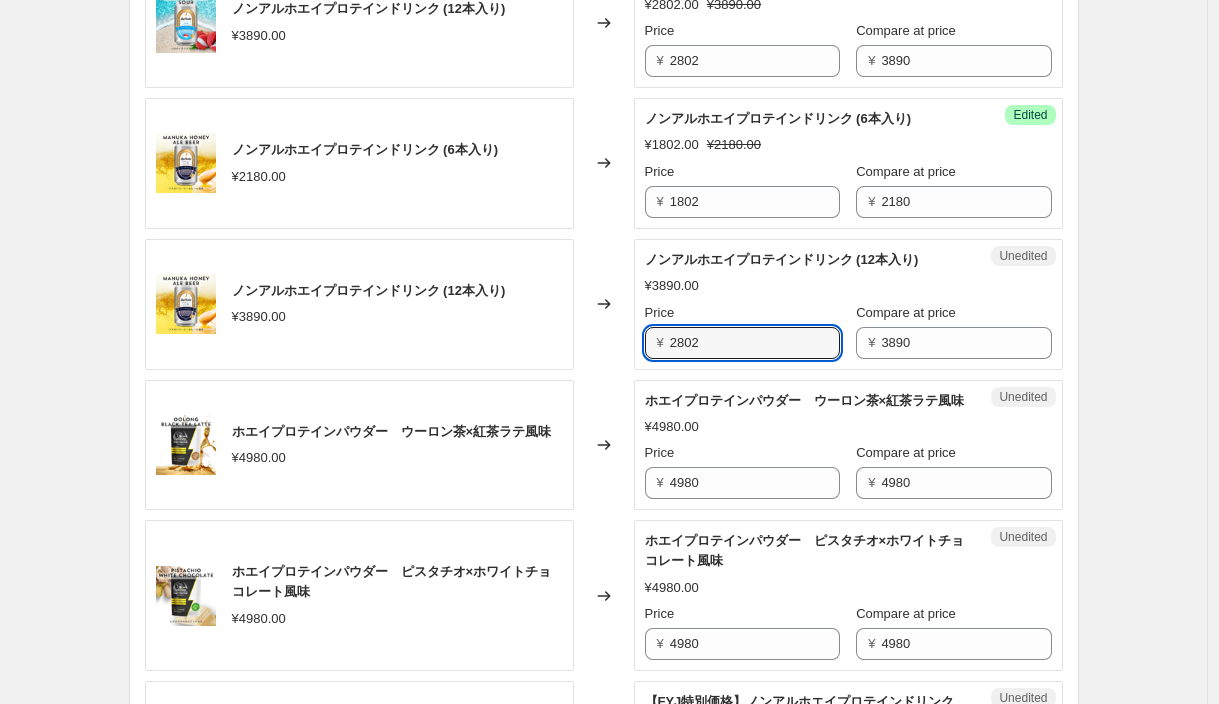 scroll, scrollTop: 870, scrollLeft: 0, axis: vertical 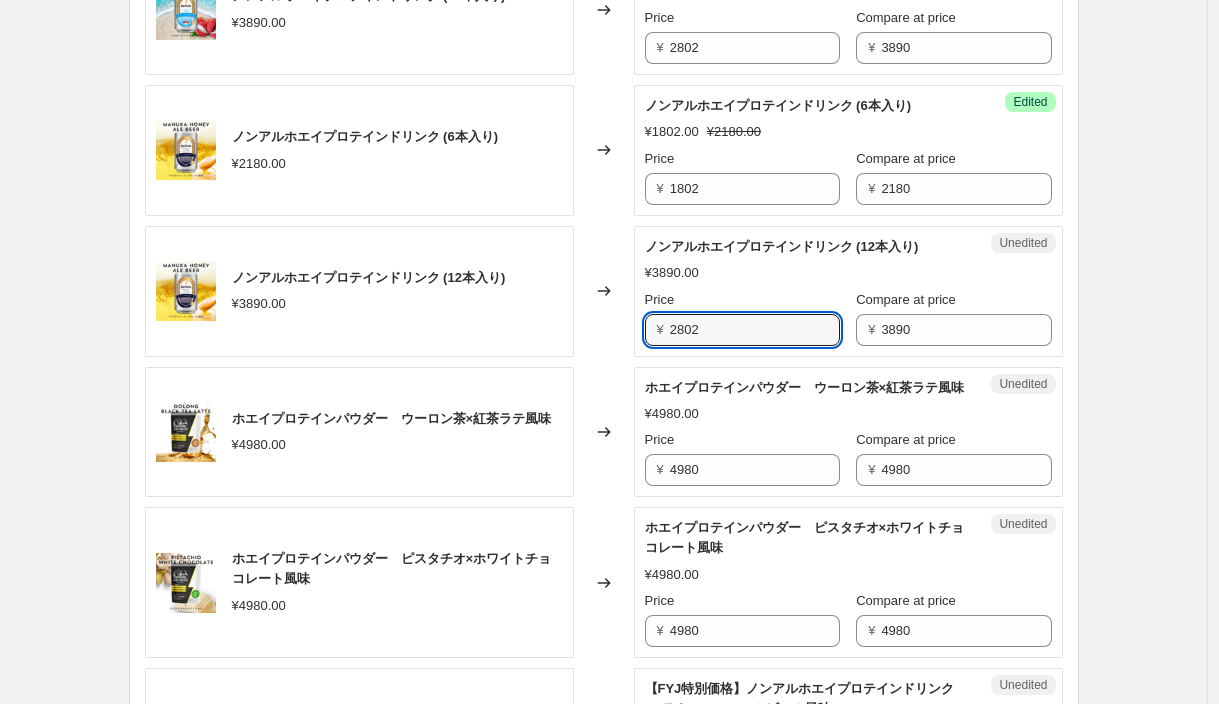 type on "2802" 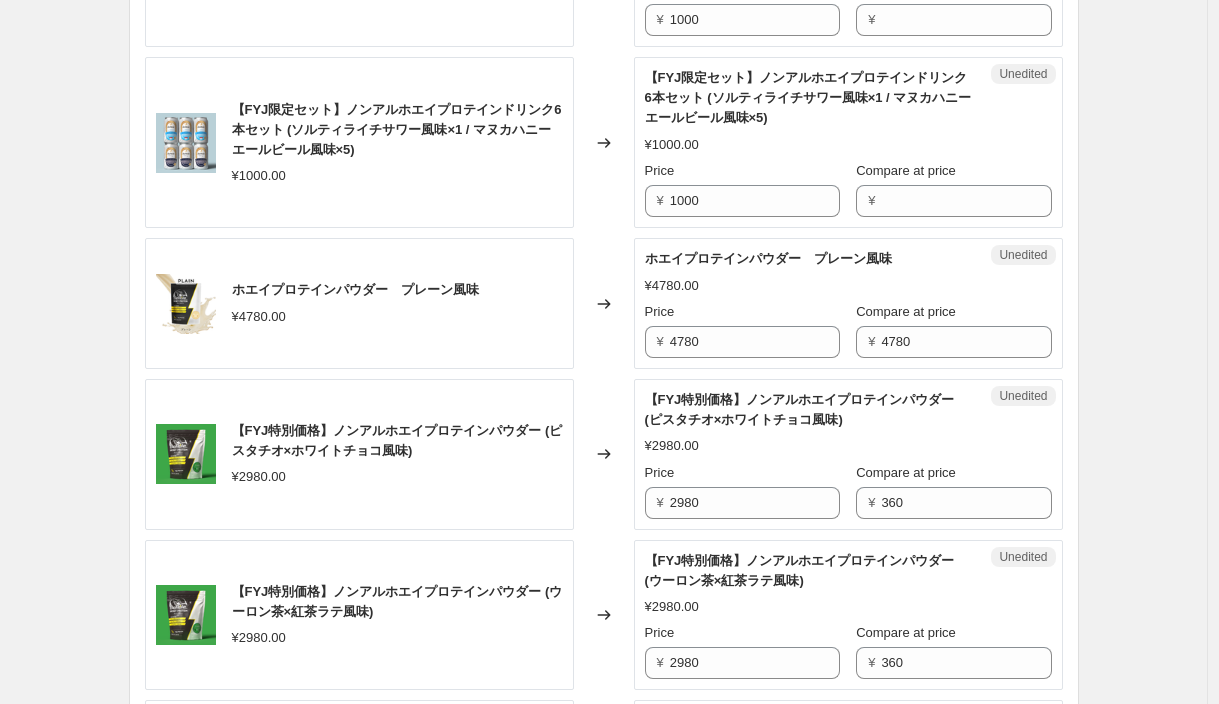 scroll, scrollTop: 3298, scrollLeft: 0, axis: vertical 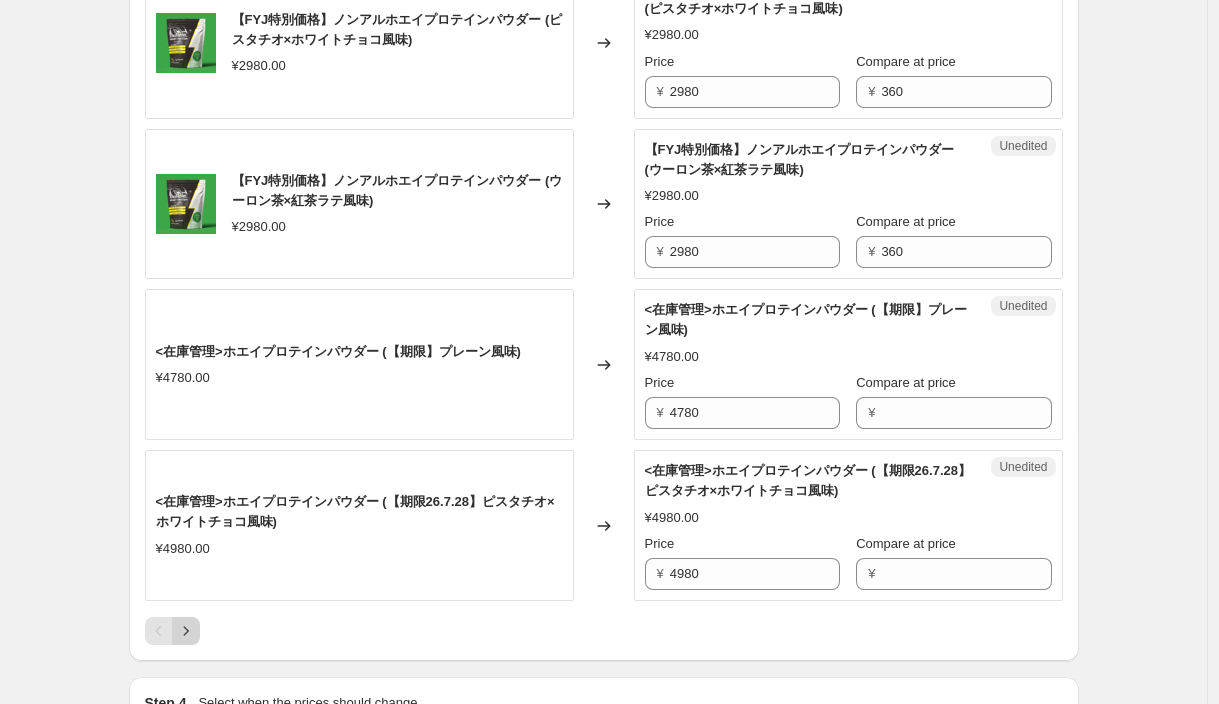 click 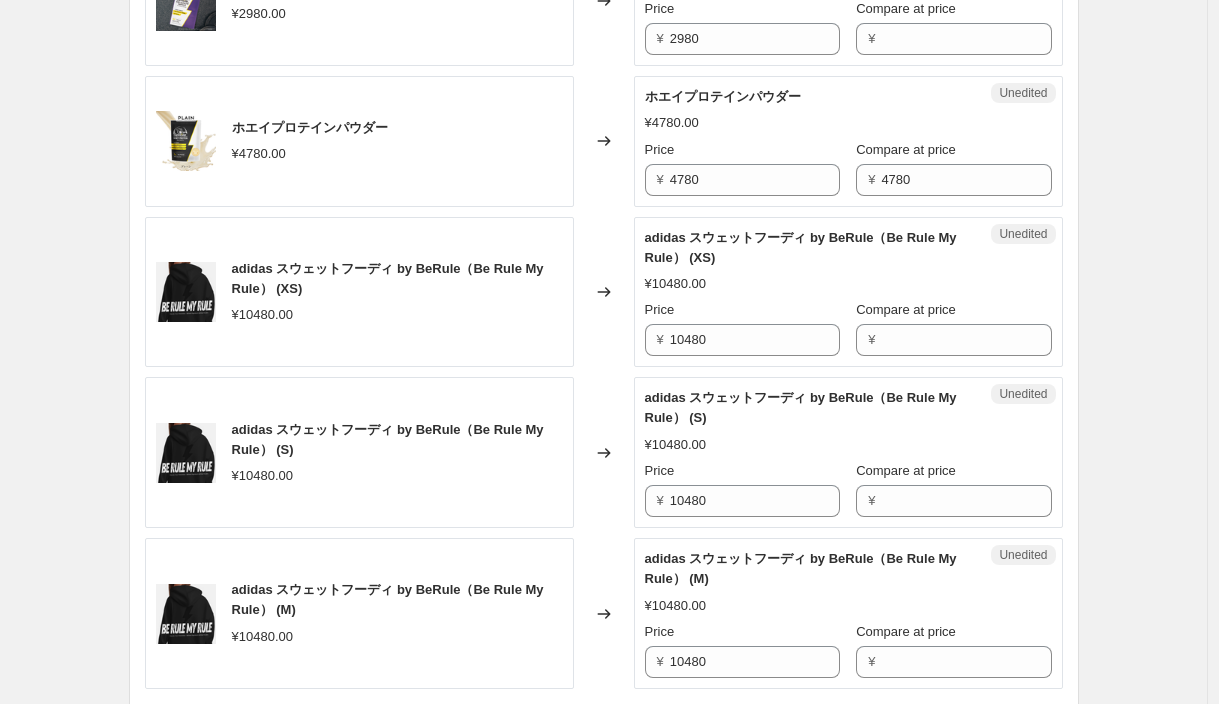 scroll, scrollTop: 2944, scrollLeft: 0, axis: vertical 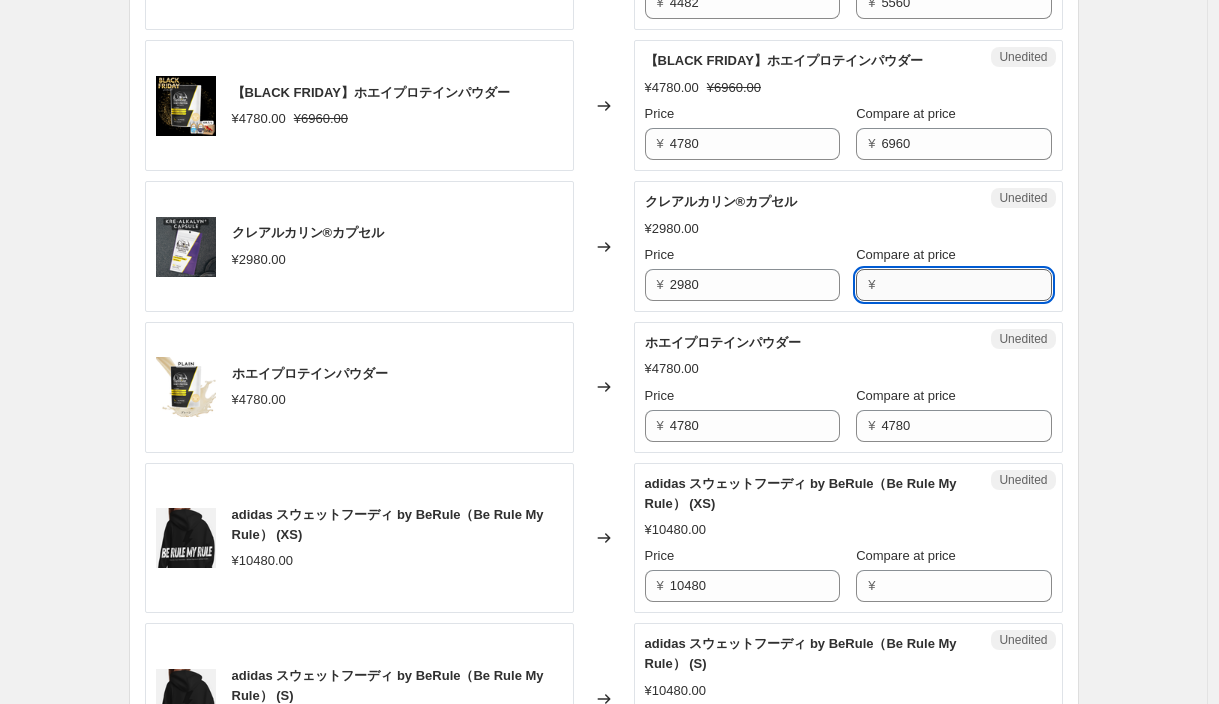 click on "Compare at price" at bounding box center (966, 285) 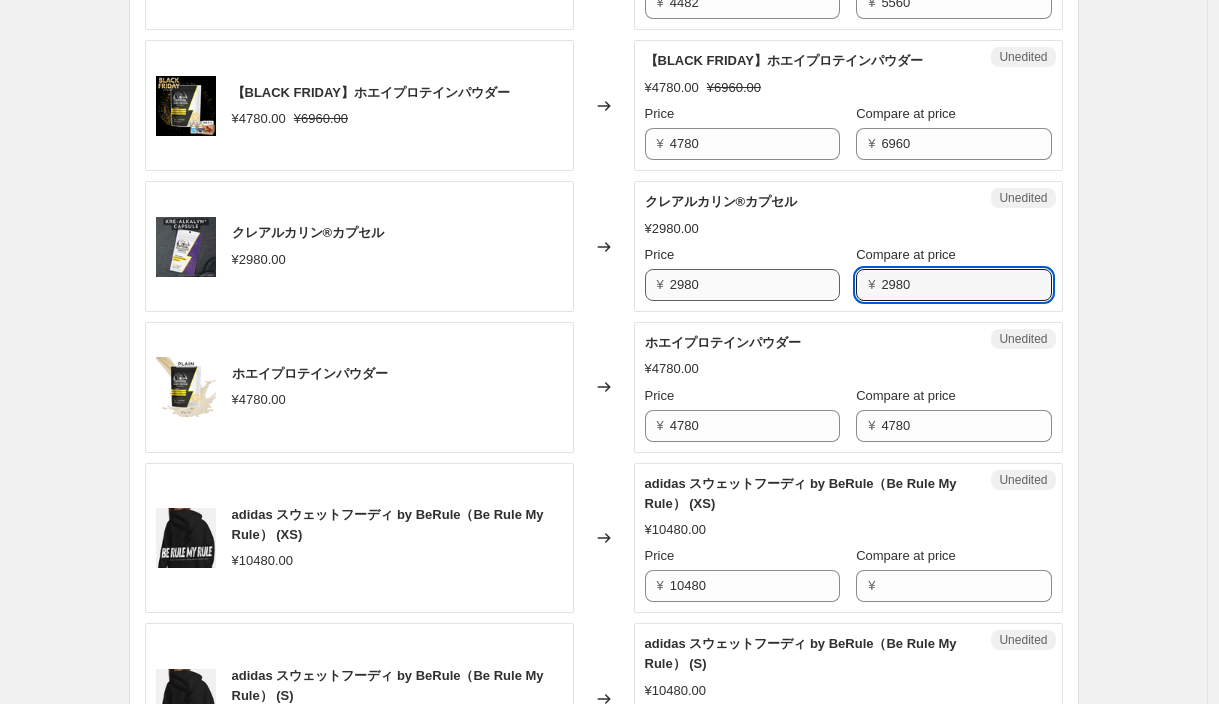 type on "2980" 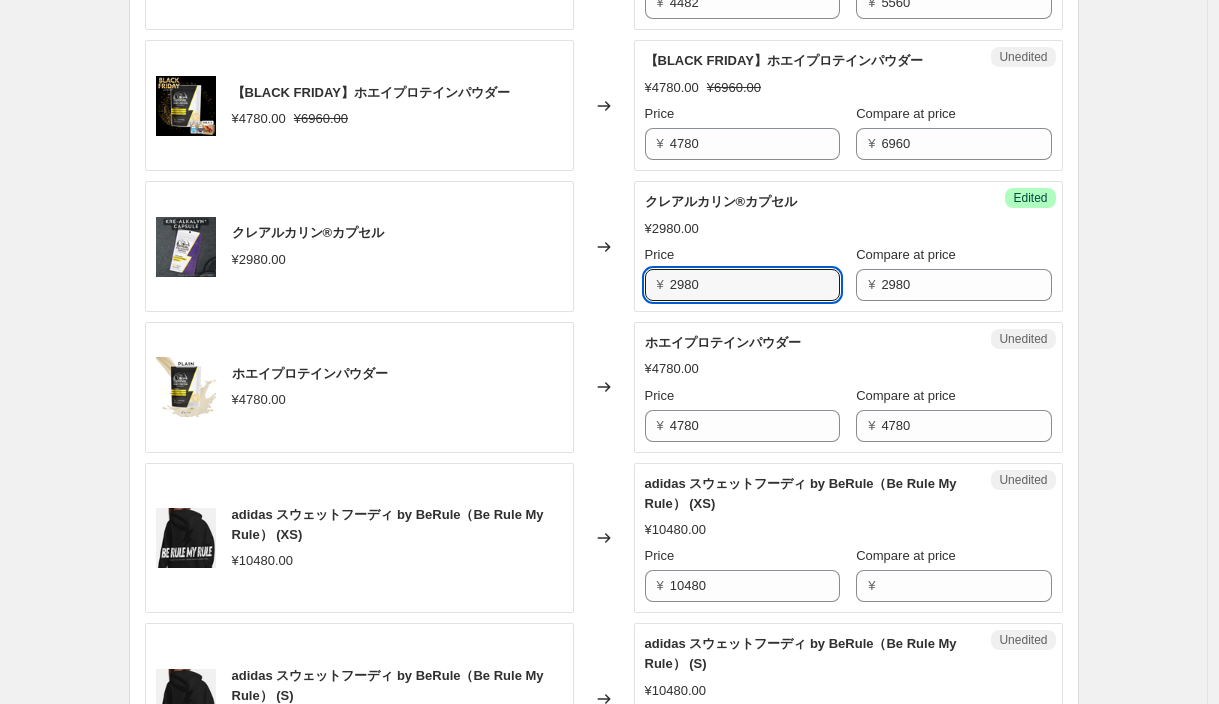 drag, startPoint x: 728, startPoint y: 259, endPoint x: 619, endPoint y: 259, distance: 109 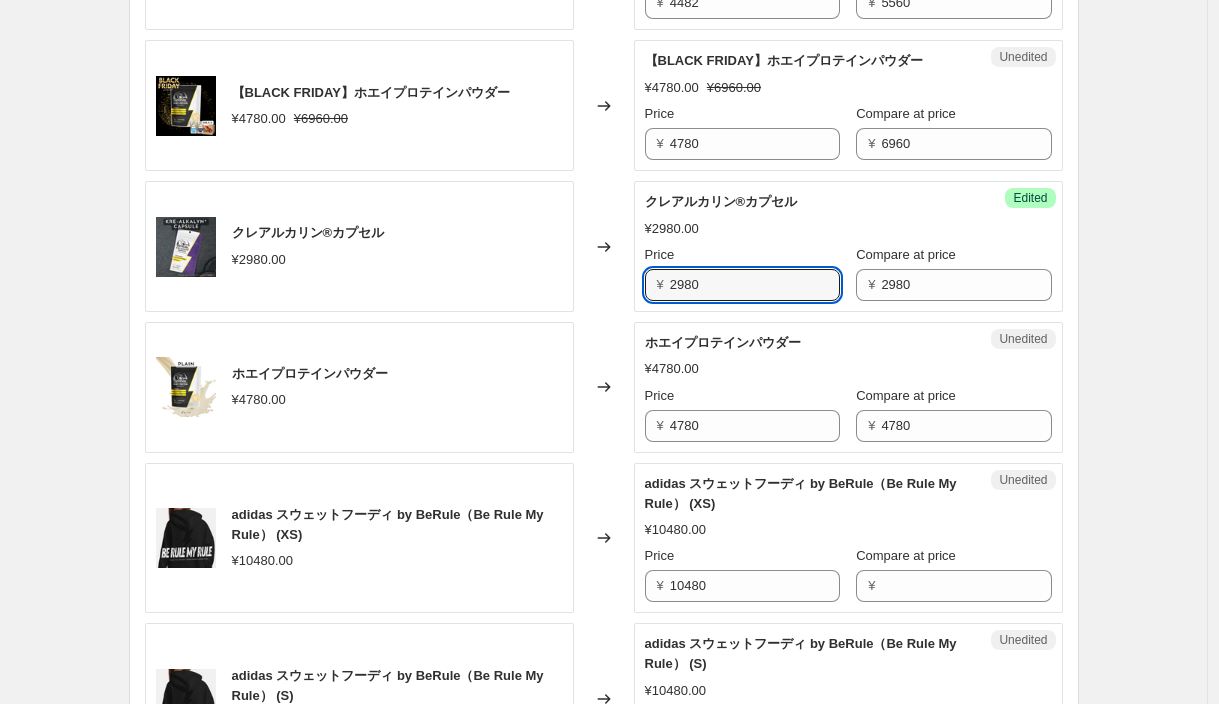 click on "クレアルカリン®︎カプセル ¥2980.00 Changed to Success Edited クレアルカリン®︎カプセル ¥2980.00 Price ¥ 2980 Compare at price ¥ 2980" at bounding box center (604, 246) 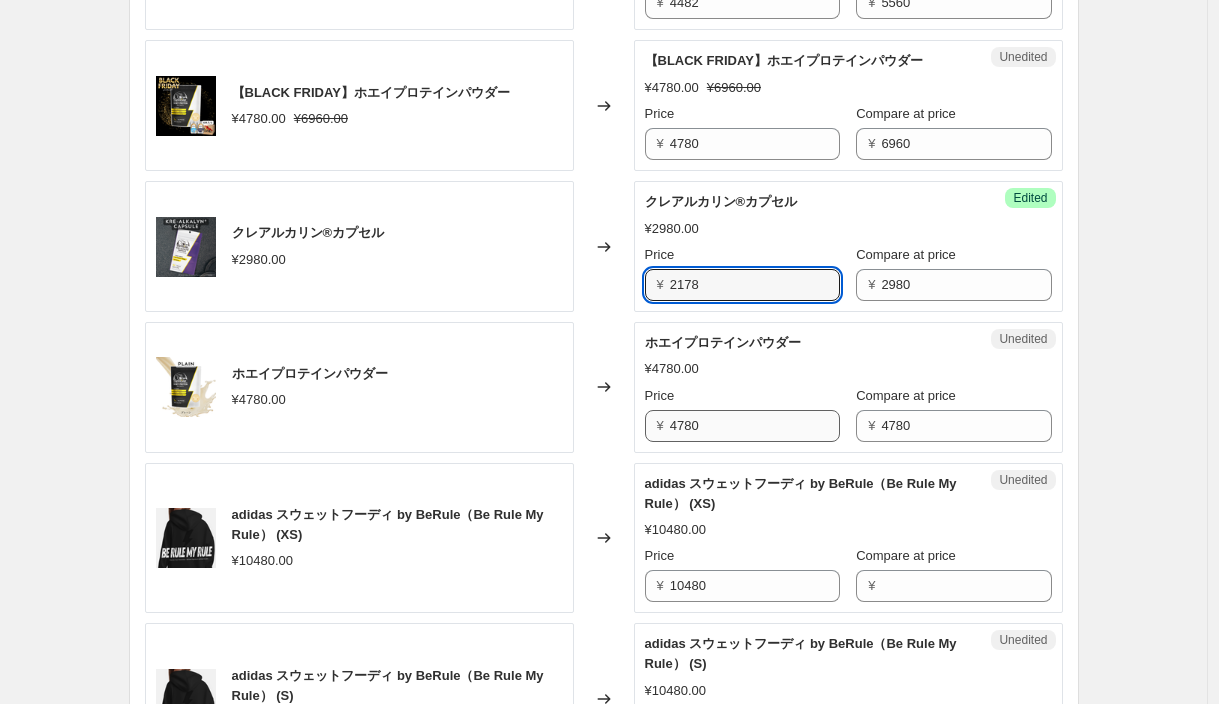type on "2178" 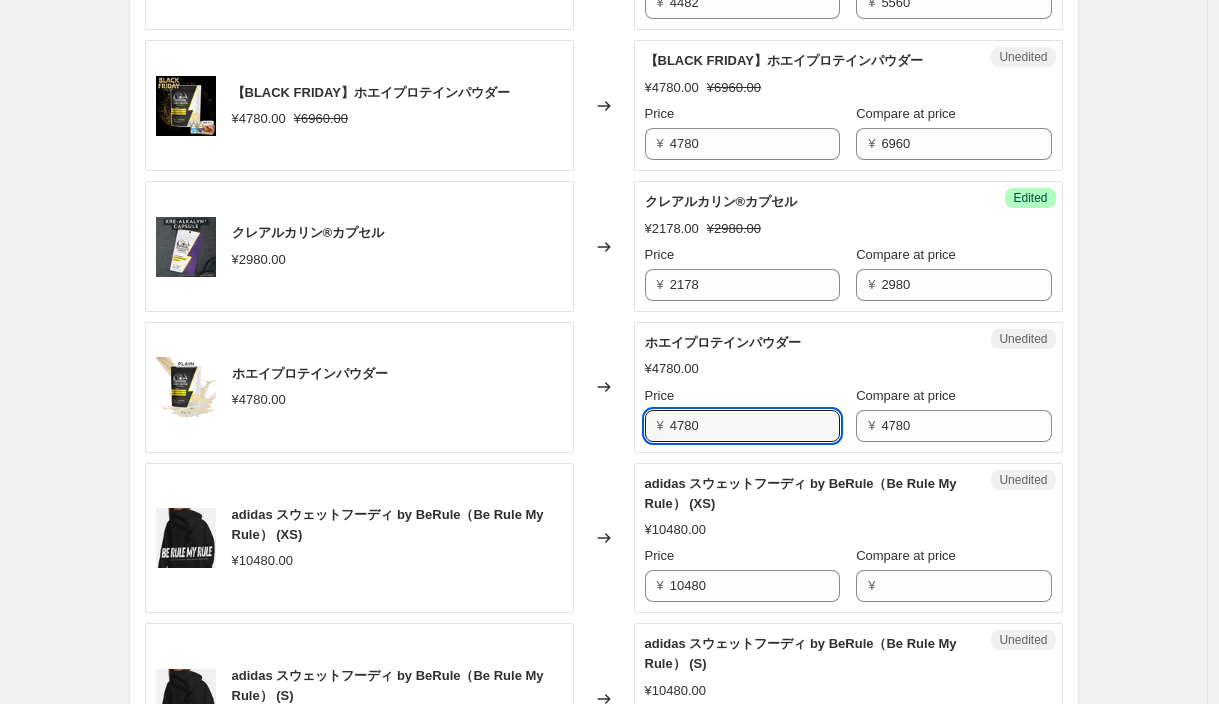 drag, startPoint x: 779, startPoint y: 398, endPoint x: 475, endPoint y: 392, distance: 304.0592 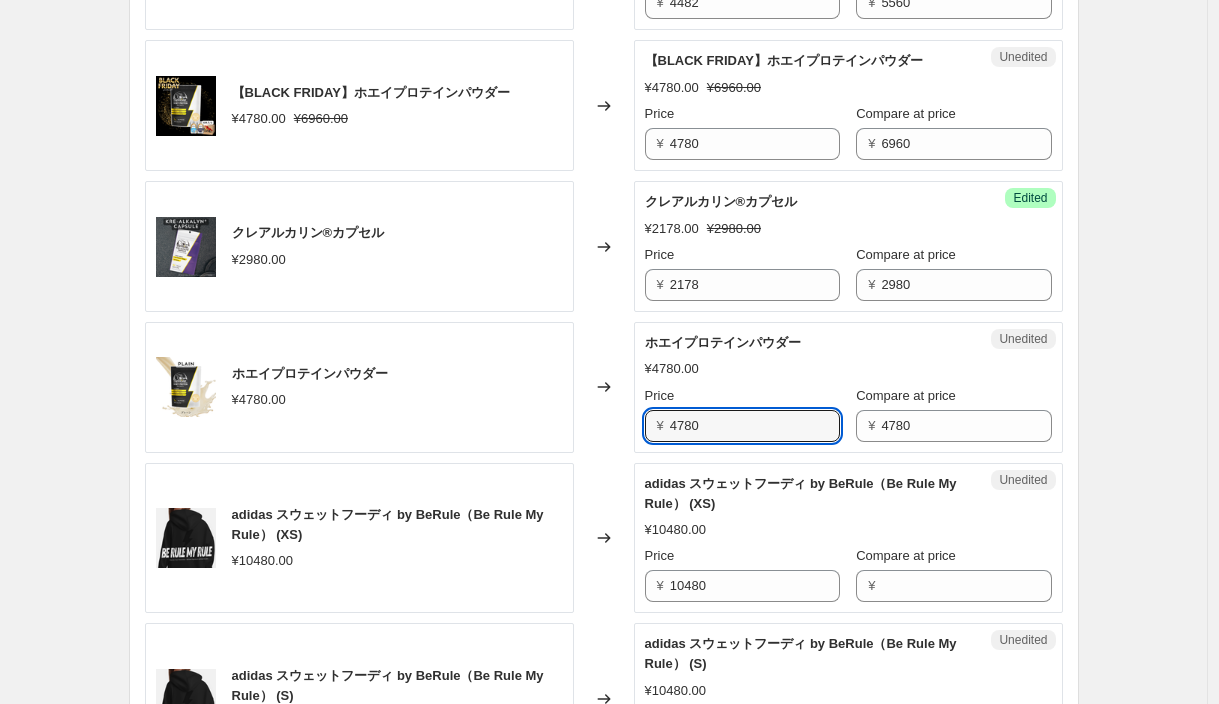 click on "ホエイプロテインパウダー ¥4780.00 Changed to Unedited ホエイプロテインパウダー ¥4780.00 Price ¥ 4780 Compare at price ¥ 4780" at bounding box center [604, 387] 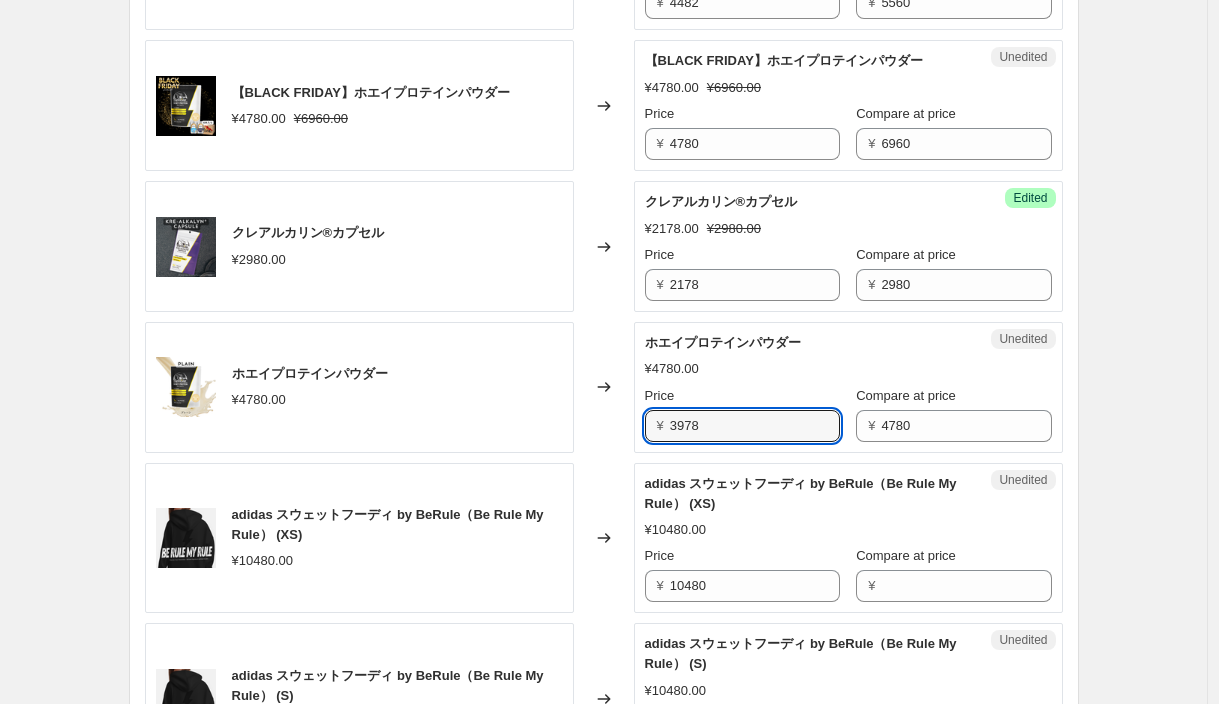 scroll, scrollTop: 3525, scrollLeft: 0, axis: vertical 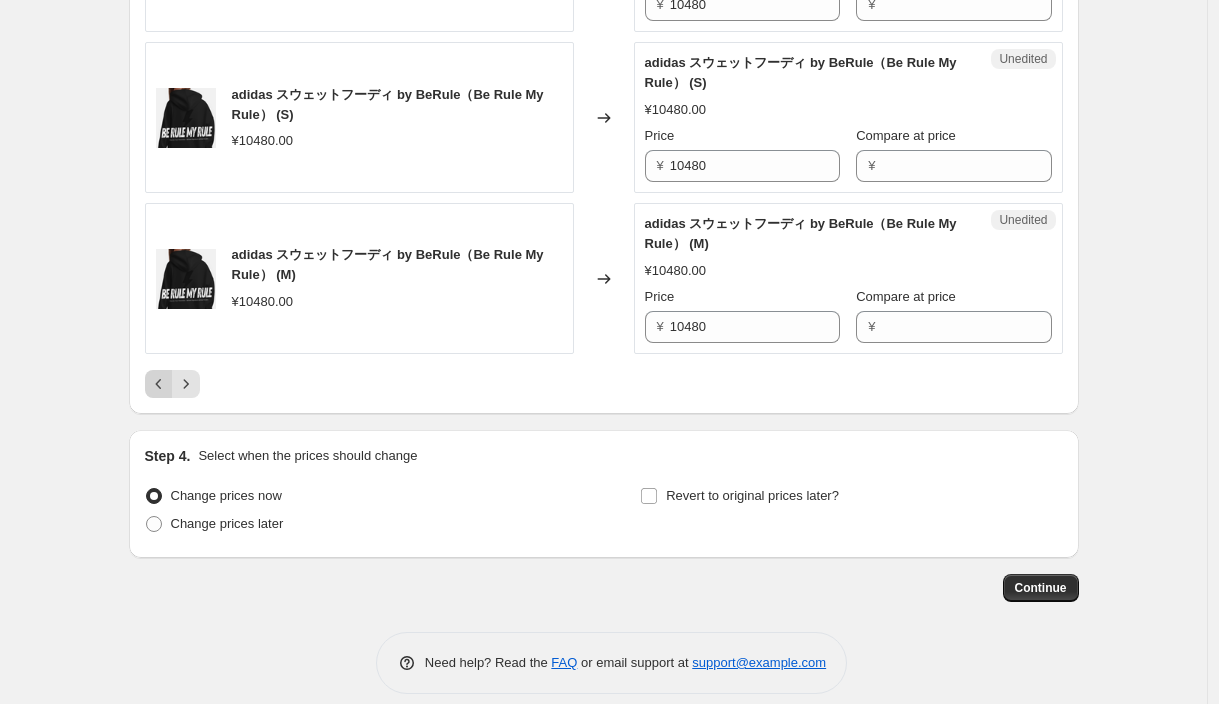 type on "3978" 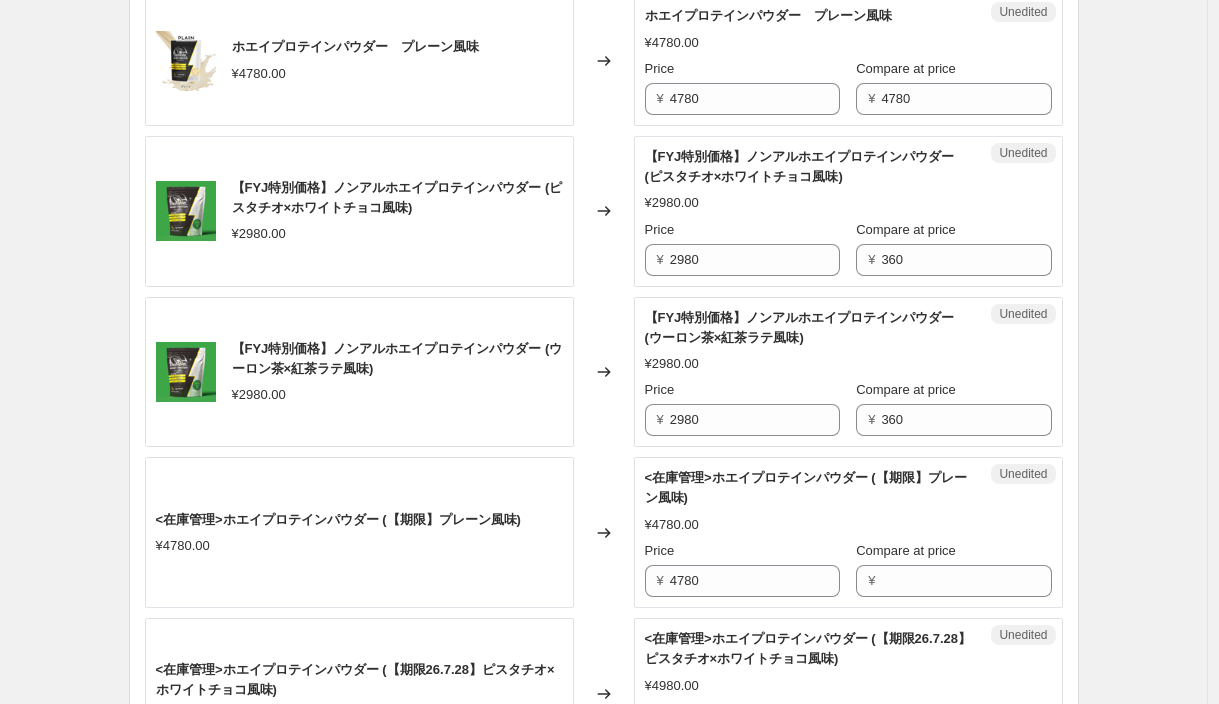 scroll, scrollTop: 3565, scrollLeft: 0, axis: vertical 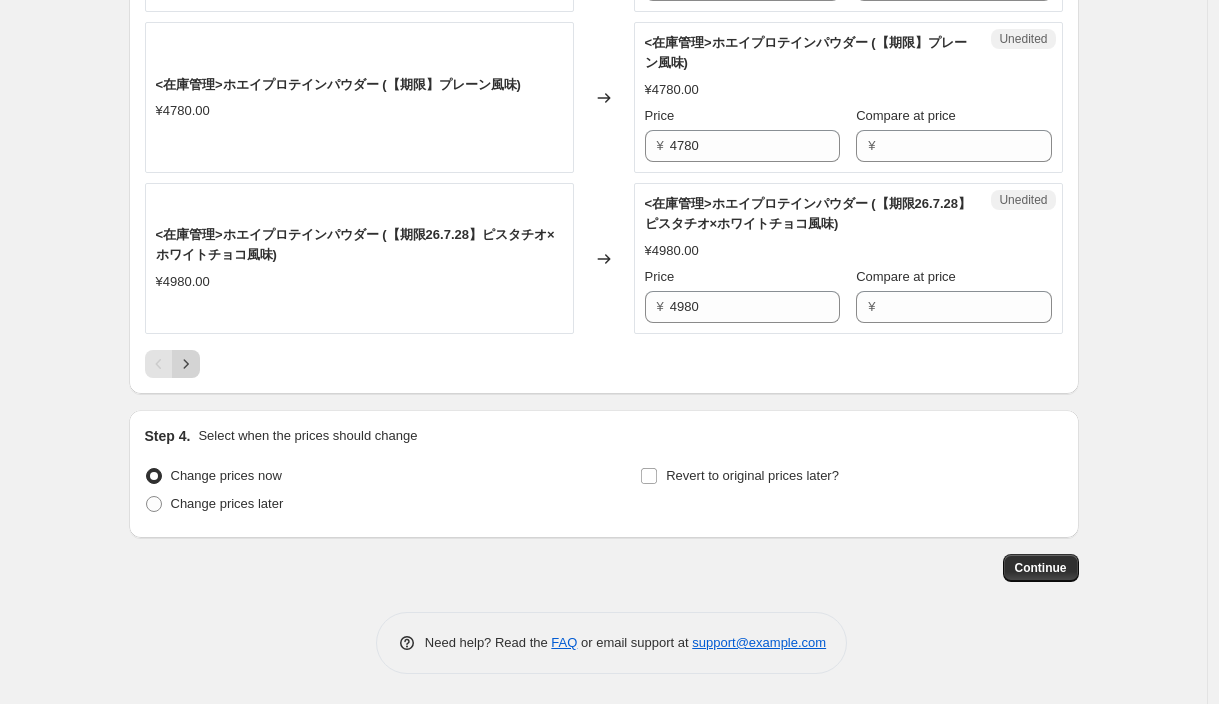click 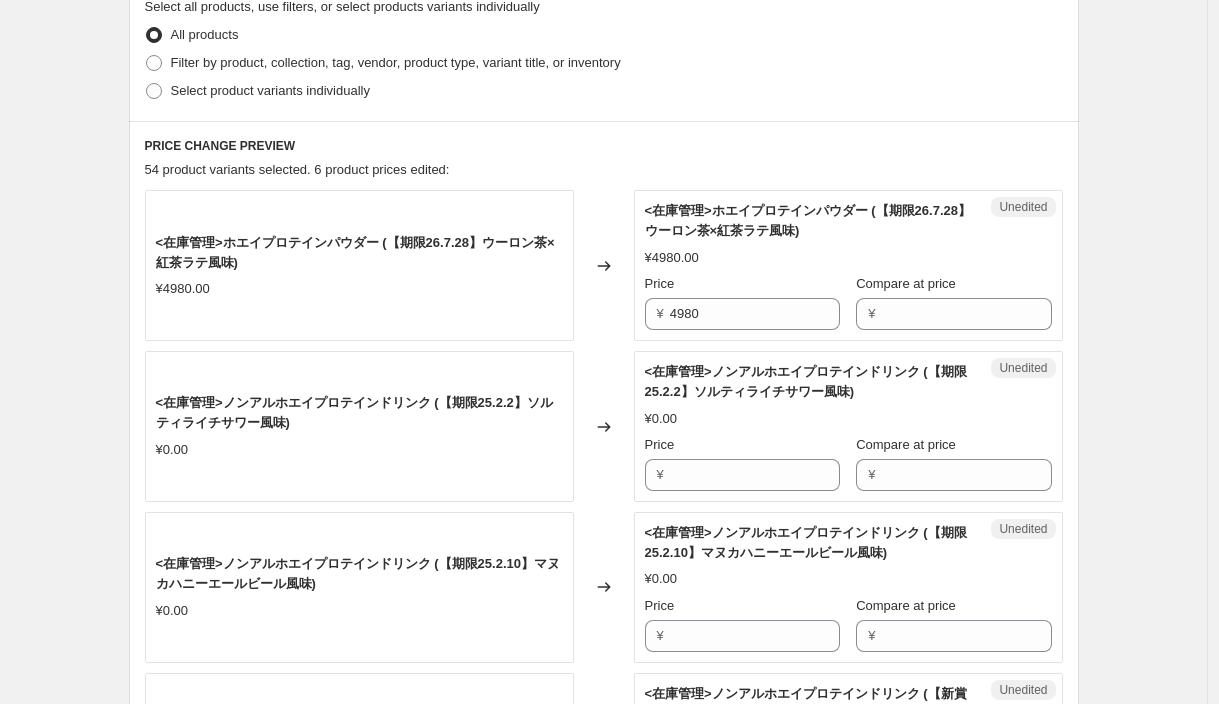 scroll, scrollTop: 0, scrollLeft: 0, axis: both 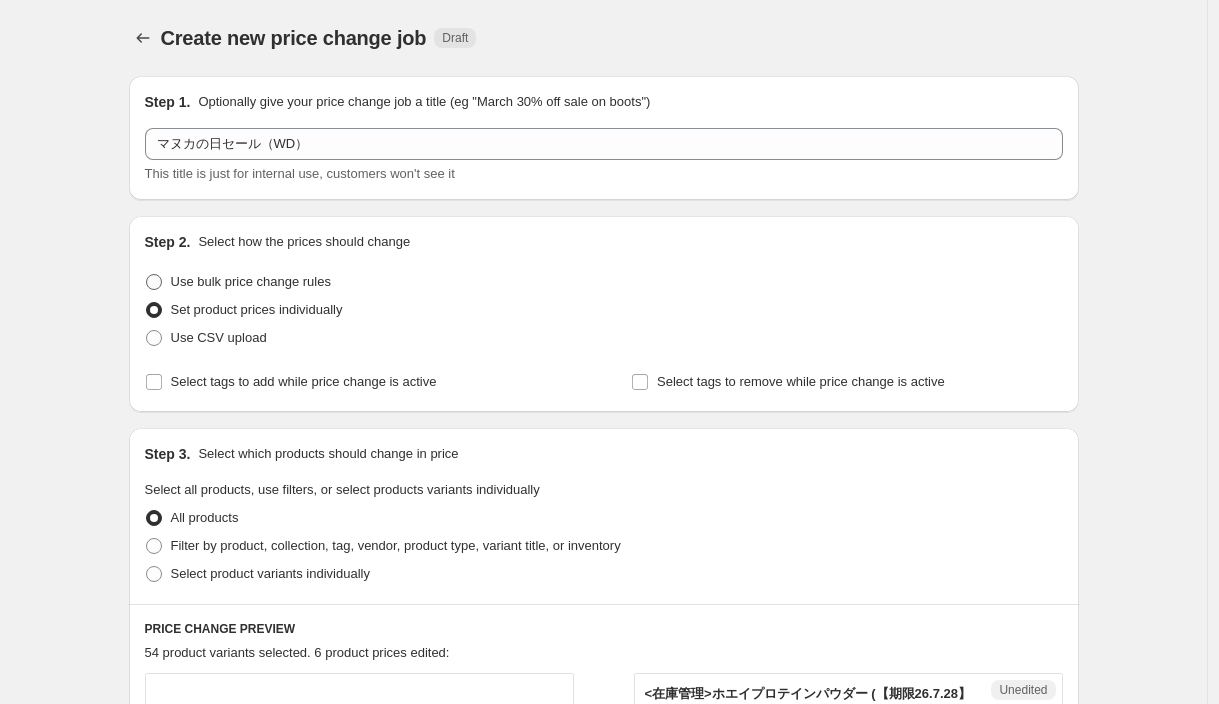 click on "Use bulk price change rules" at bounding box center (251, 281) 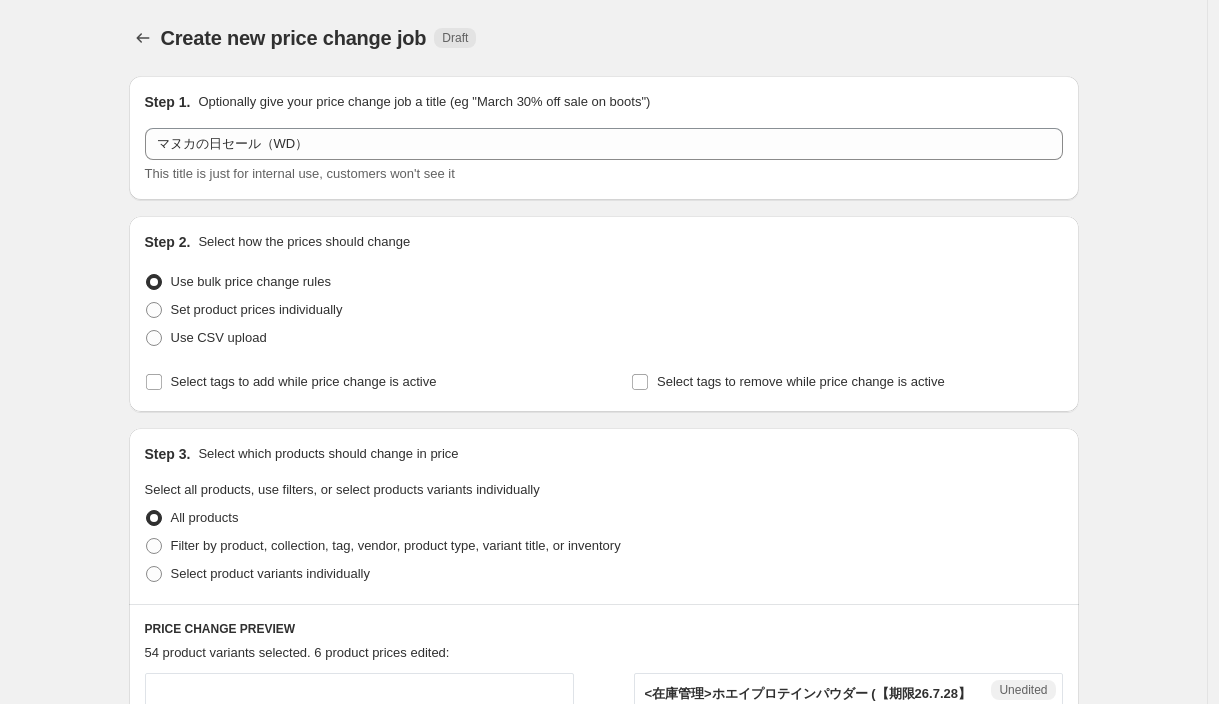 select on "percentage" 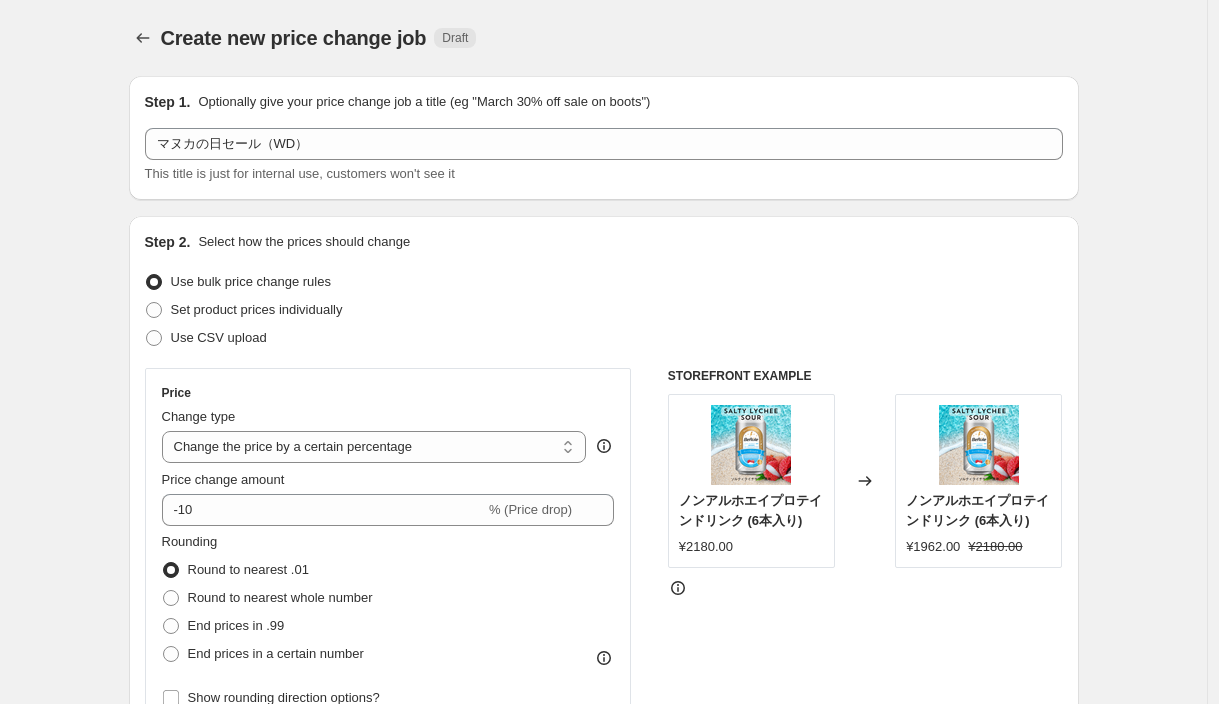 scroll, scrollTop: 234, scrollLeft: 0, axis: vertical 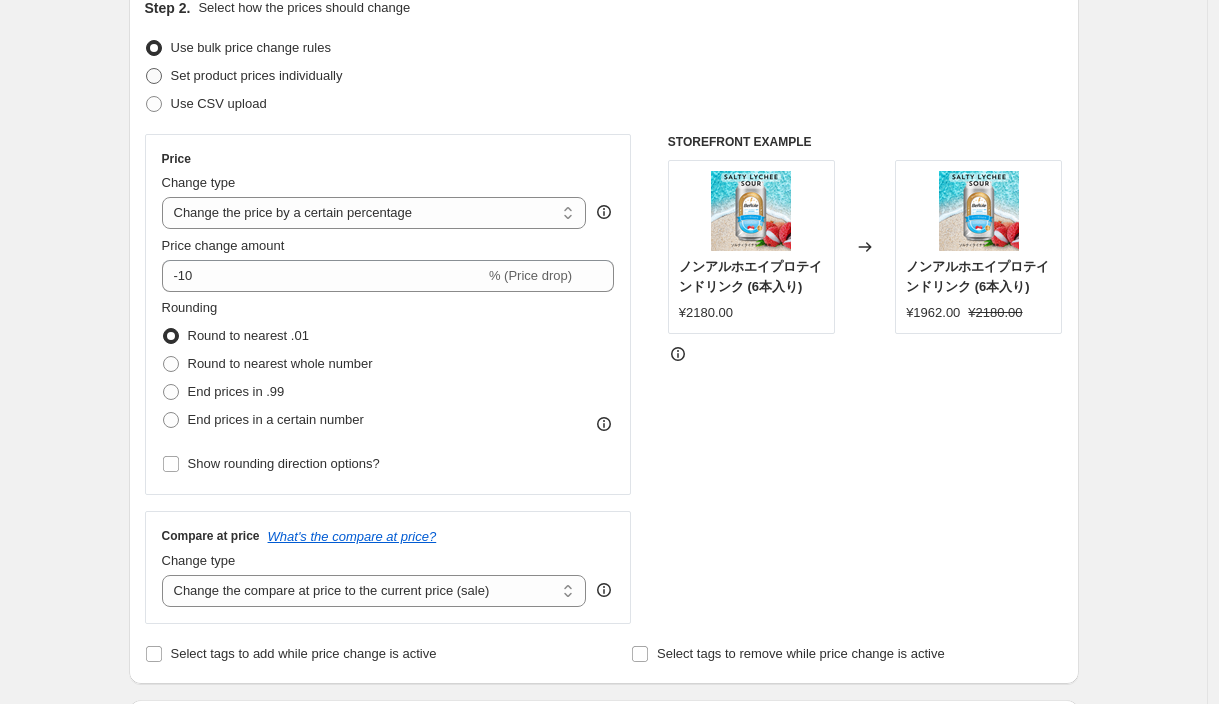 click on "Set product prices individually" at bounding box center [257, 75] 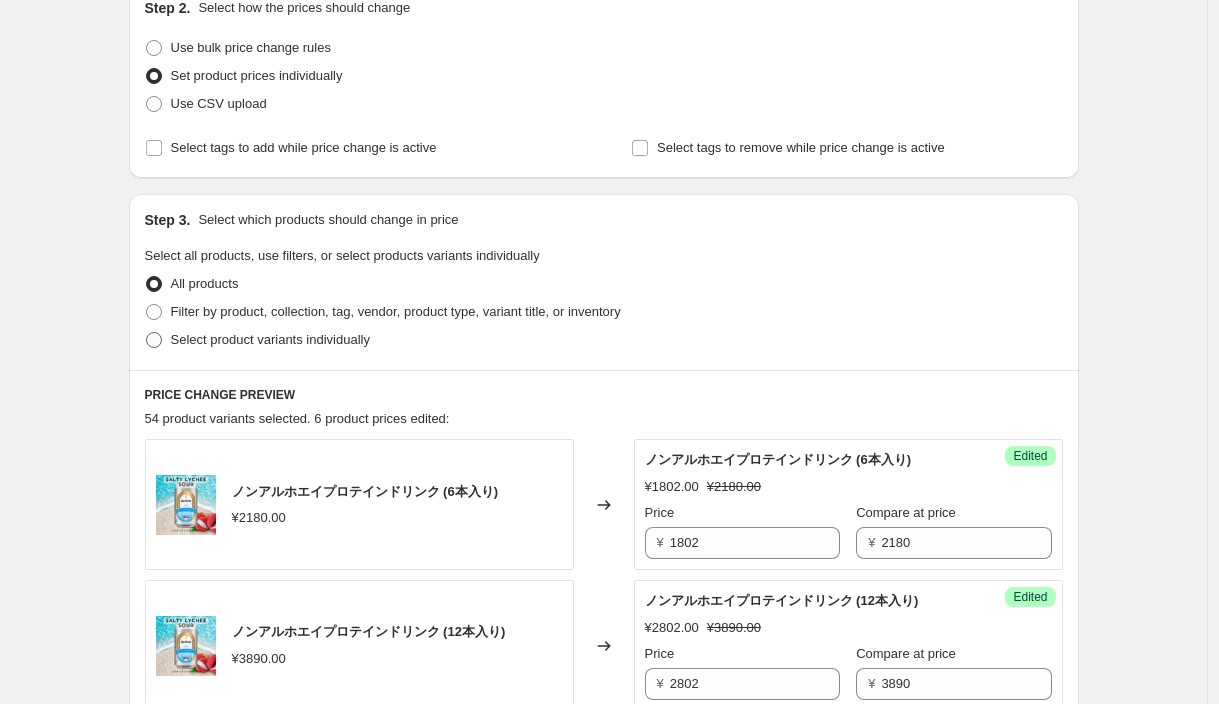 click on "Select product variants individually" at bounding box center [270, 339] 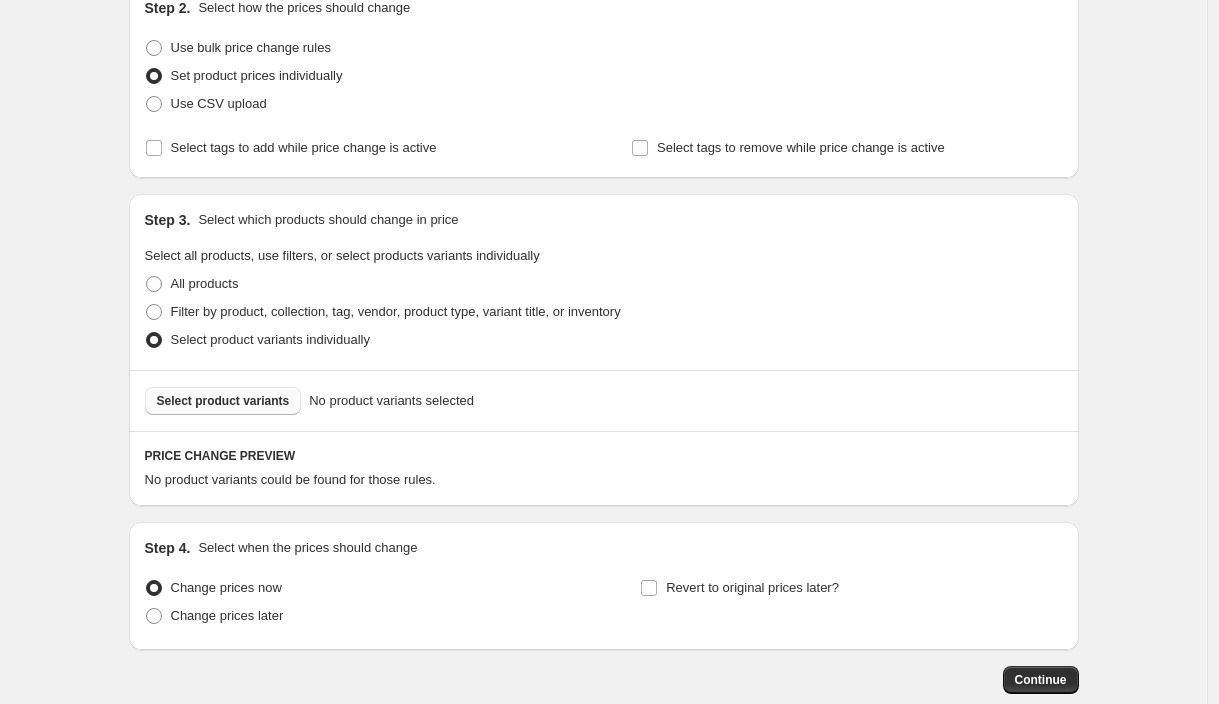 click on "Select product variants" at bounding box center (223, 401) 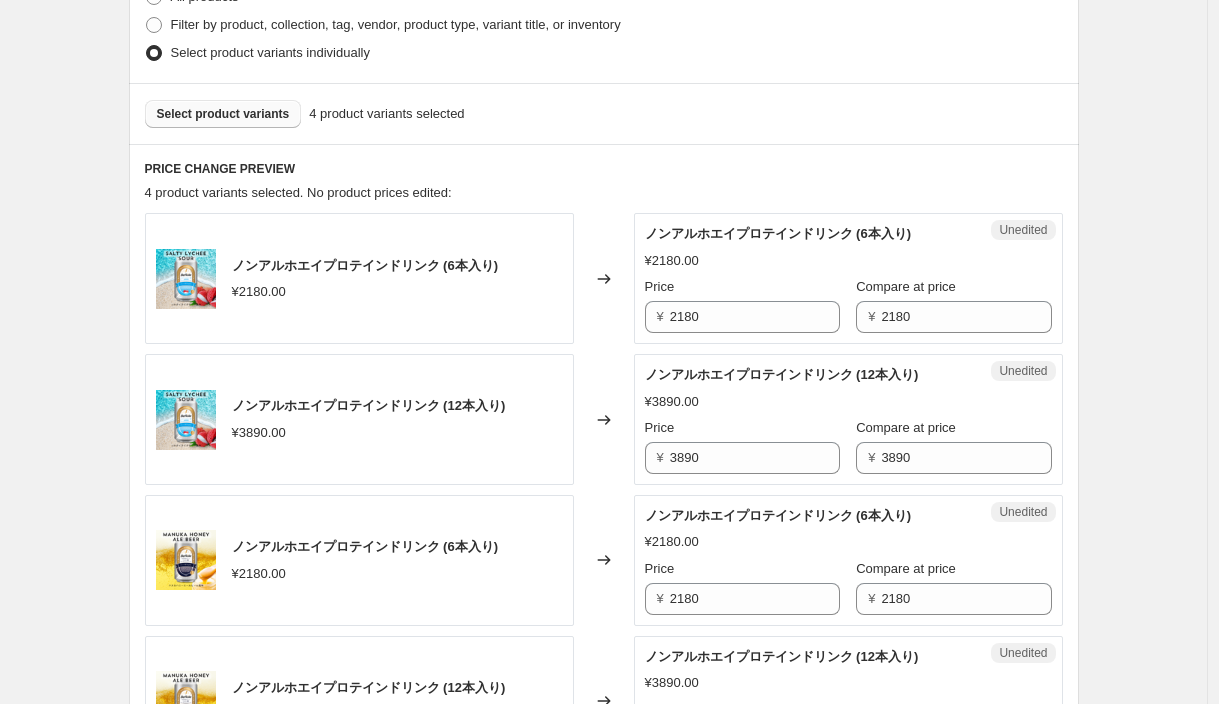 scroll, scrollTop: 645, scrollLeft: 0, axis: vertical 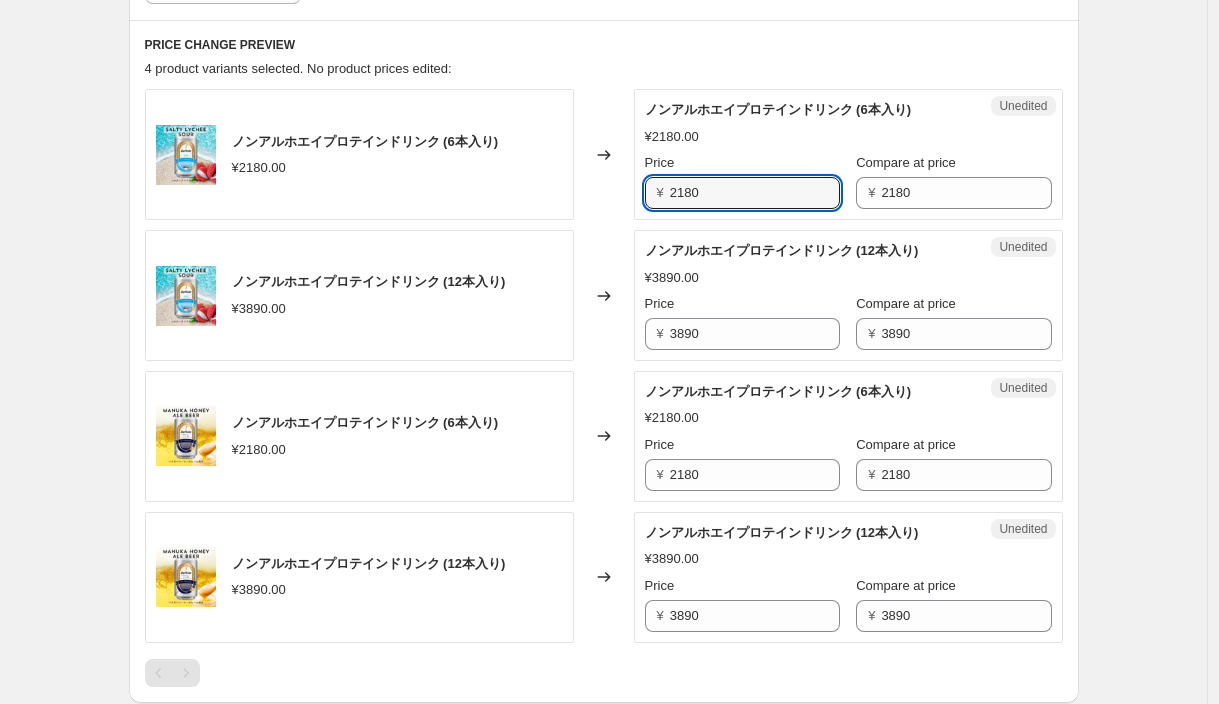 drag, startPoint x: 723, startPoint y: 185, endPoint x: 575, endPoint y: 184, distance: 148.00337 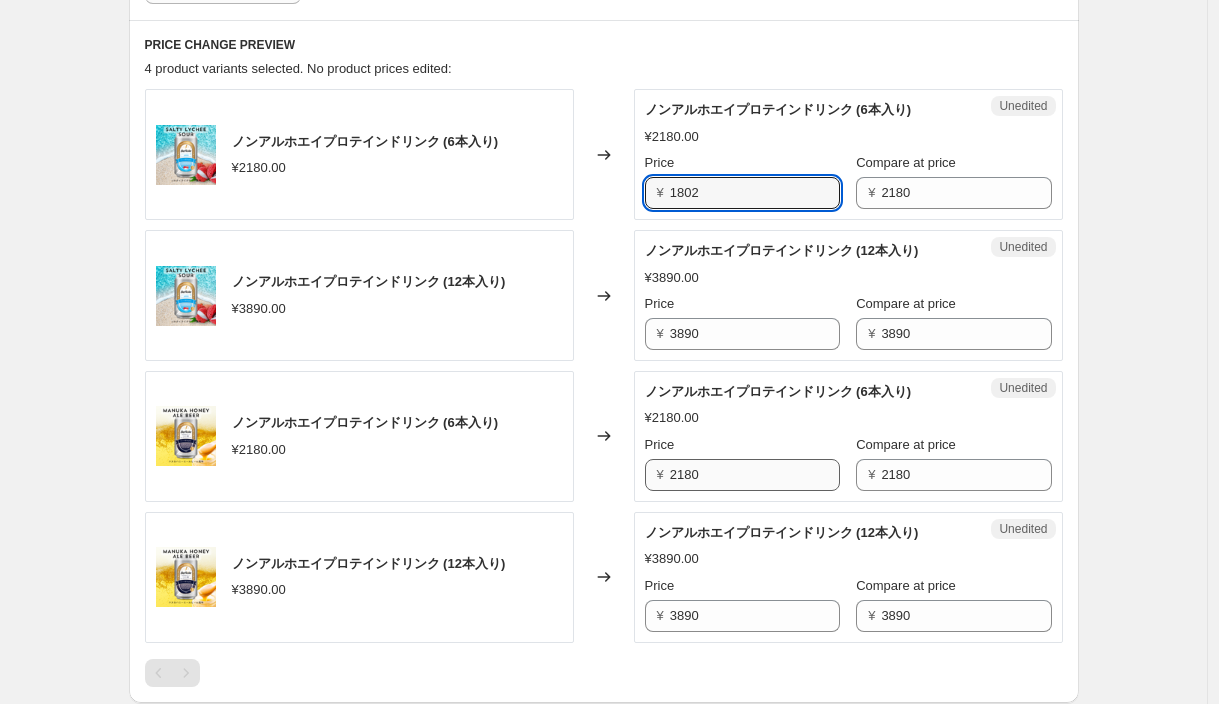 type on "1802" 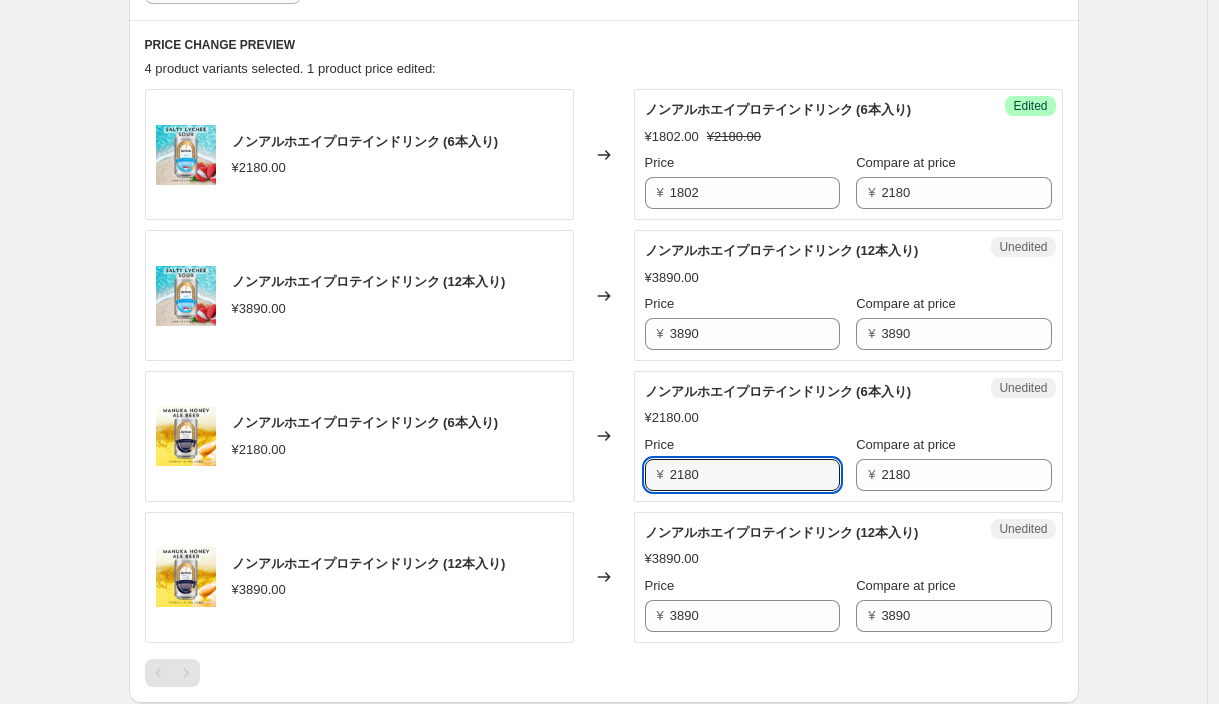 drag, startPoint x: 736, startPoint y: 475, endPoint x: 558, endPoint y: 475, distance: 178 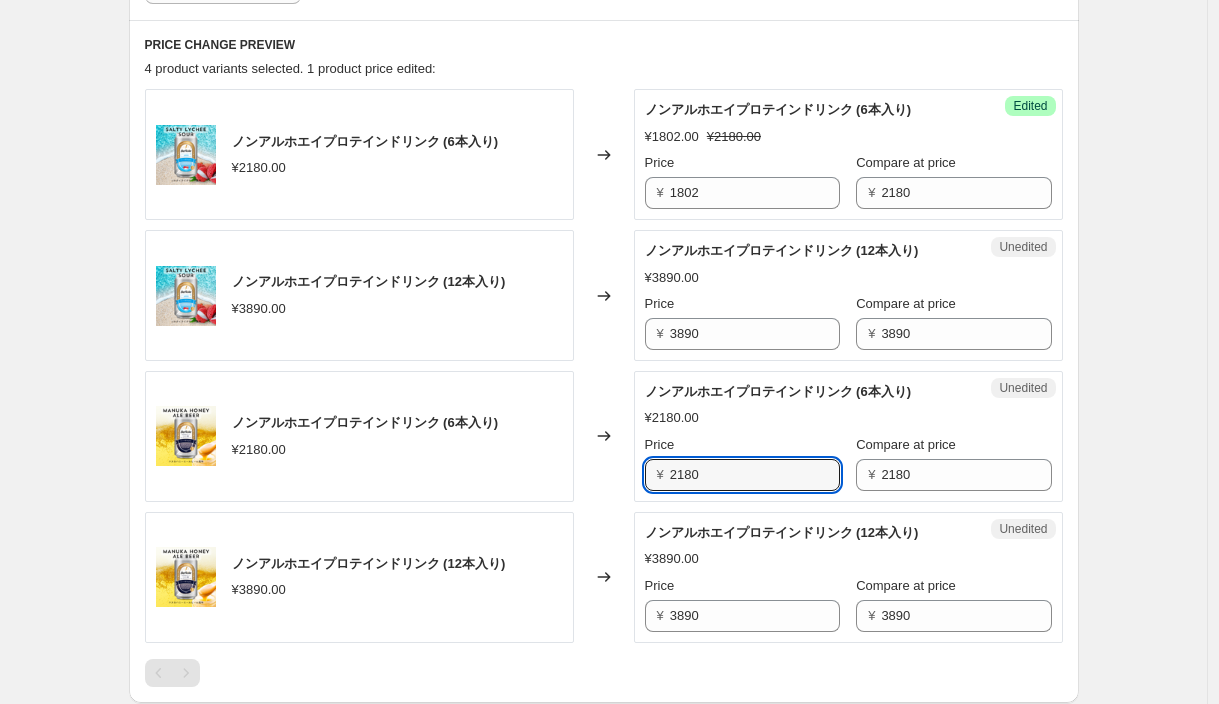click on "ノンアルホエイプロテインドリンク (6本入り) ¥2180.00 Changed to Unedited ノンアルホエイプロテインドリンク (6本入り) ¥2180.00 Price ¥ 2180 Compare at price ¥ 2180" at bounding box center [604, 436] 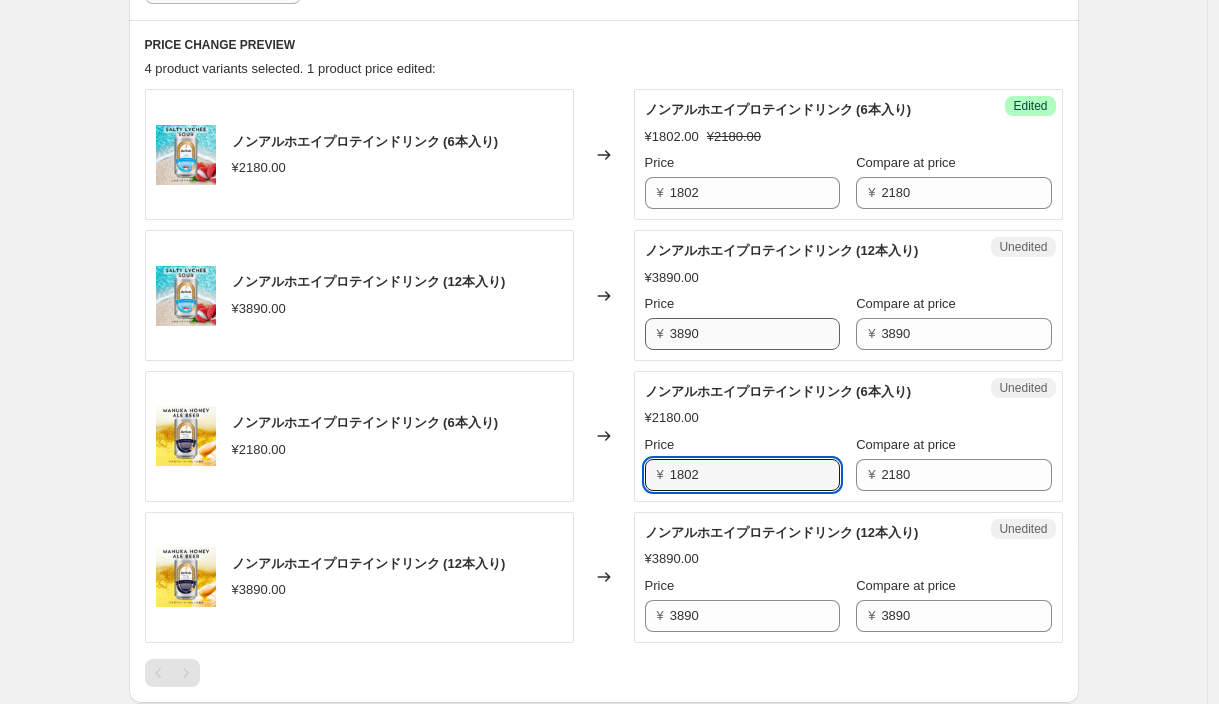 type on "1802" 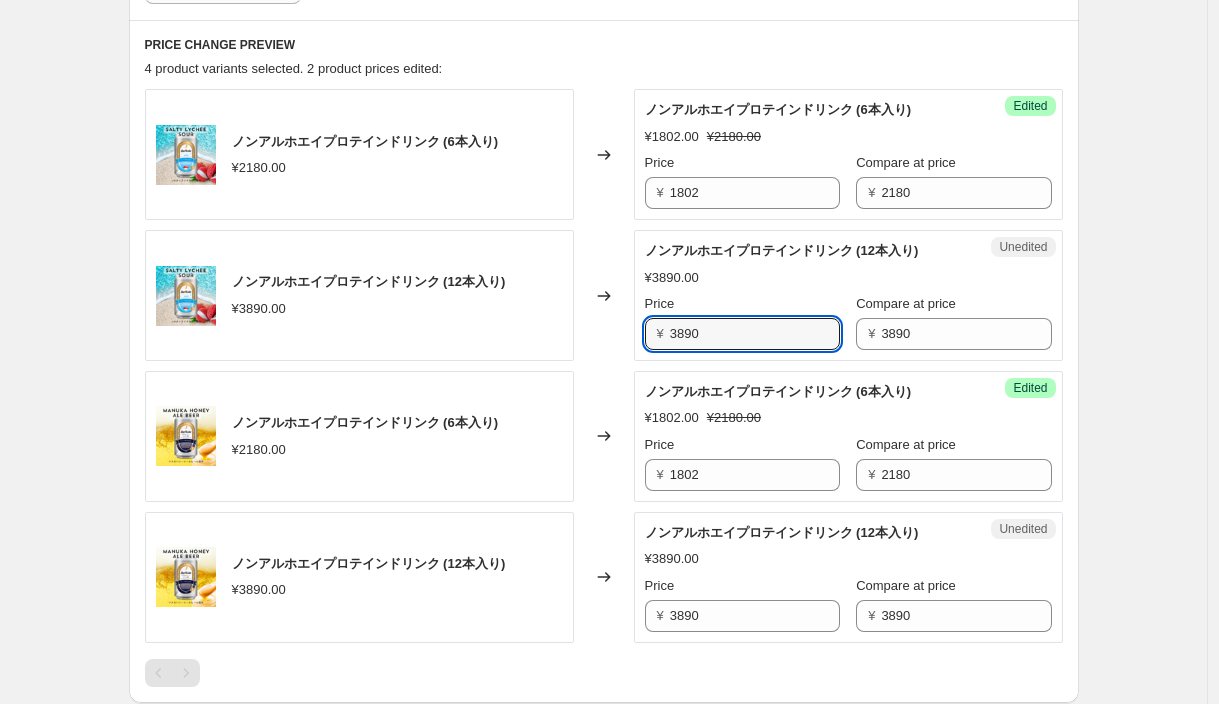 drag, startPoint x: 726, startPoint y: 336, endPoint x: 584, endPoint y: 338, distance: 142.01408 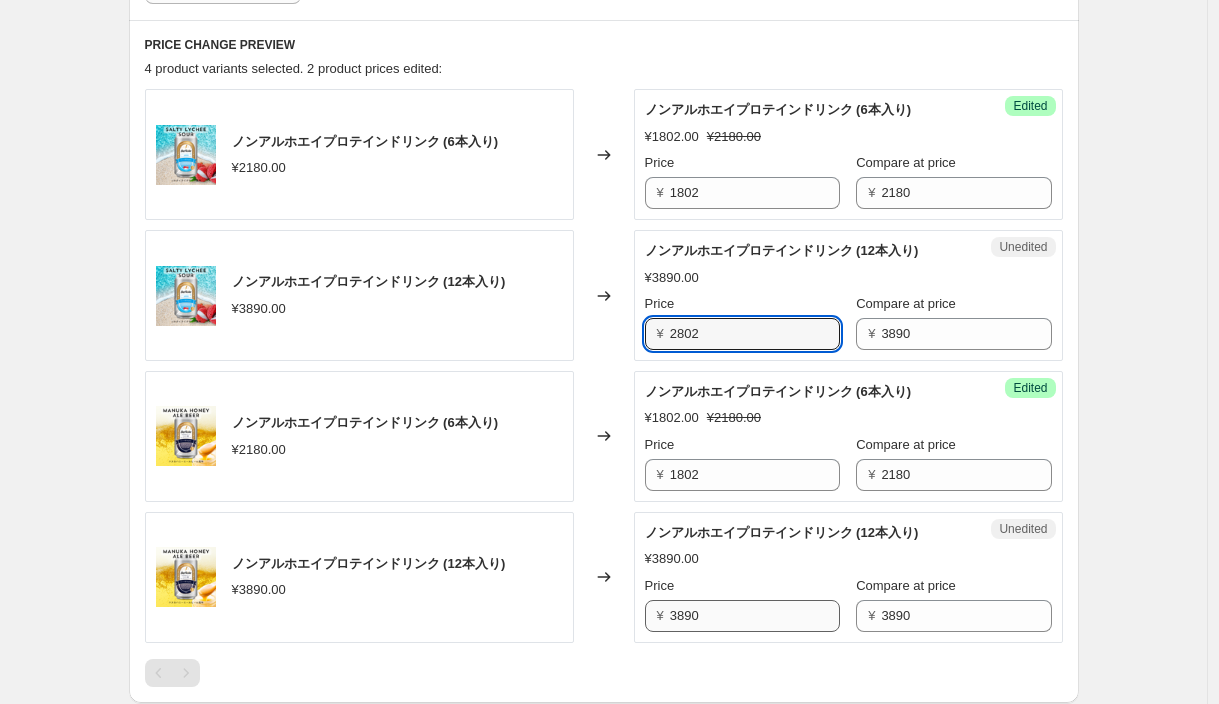 type on "2802" 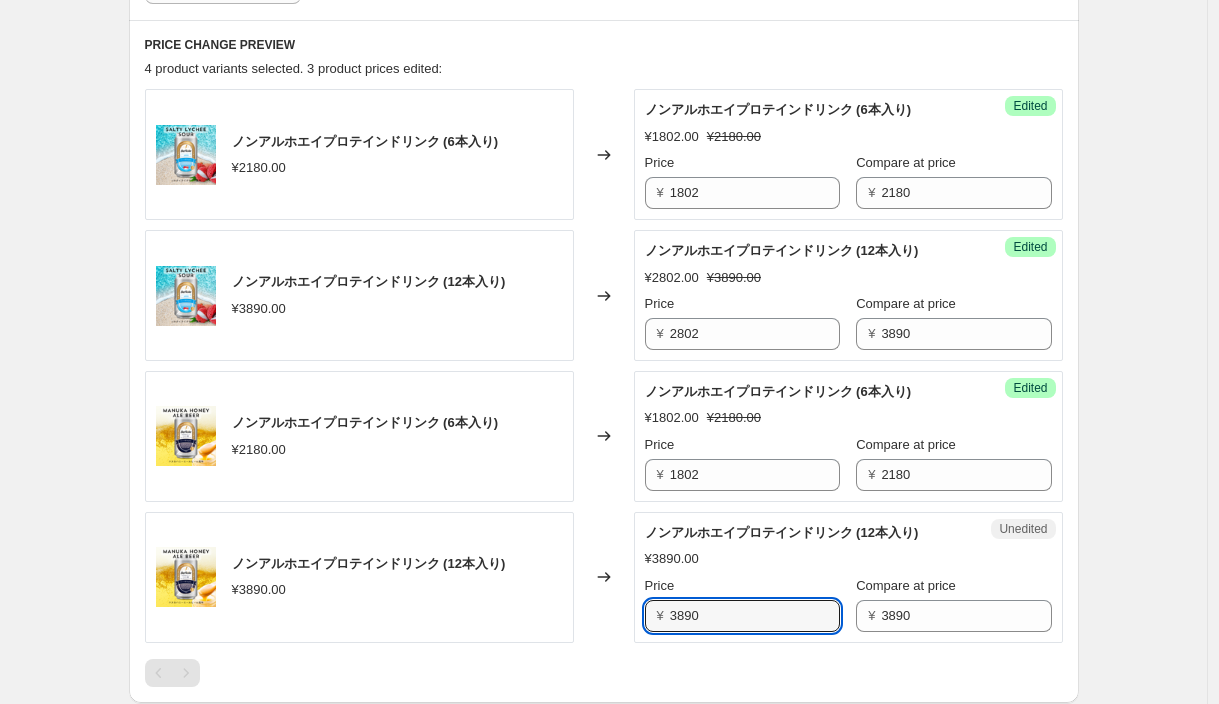 drag, startPoint x: 732, startPoint y: 625, endPoint x: 538, endPoint y: 612, distance: 194.43507 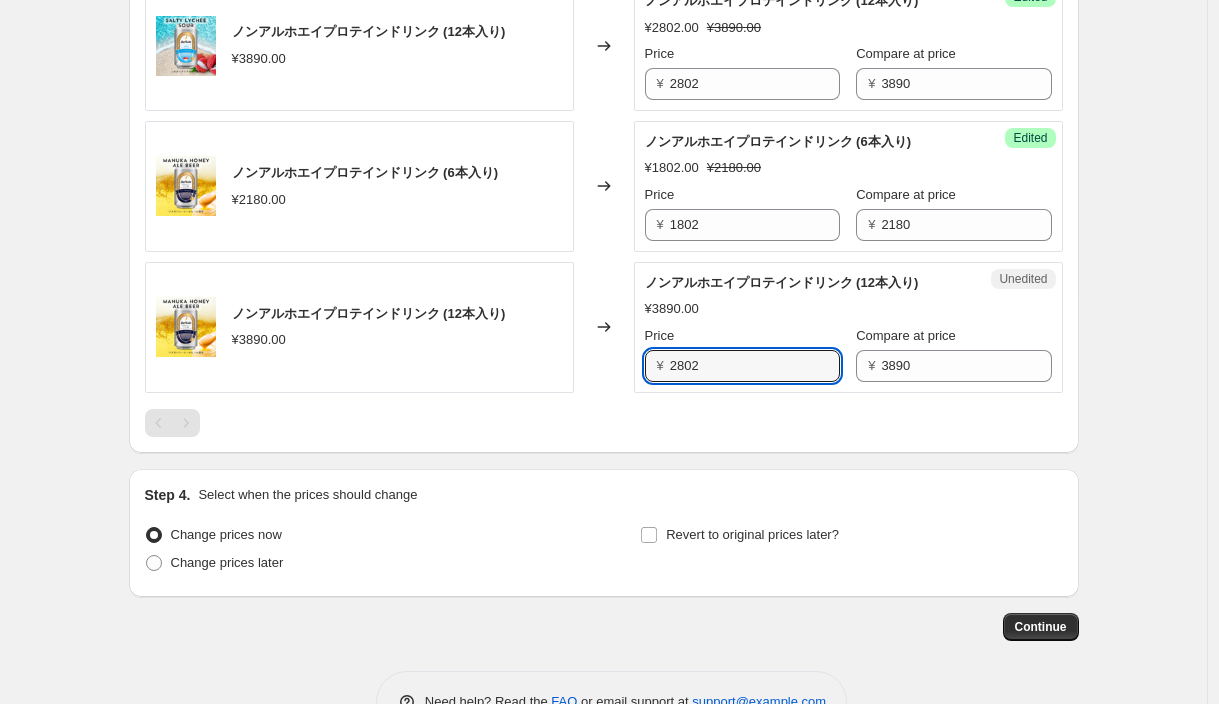 scroll, scrollTop: 954, scrollLeft: 0, axis: vertical 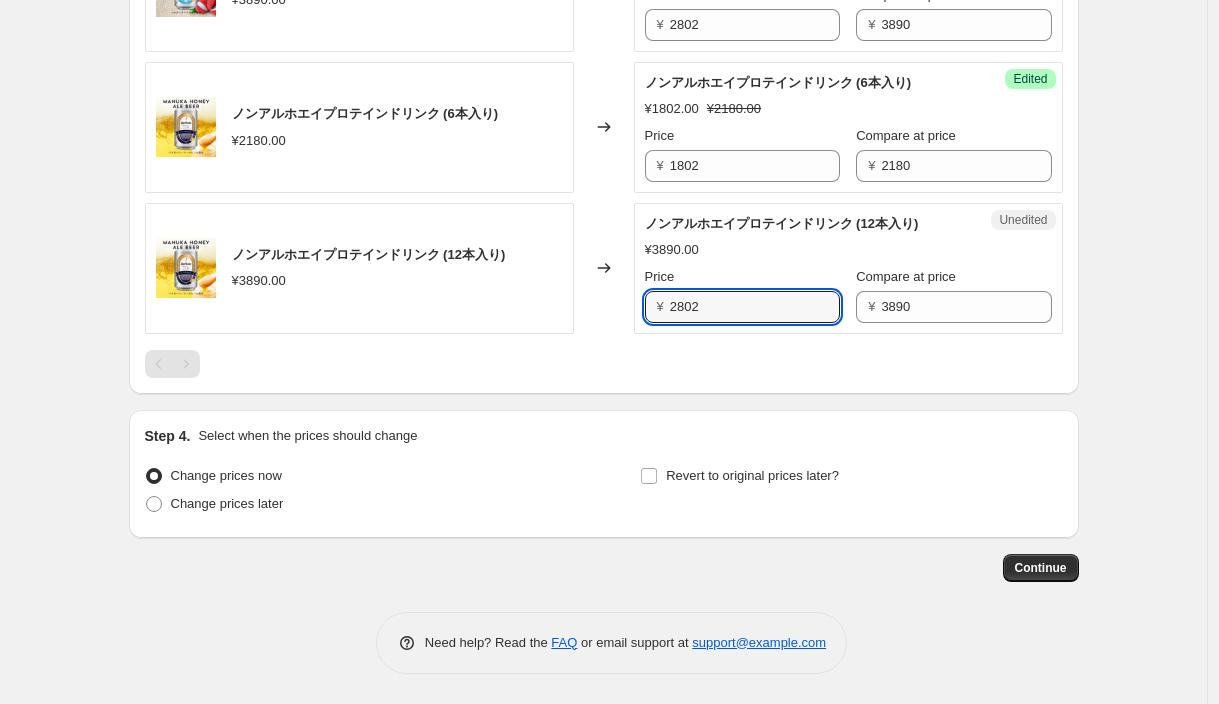 type on "2802" 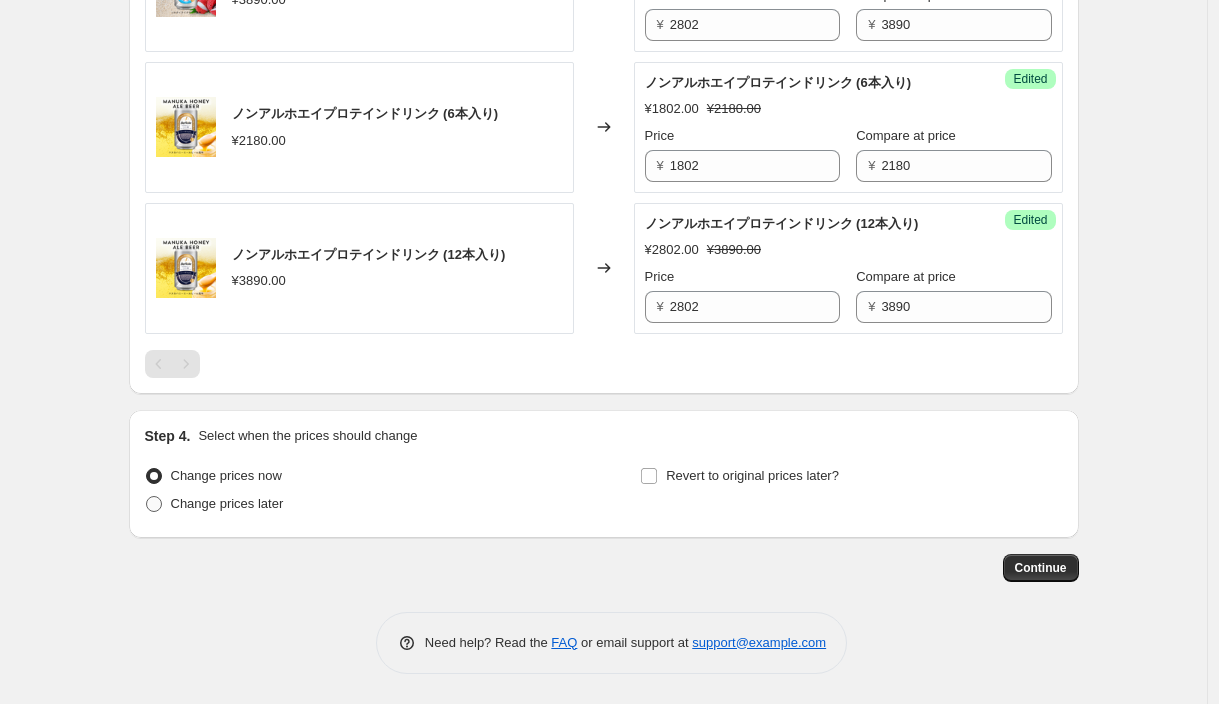 click on "Change prices later" at bounding box center [227, 503] 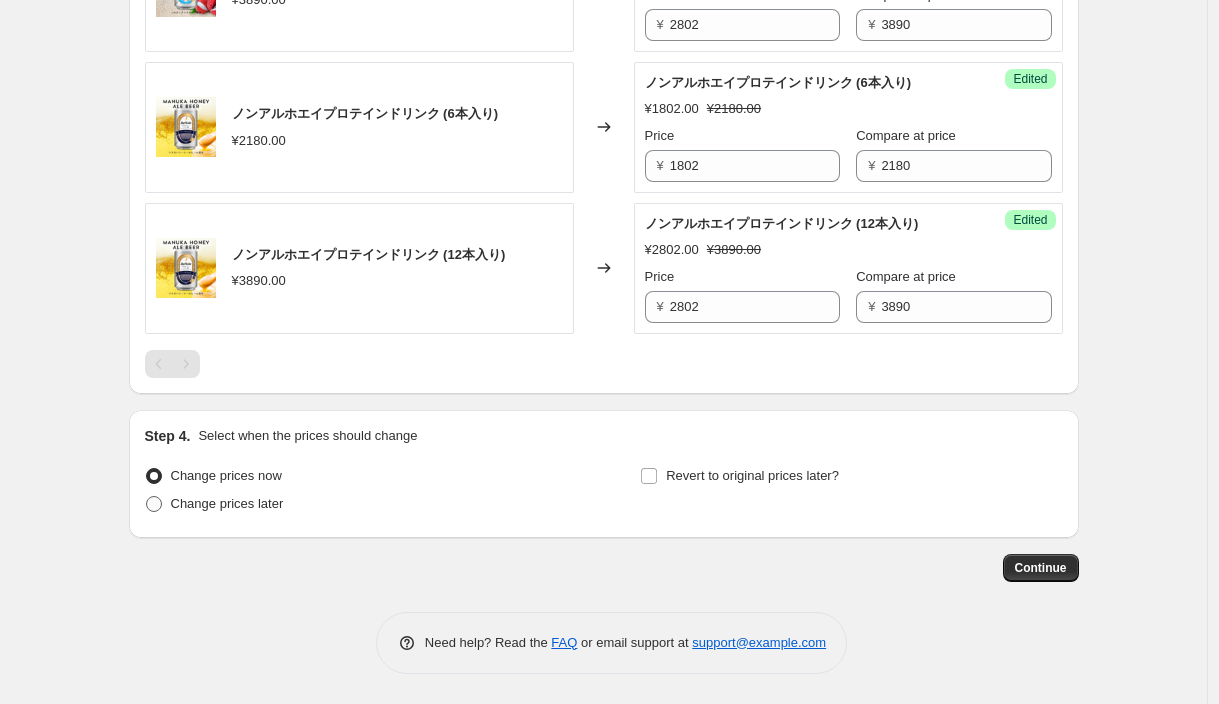 radio on "true" 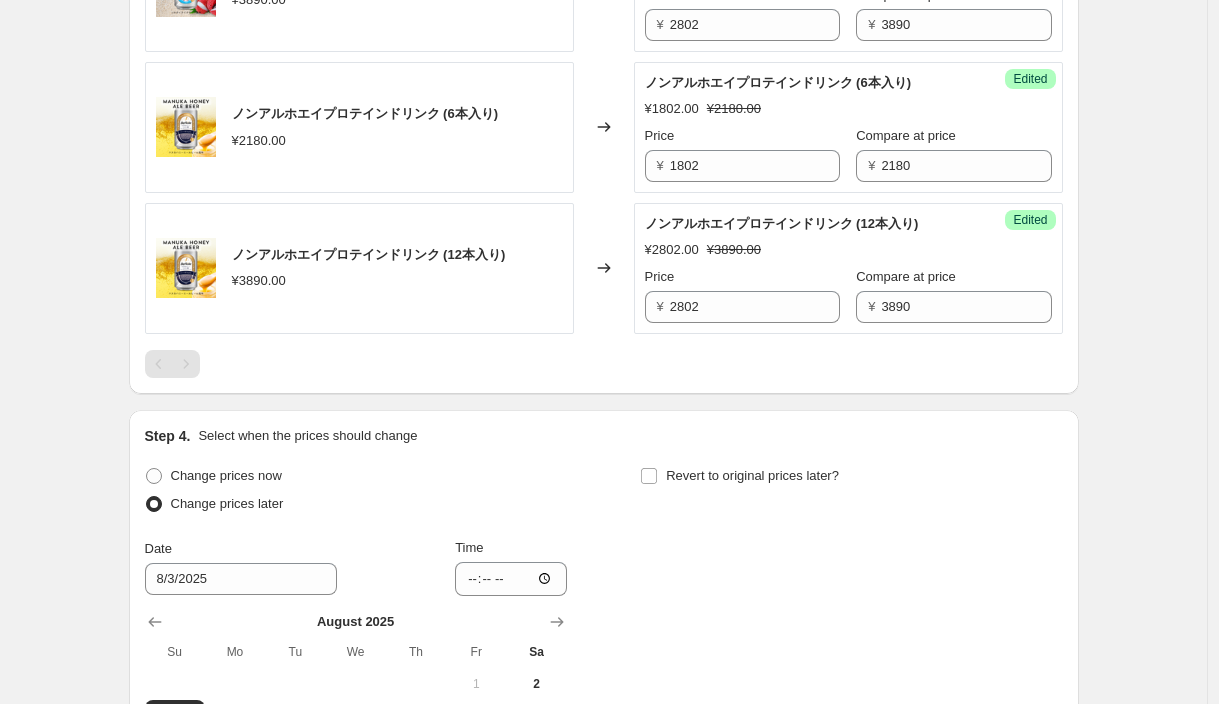 scroll, scrollTop: 1161, scrollLeft: 0, axis: vertical 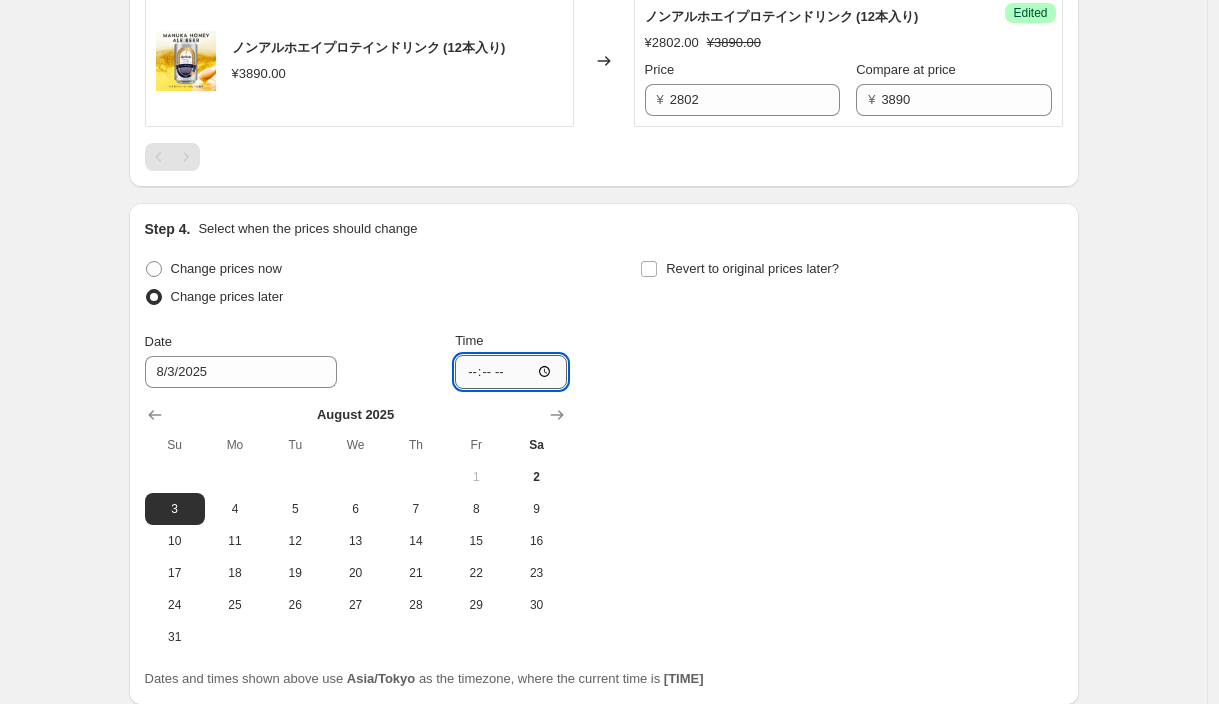 click on "[TIME]" at bounding box center (511, 372) 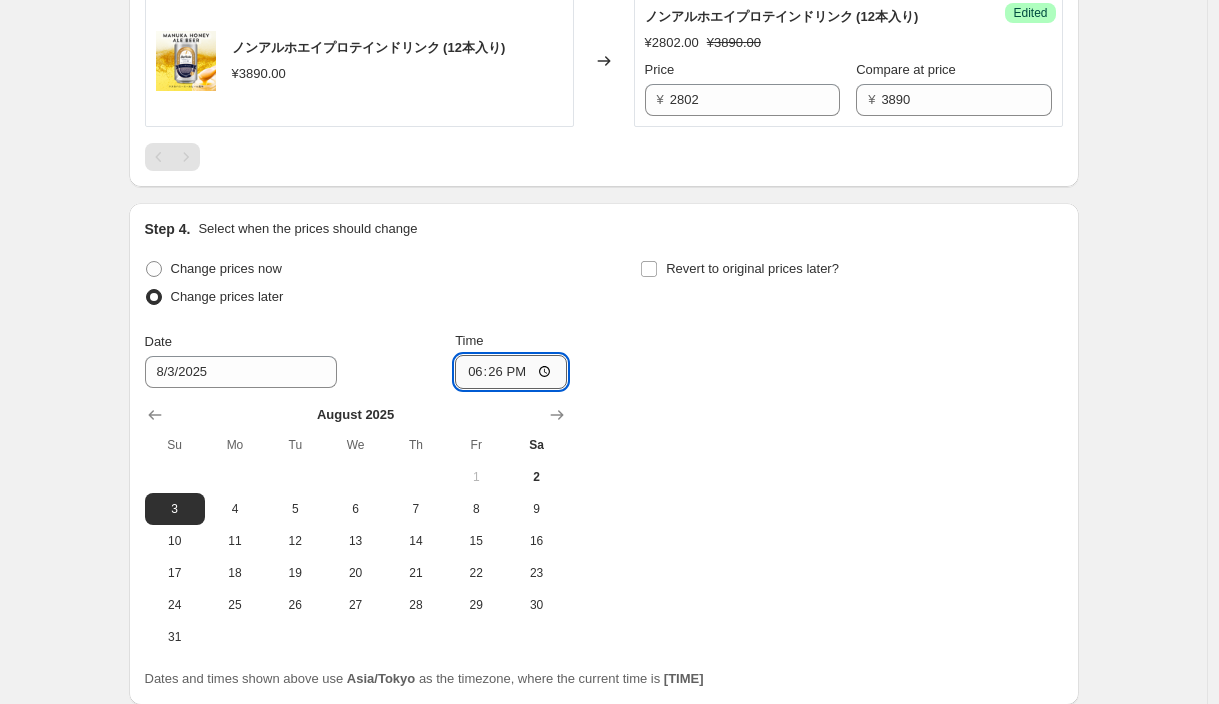 click on "18:26" at bounding box center (511, 372) 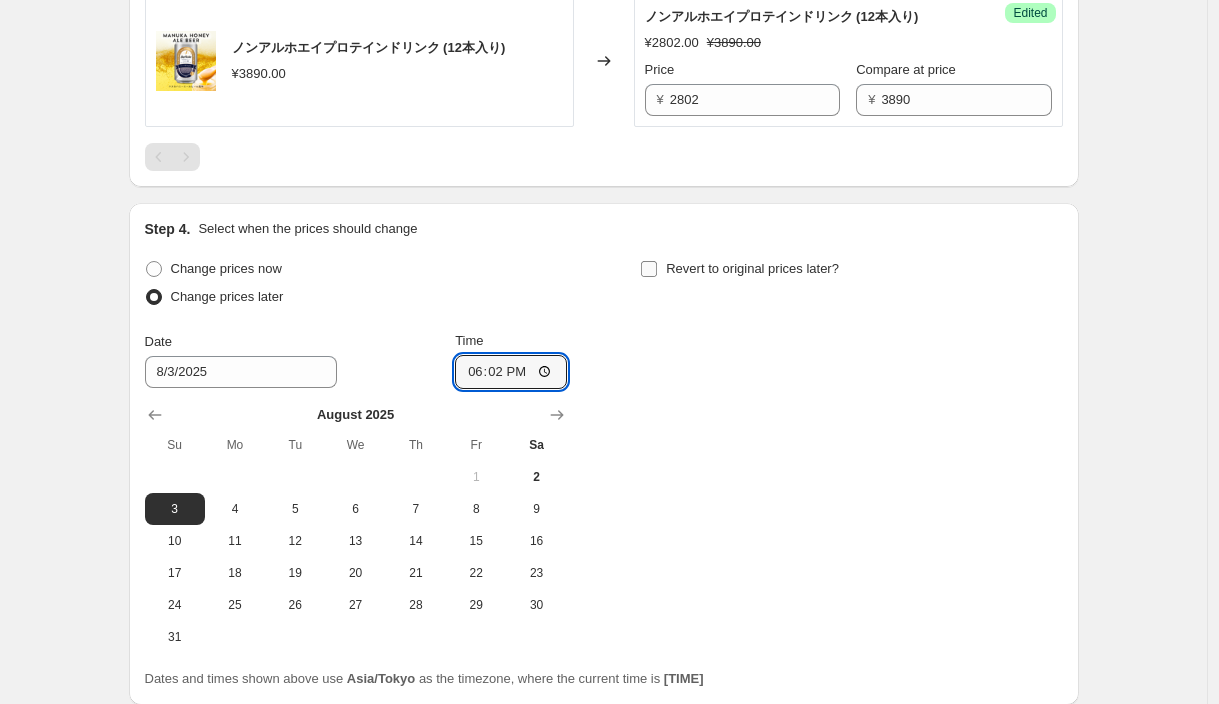 type on "18:02" 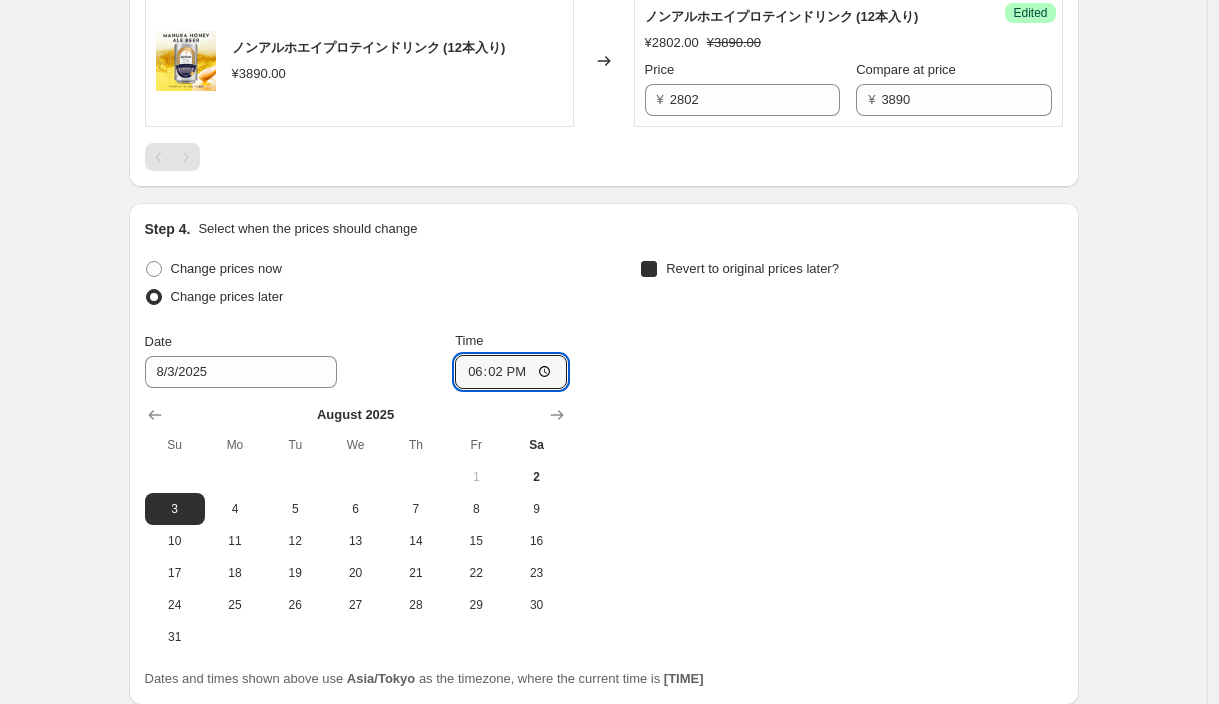 checkbox on "true" 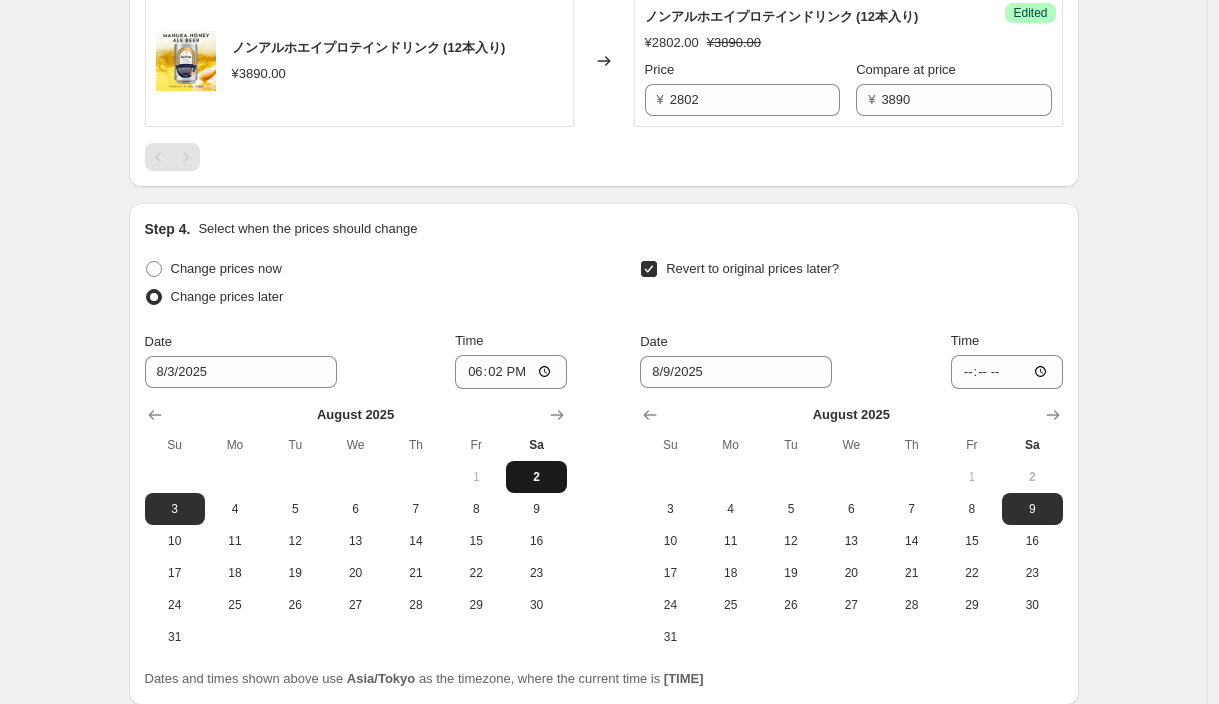 click on "2" at bounding box center (536, 477) 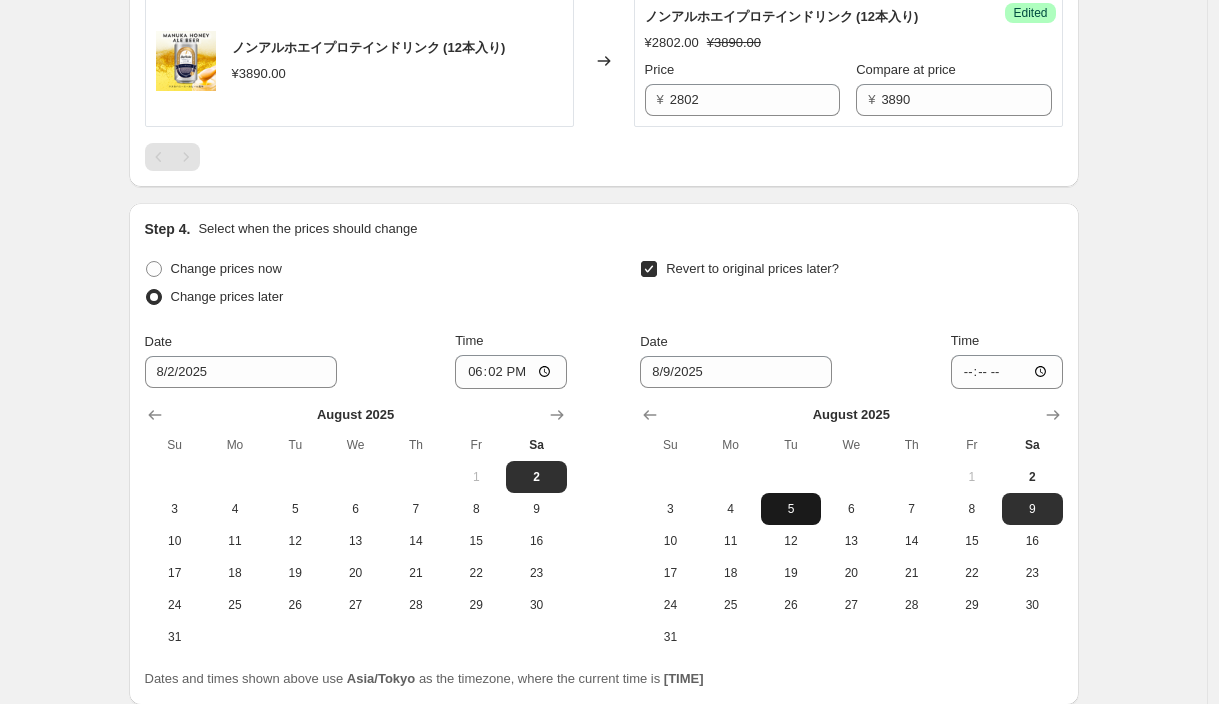 click on "5" at bounding box center (791, 509) 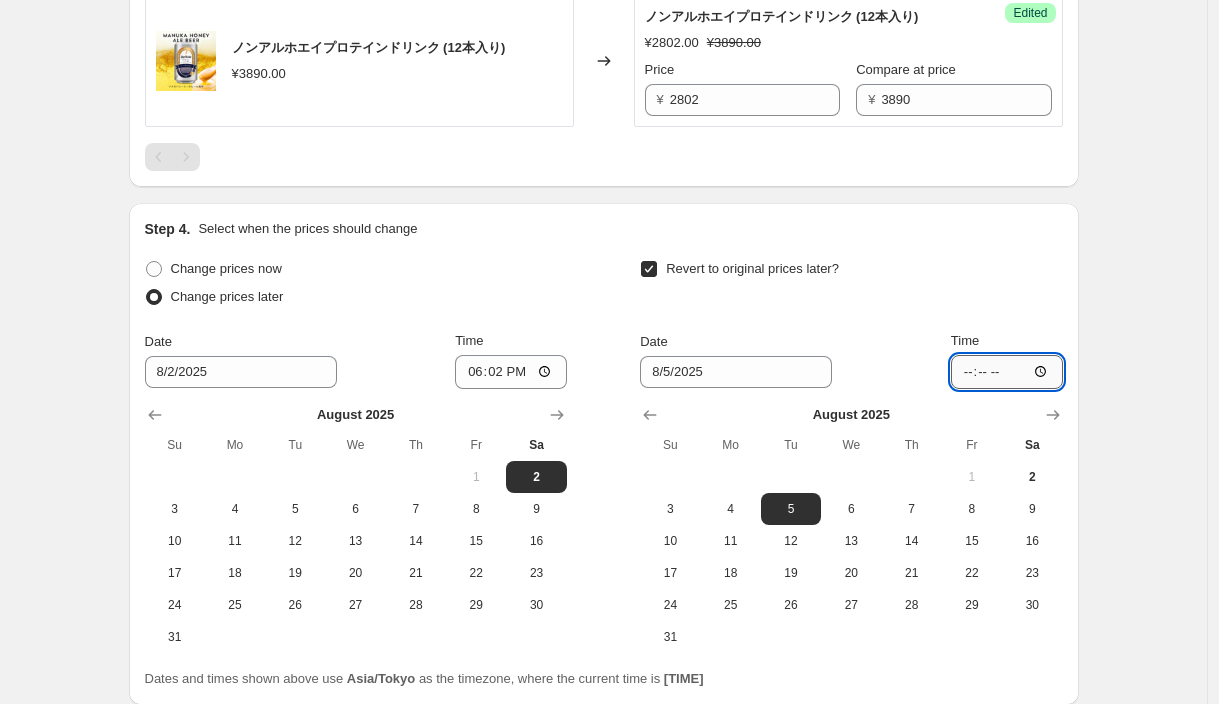click on "[TIME]" at bounding box center [1007, 372] 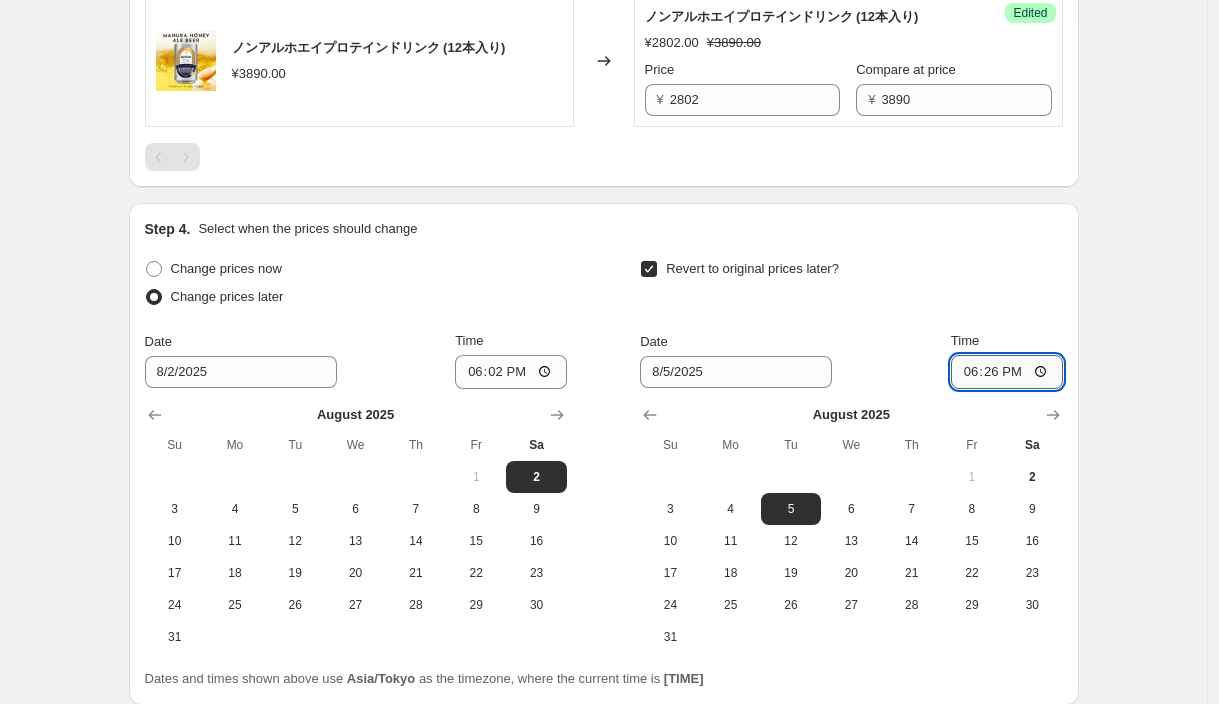 click on "18:26" at bounding box center [1007, 372] 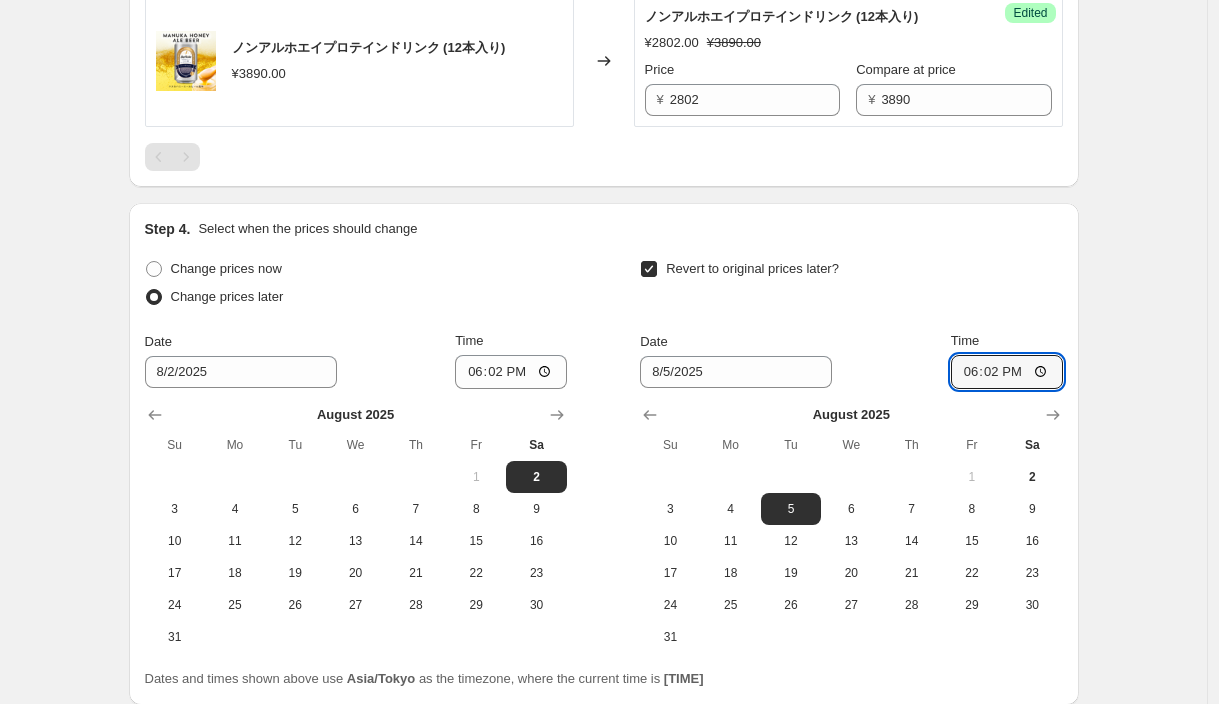 type on "18:02" 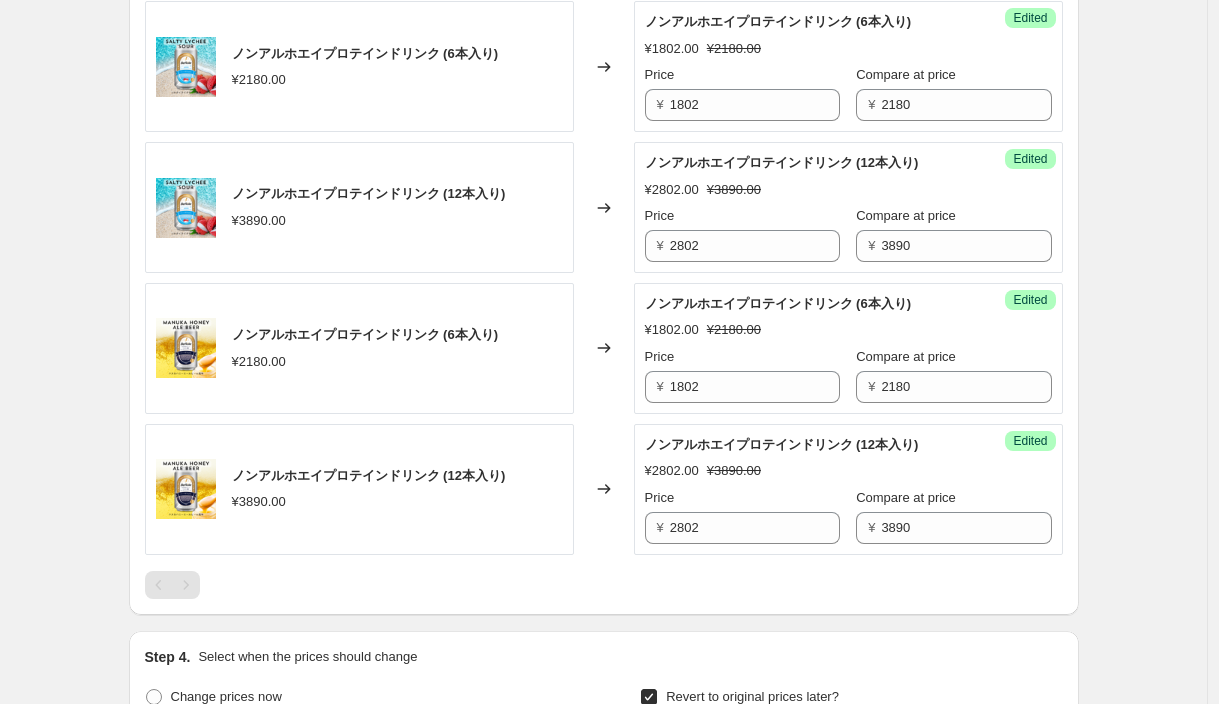 scroll, scrollTop: 1330, scrollLeft: 0, axis: vertical 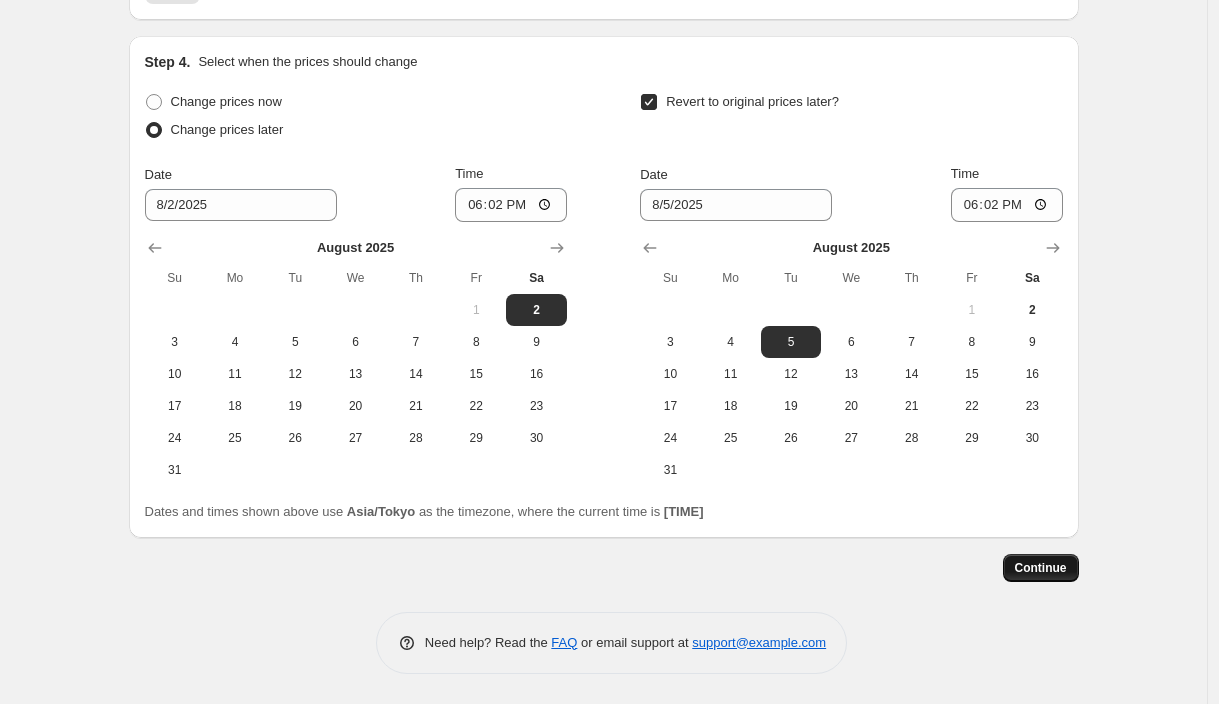 click on "Continue" at bounding box center (1041, 568) 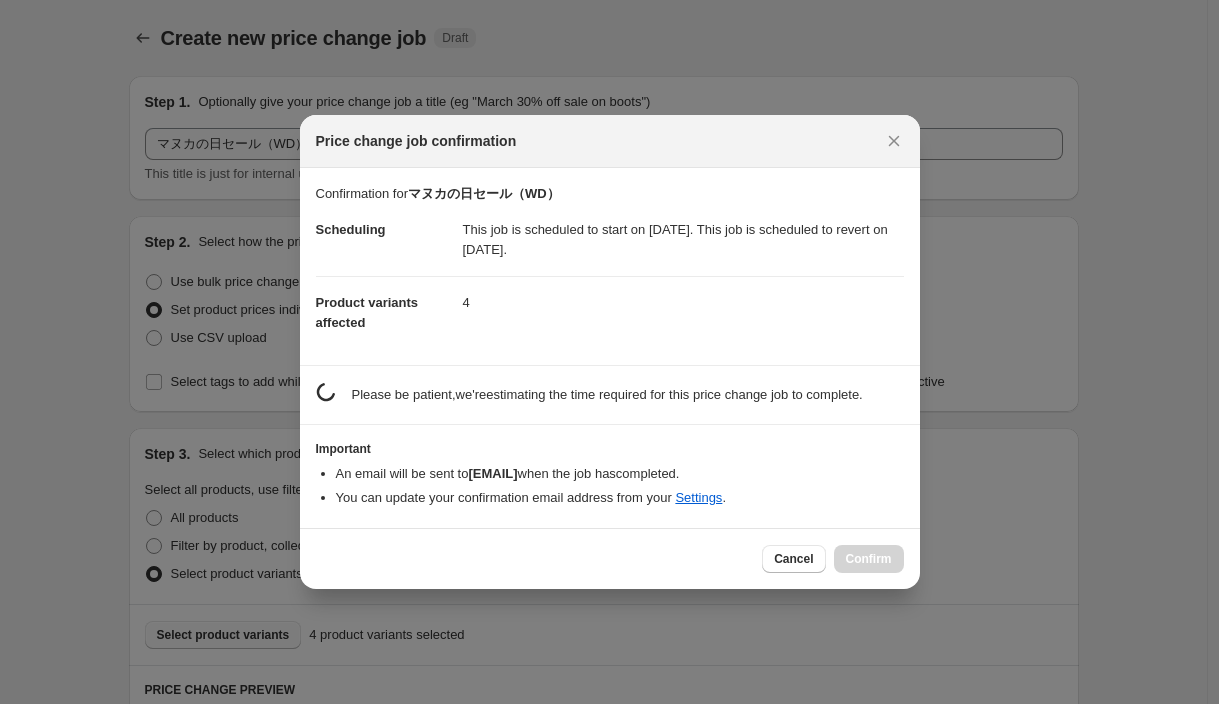 scroll, scrollTop: 1330, scrollLeft: 0, axis: vertical 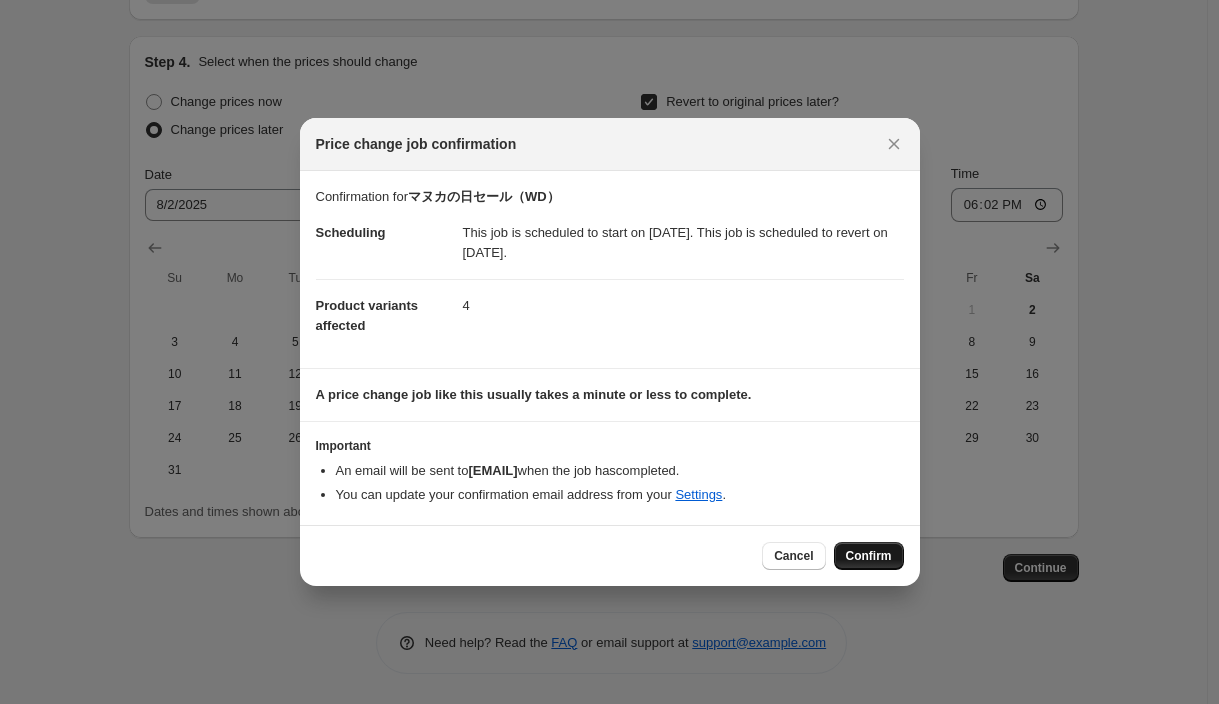 click on "Confirm" at bounding box center [869, 556] 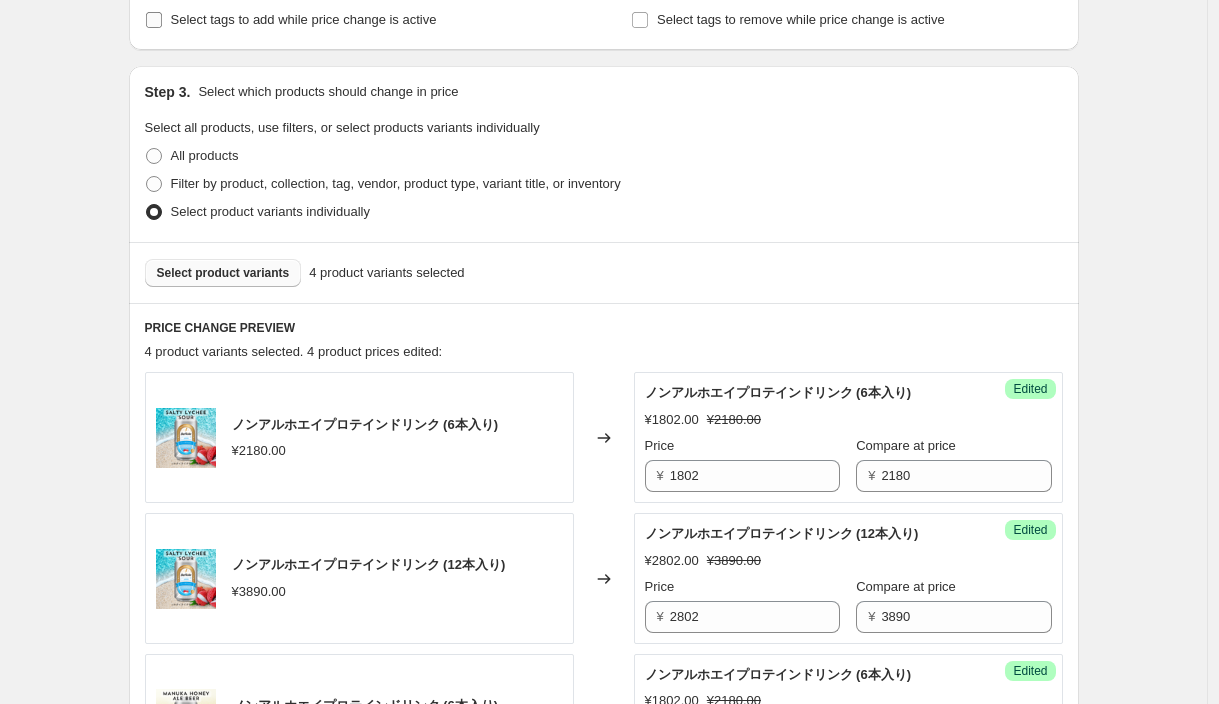 scroll, scrollTop: 0, scrollLeft: 0, axis: both 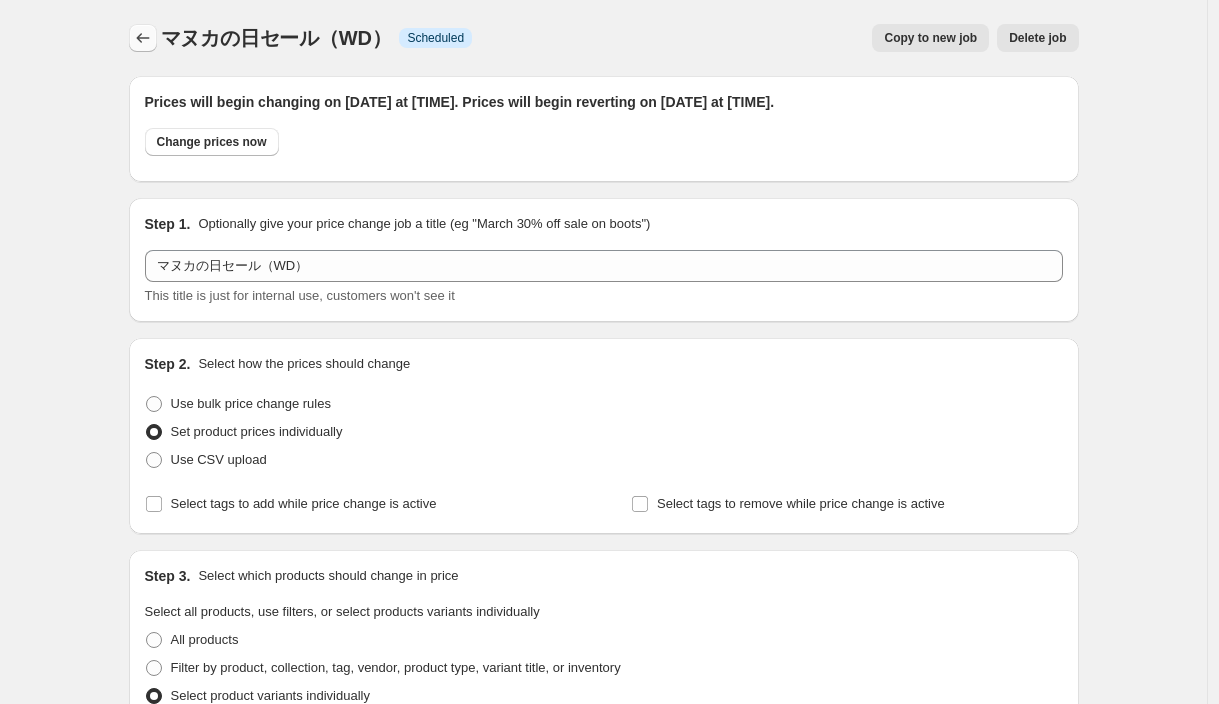 click 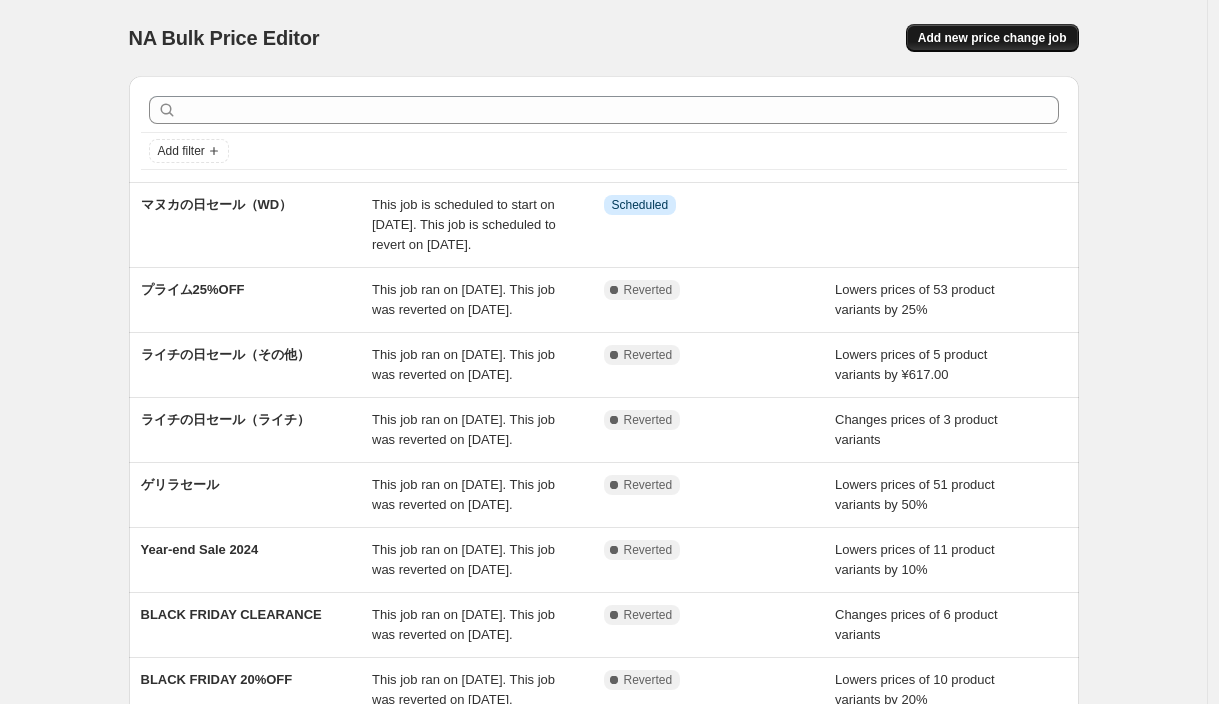 click on "Add new price change job" at bounding box center (992, 38) 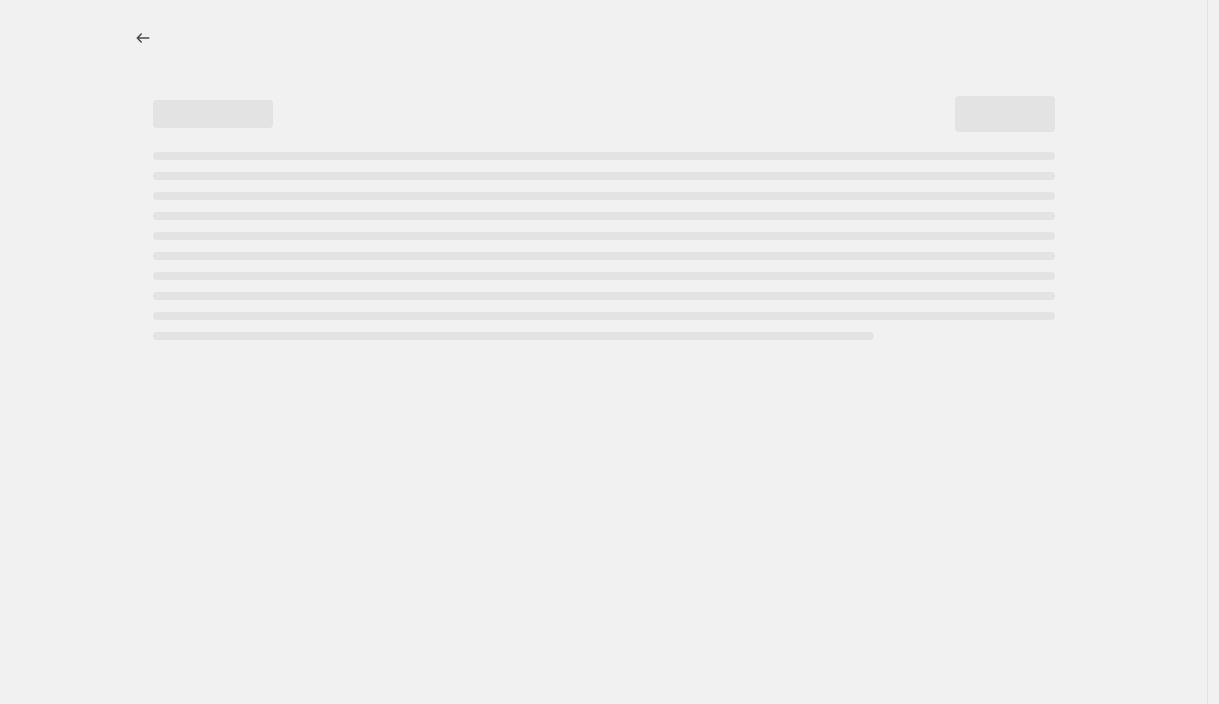select on "percentage" 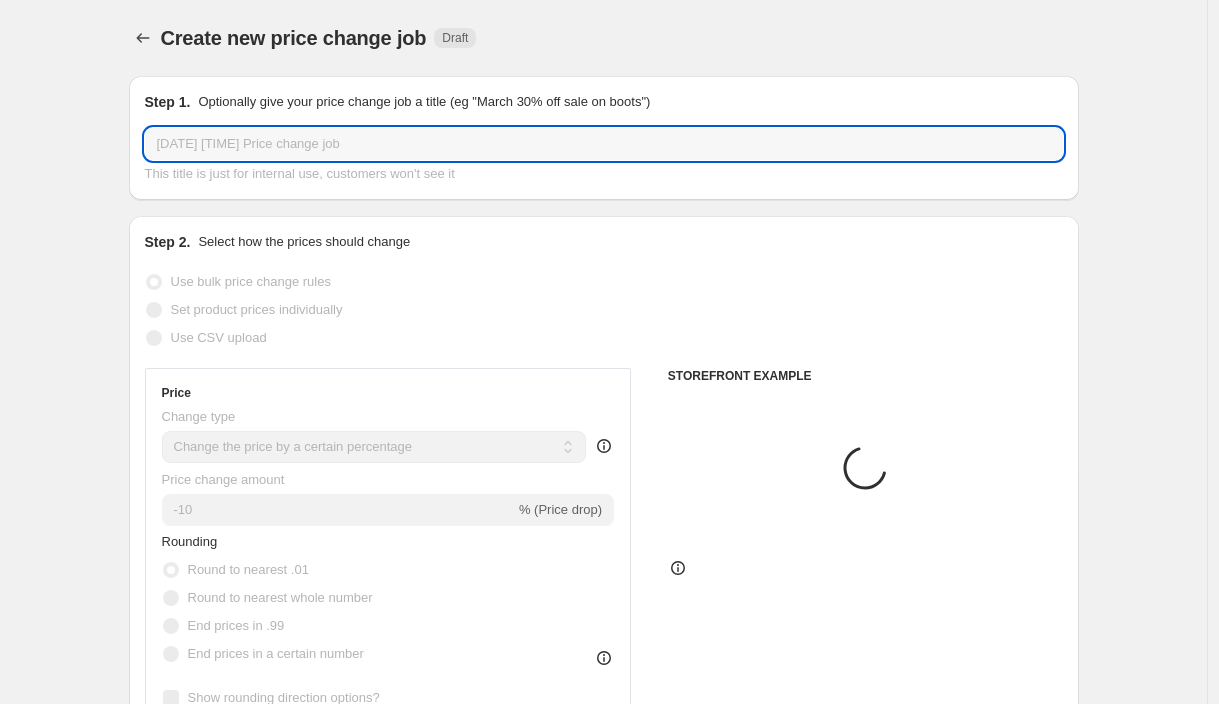 click on "[DATE] [TIME] Price change job" at bounding box center (604, 144) 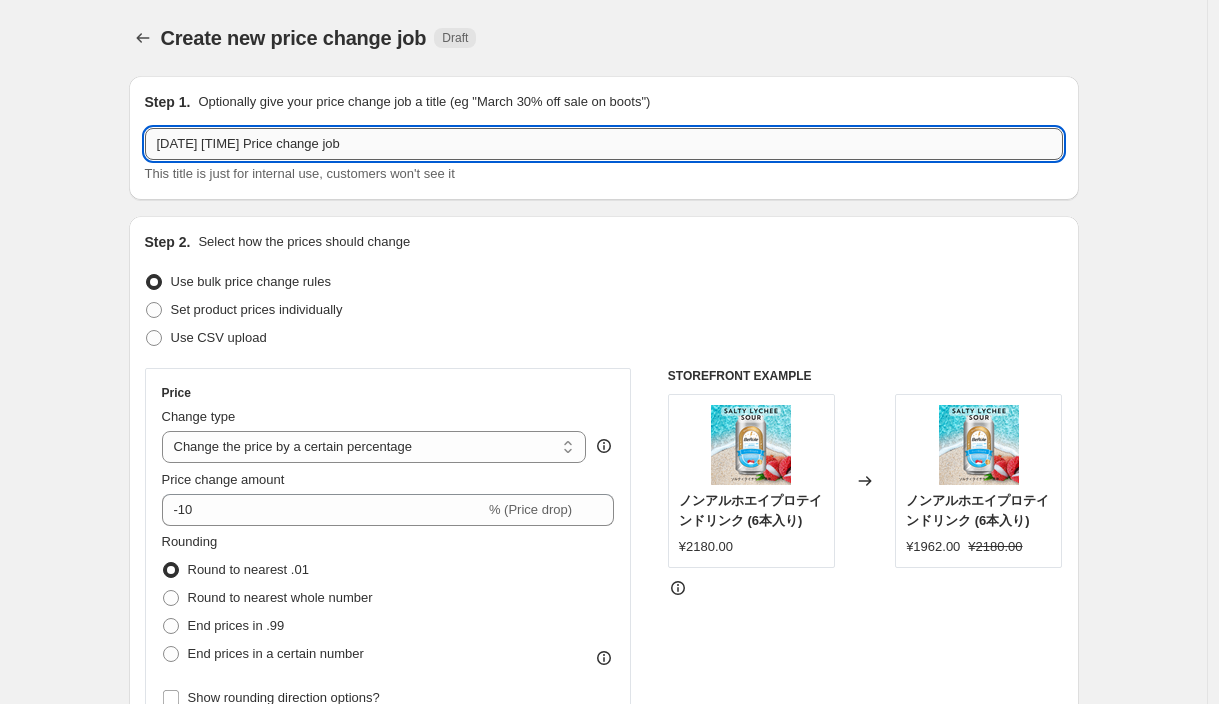 click on "[DATE] [TIME] Price change job" at bounding box center [604, 144] 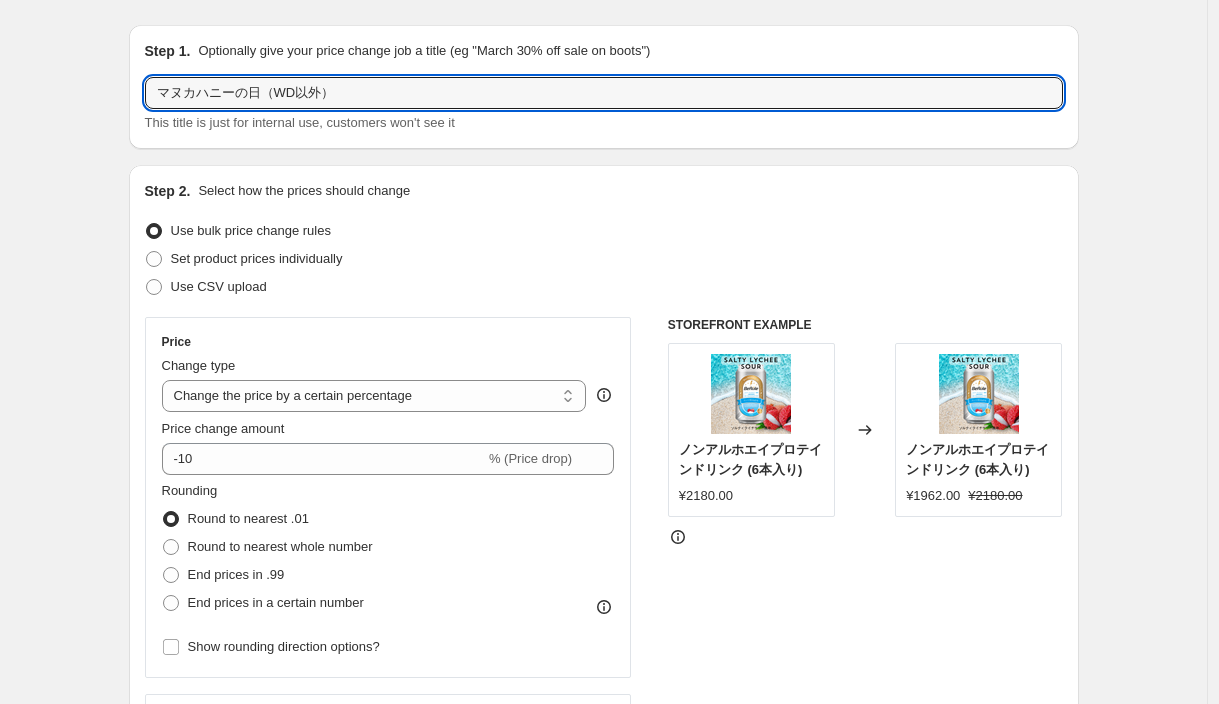 scroll, scrollTop: 64, scrollLeft: 0, axis: vertical 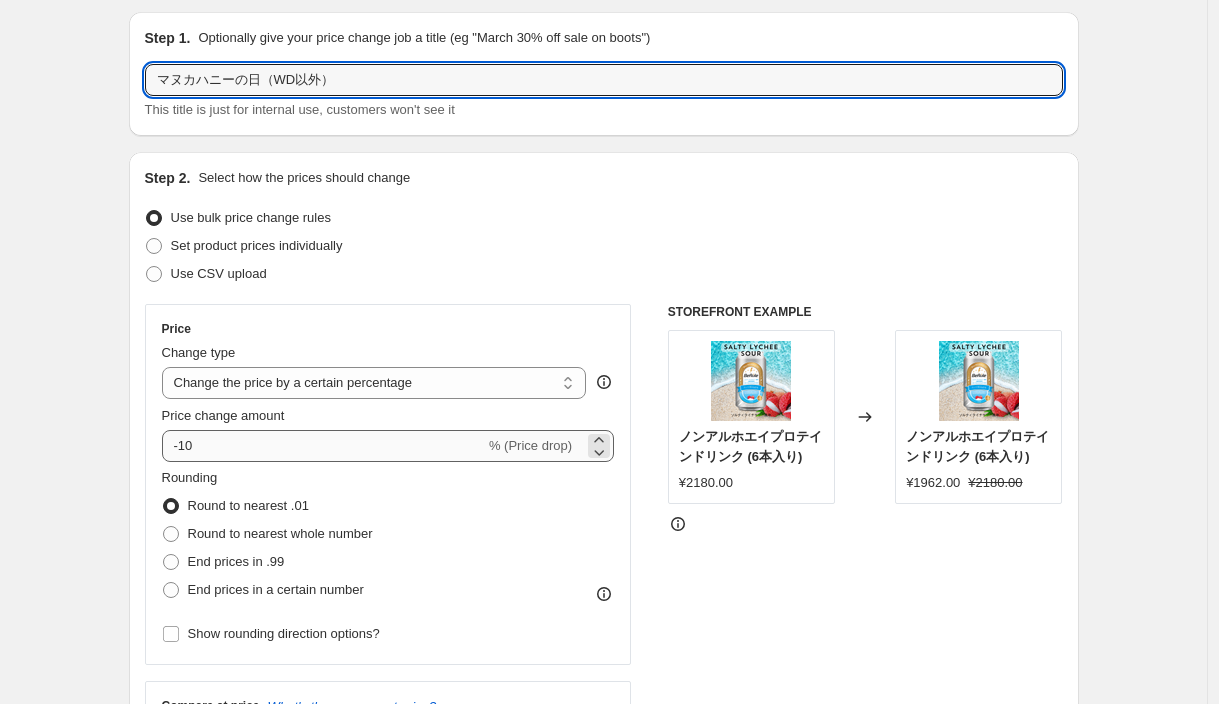 type on "マヌカハニーの日（WD以外）" 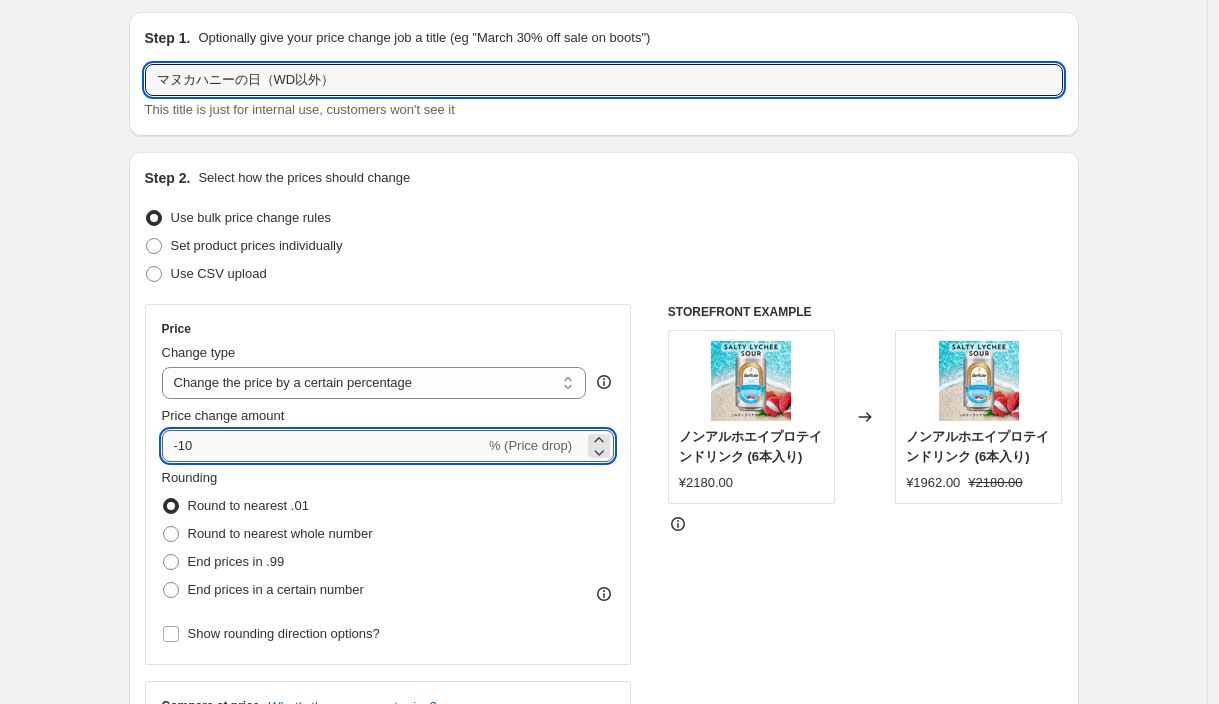 click on "-10" at bounding box center (323, 446) 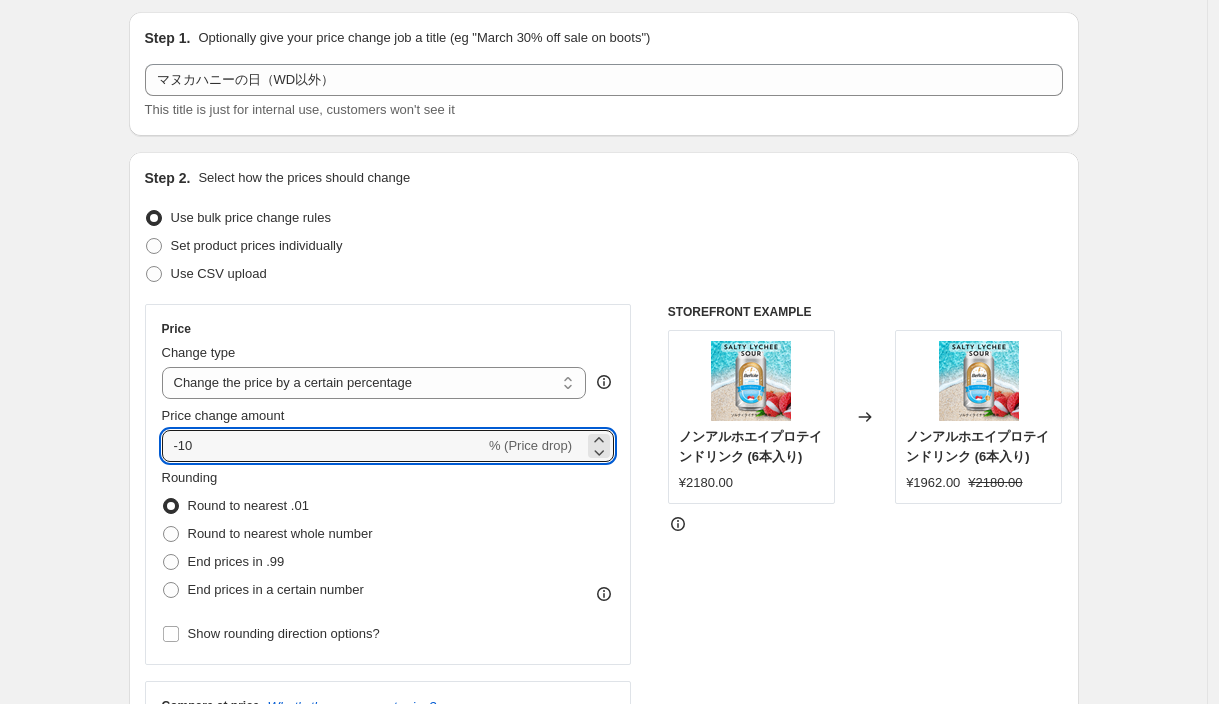 click on "Price Change type Change the price to a certain amount Change the price by a certain amount Change the price by a certain percentage Change the price to the current compare at price (price before sale) Change the price by a certain amount relative to the compare at price Change the price by a certain percentage relative to the compare at price Don't change the price Change the price by a certain percentage relative to the cost per item Change price to certain cost margin Change the price by a certain percentage Price change amount -10 % (Price drop) Rounding Round to nearest .01 Round to nearest whole number End prices in .99 End prices in a certain number Show rounding direction options?" at bounding box center [388, 484] 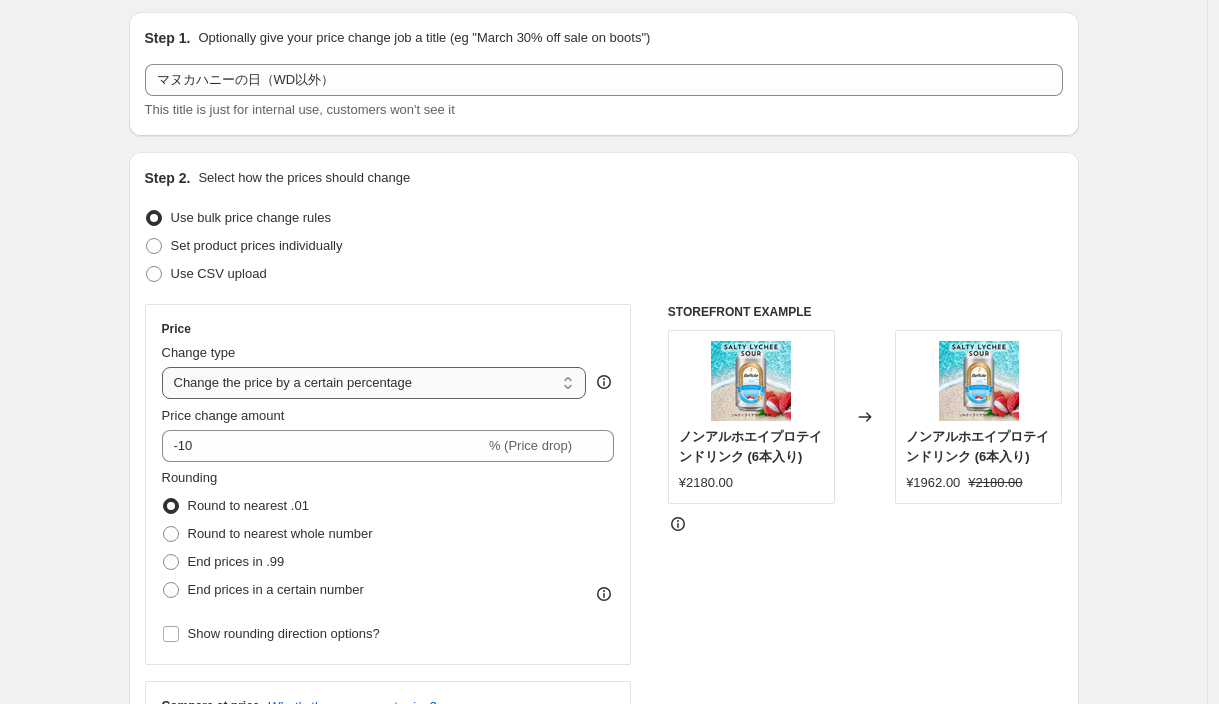 select on "by" 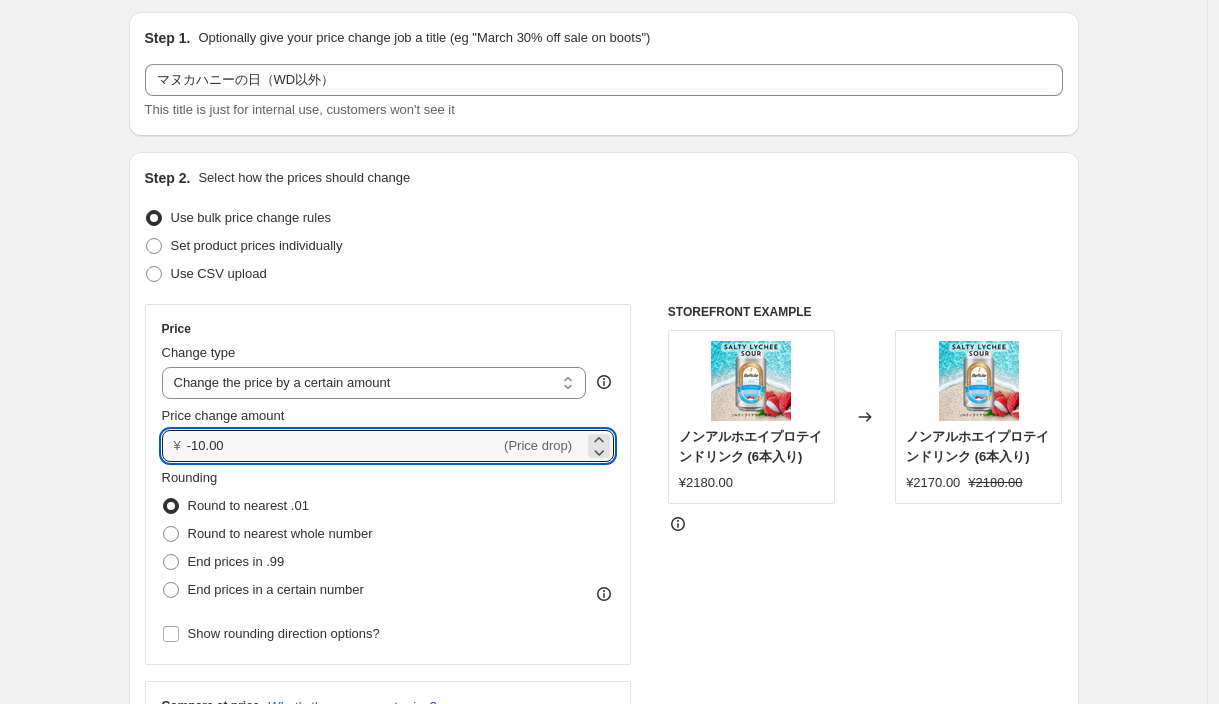drag, startPoint x: 275, startPoint y: 451, endPoint x: 155, endPoint y: 442, distance: 120.33703 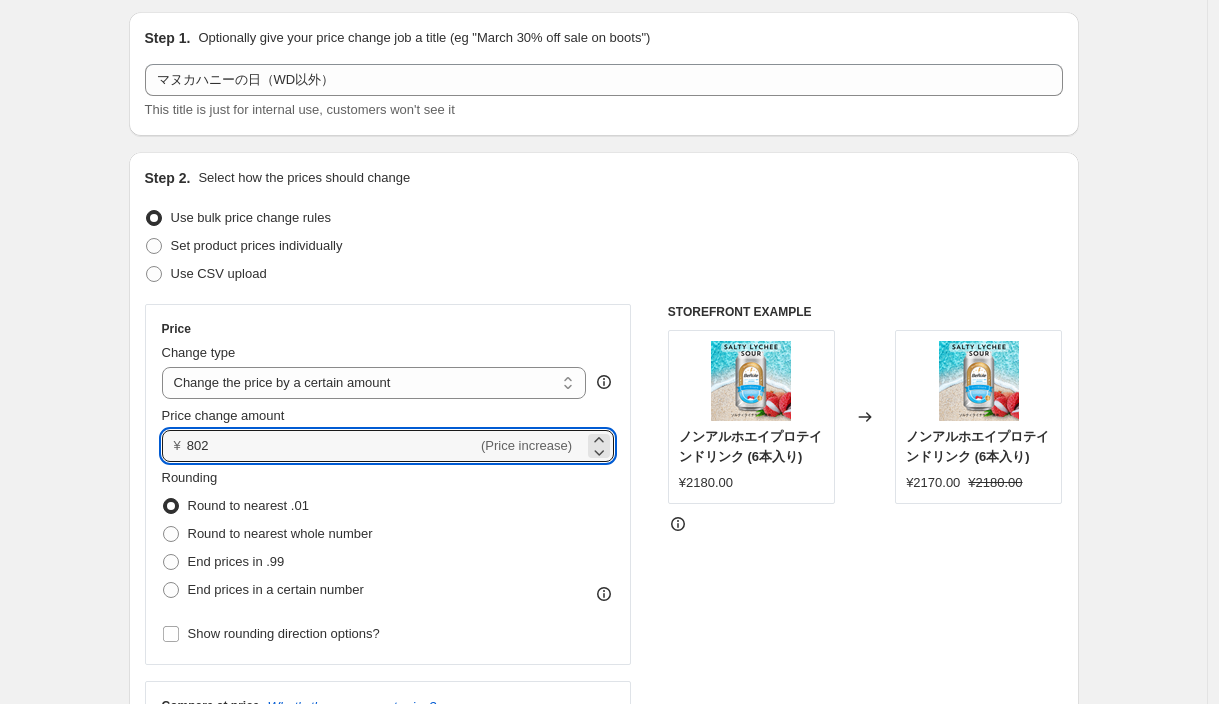 type on "802.00" 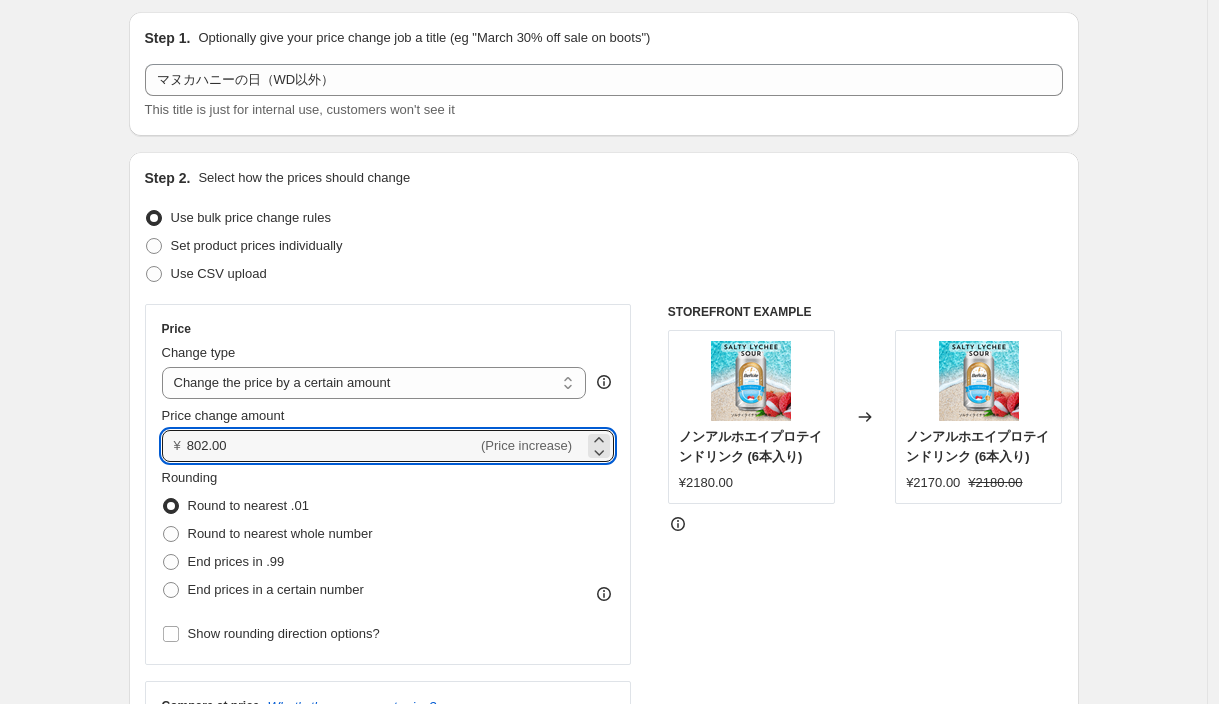 click on "Step 1. Optionally give your price change job a title (eg "March 30% off sale on boots") [EVENT_NAME] This title is just for internal use, customers won't see it Step 2. Select how the prices should change Use bulk price change rules Set product prices individually Use CSV upload Price Change type Change the price to a certain amount Change the price by a certain amount Change the price by a certain percentage Change the price to the current compare at price (price before sale) Change the price by a certain amount relative to the compare at price Change the price by a certain percentage relative to the compare at price Don't change the price Change the price by a certain percentage relative to the cost per item Change price to certain cost margin Change the price by a certain amount Price change amount ¥ 802.00  (Price increase) Rounding Round to nearest .01 Round to nearest whole number End prices in .99 End prices in a certain number Show rounding direction options? Change type" at bounding box center [596, 904] 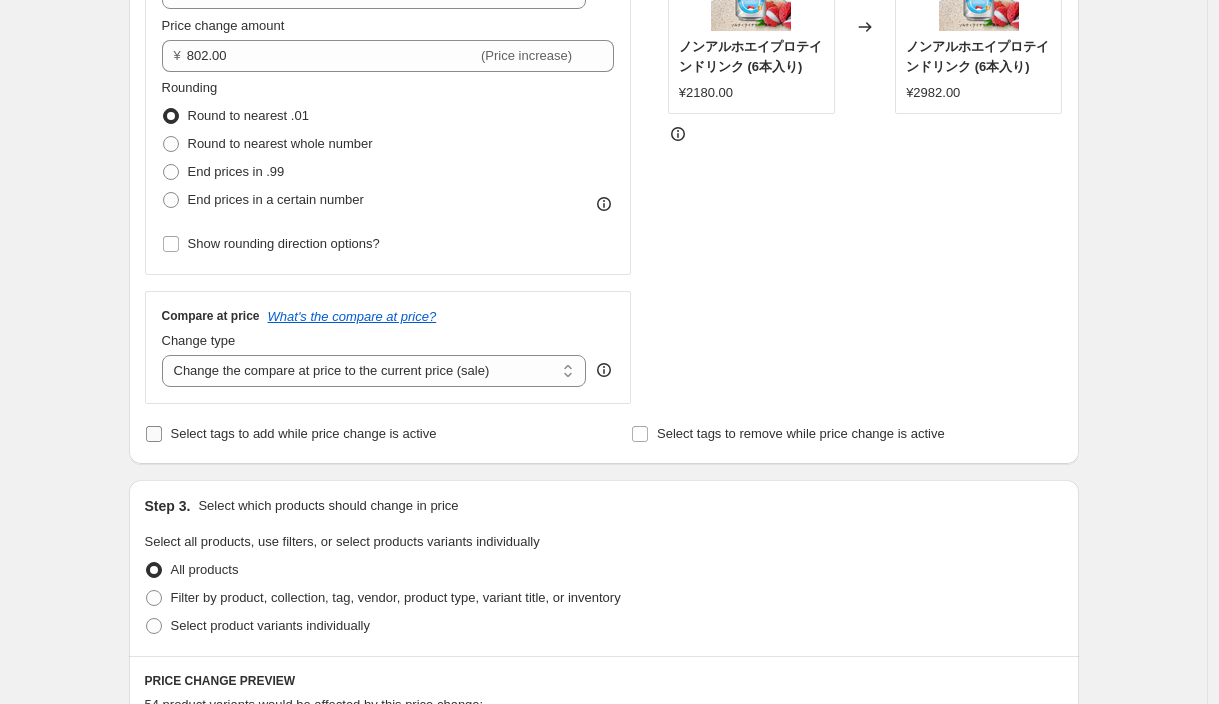scroll, scrollTop: 511, scrollLeft: 0, axis: vertical 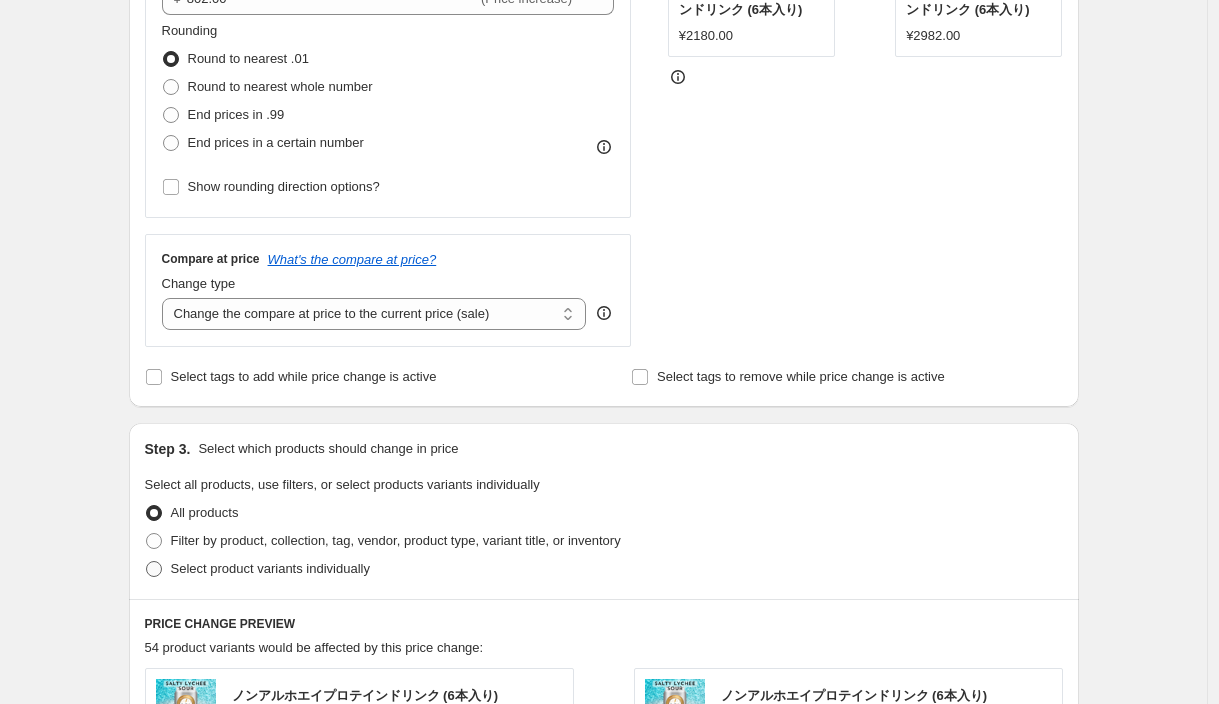 click on "Select product variants individually" at bounding box center (270, 568) 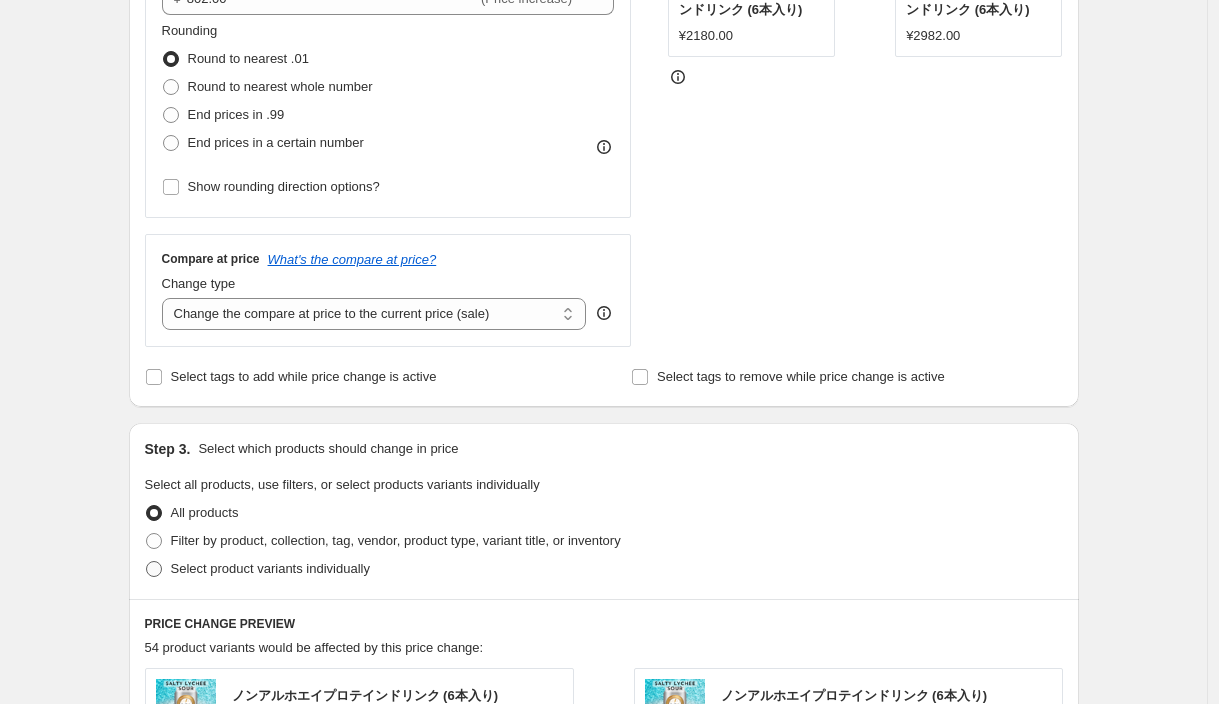 radio on "true" 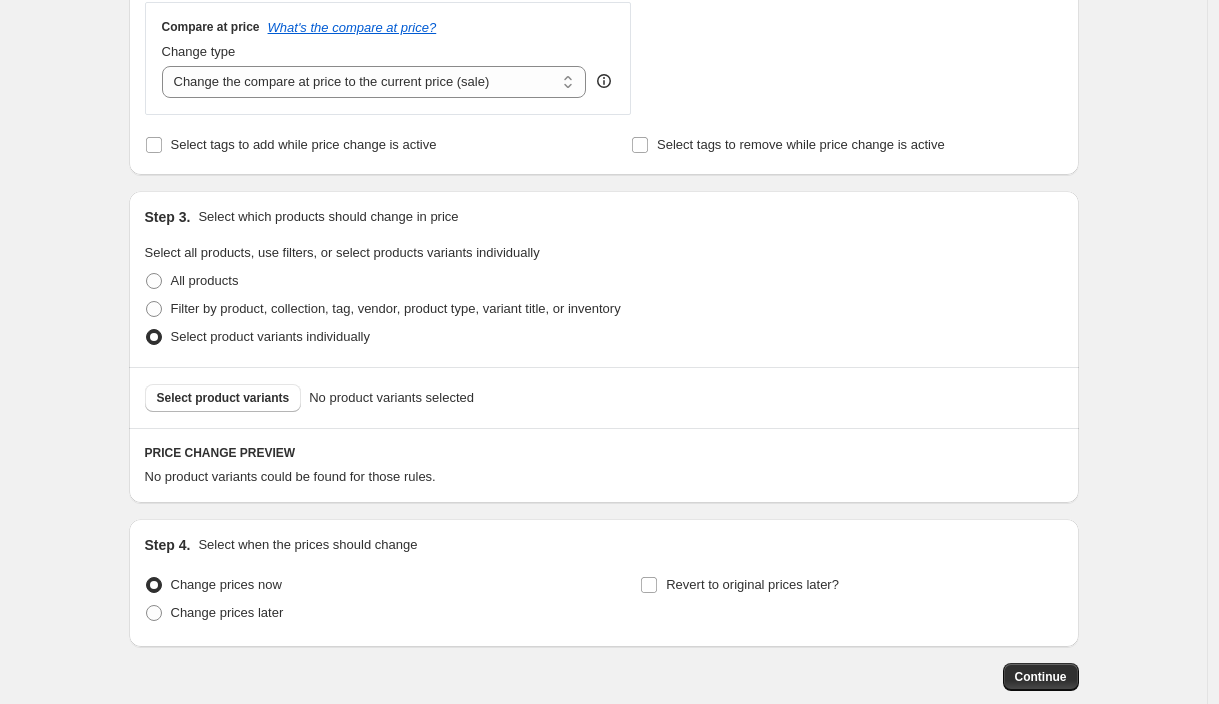 scroll, scrollTop: 852, scrollLeft: 0, axis: vertical 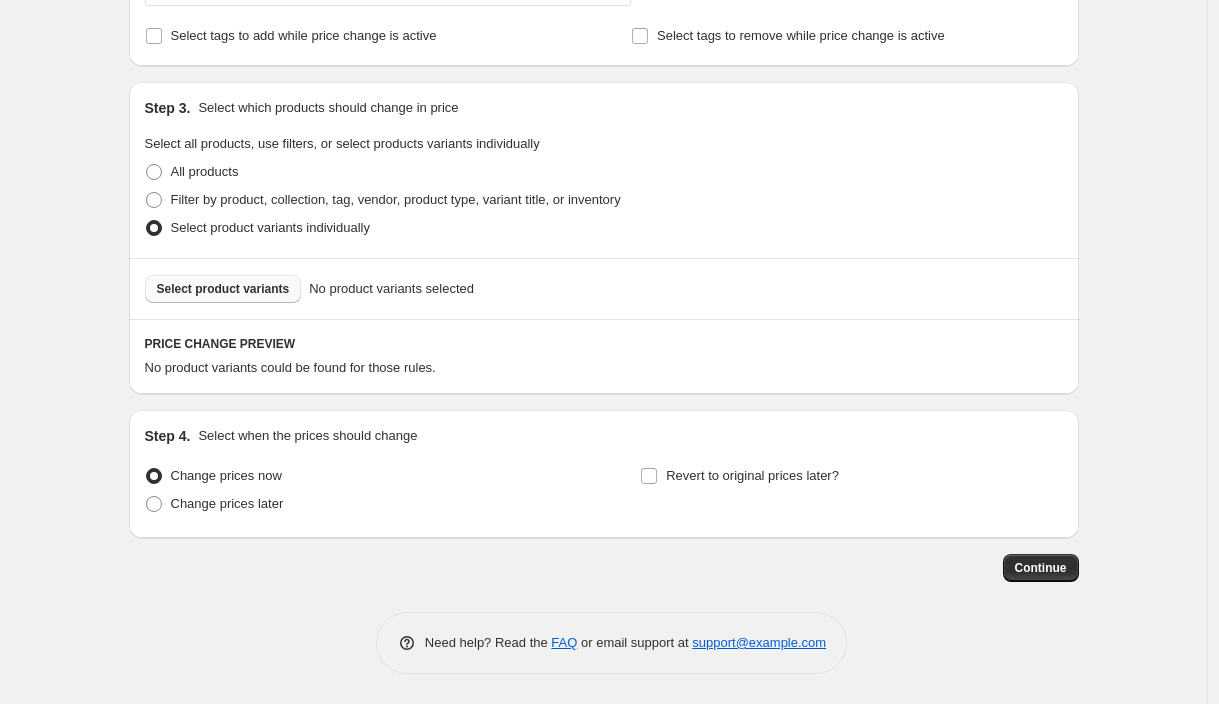 click on "Select product variants" at bounding box center (223, 289) 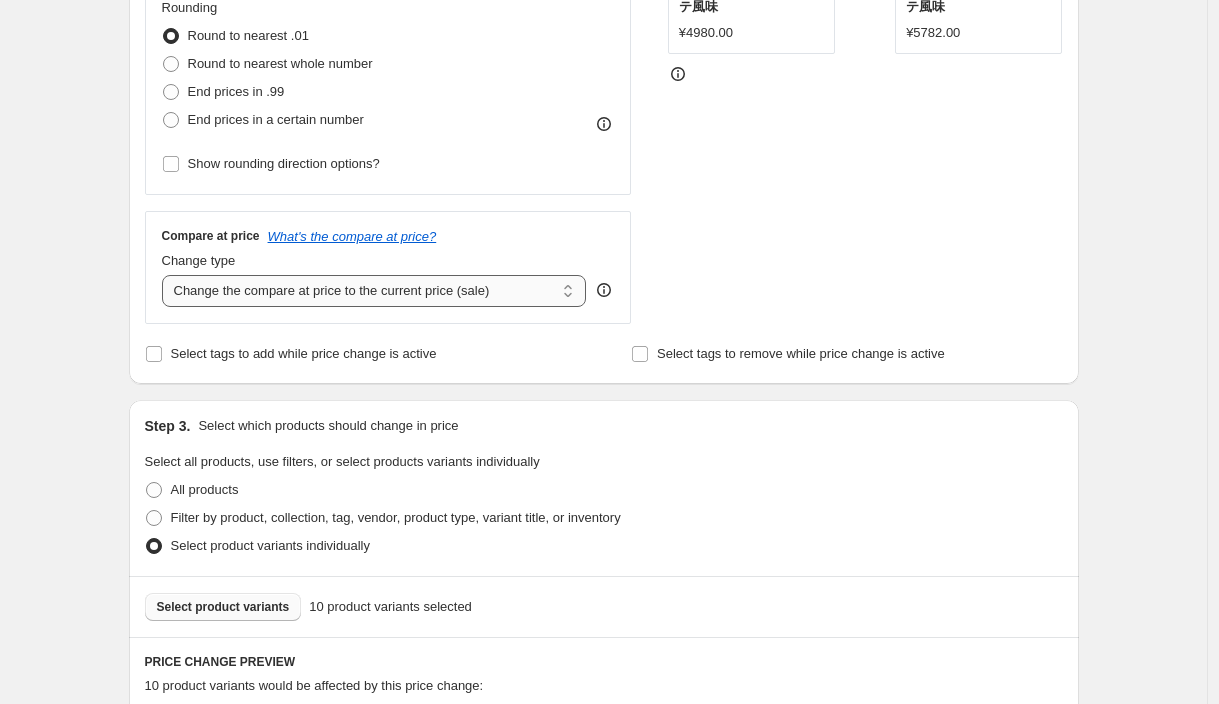 scroll, scrollTop: 311, scrollLeft: 0, axis: vertical 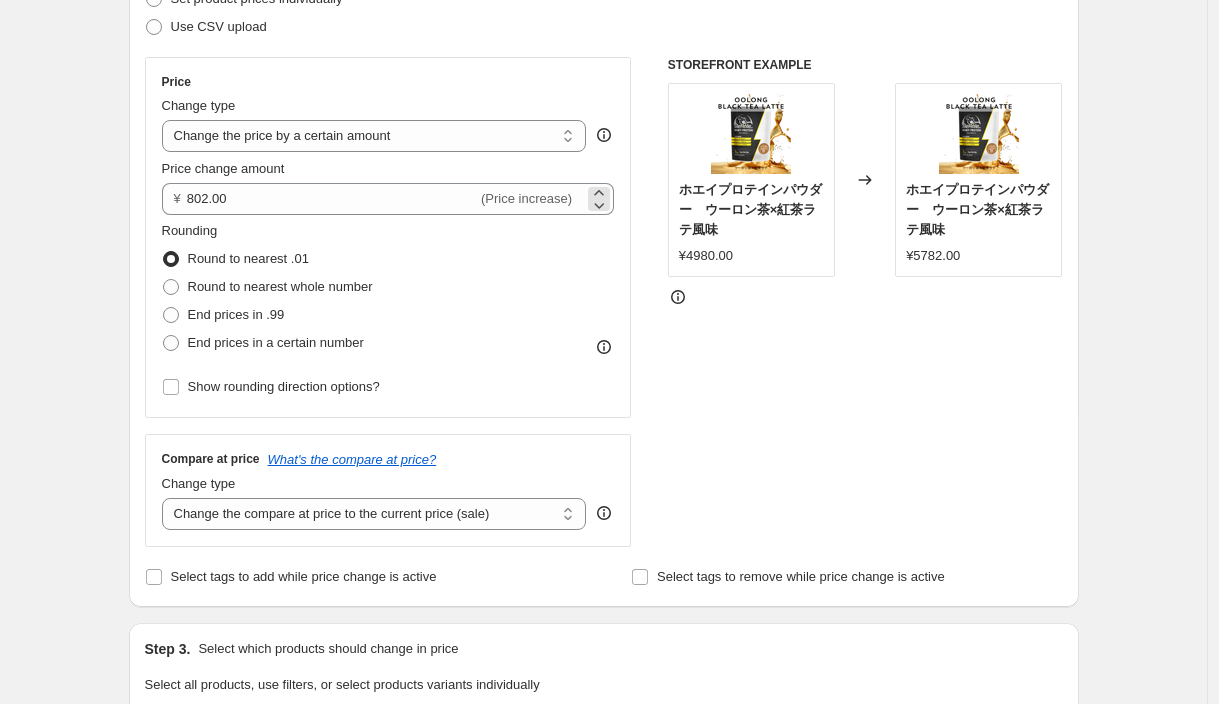 click on "¥ 802.00  (Price increase)" at bounding box center (388, 199) 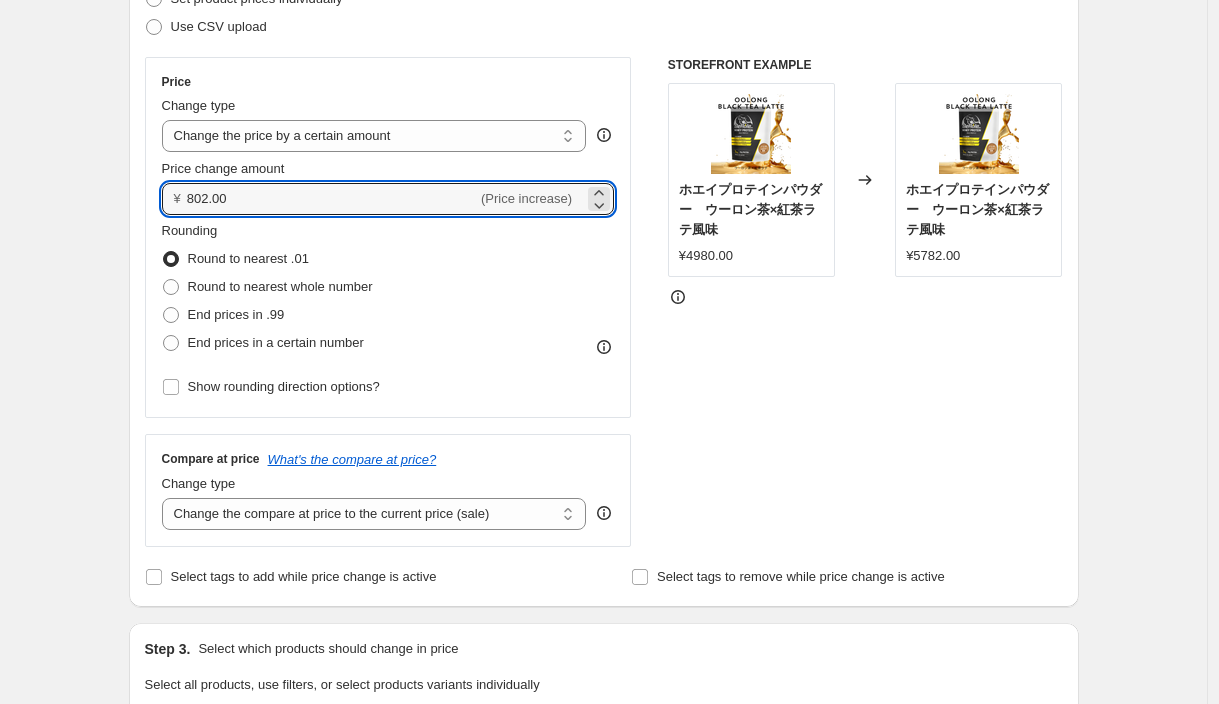 click on "(Price increase)" at bounding box center (526, 198) 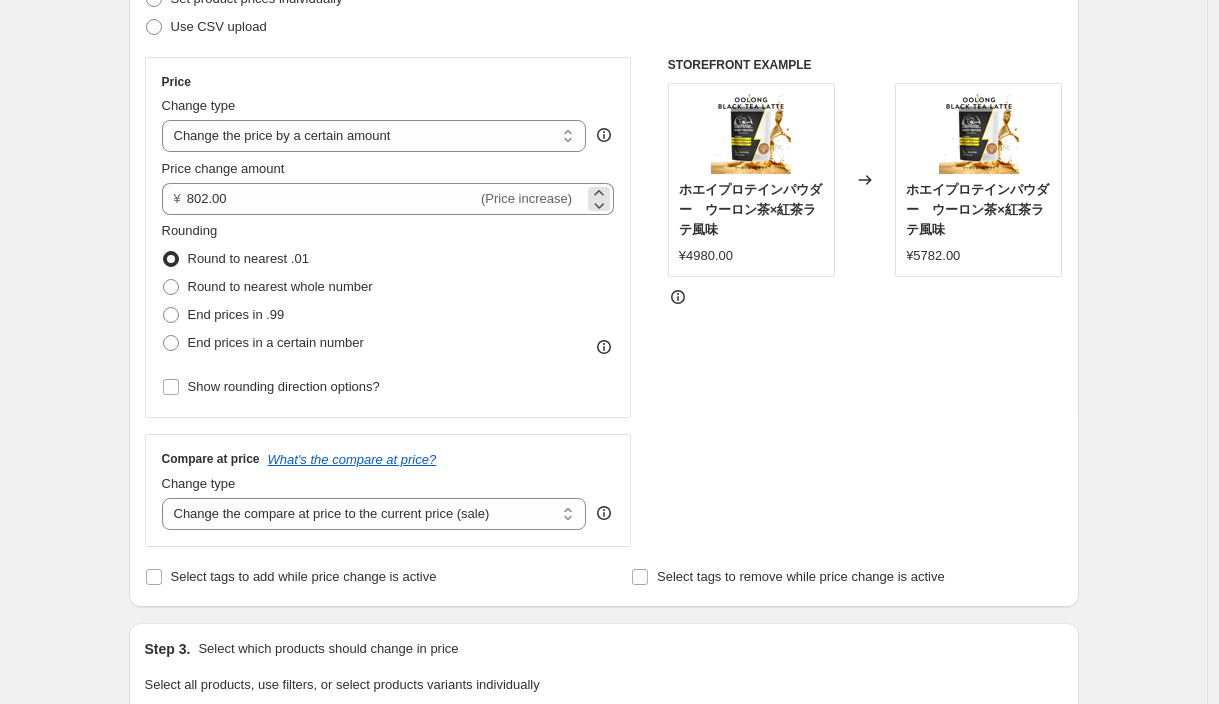 click on "¥ 802.00  (Price increase)" at bounding box center [388, 199] 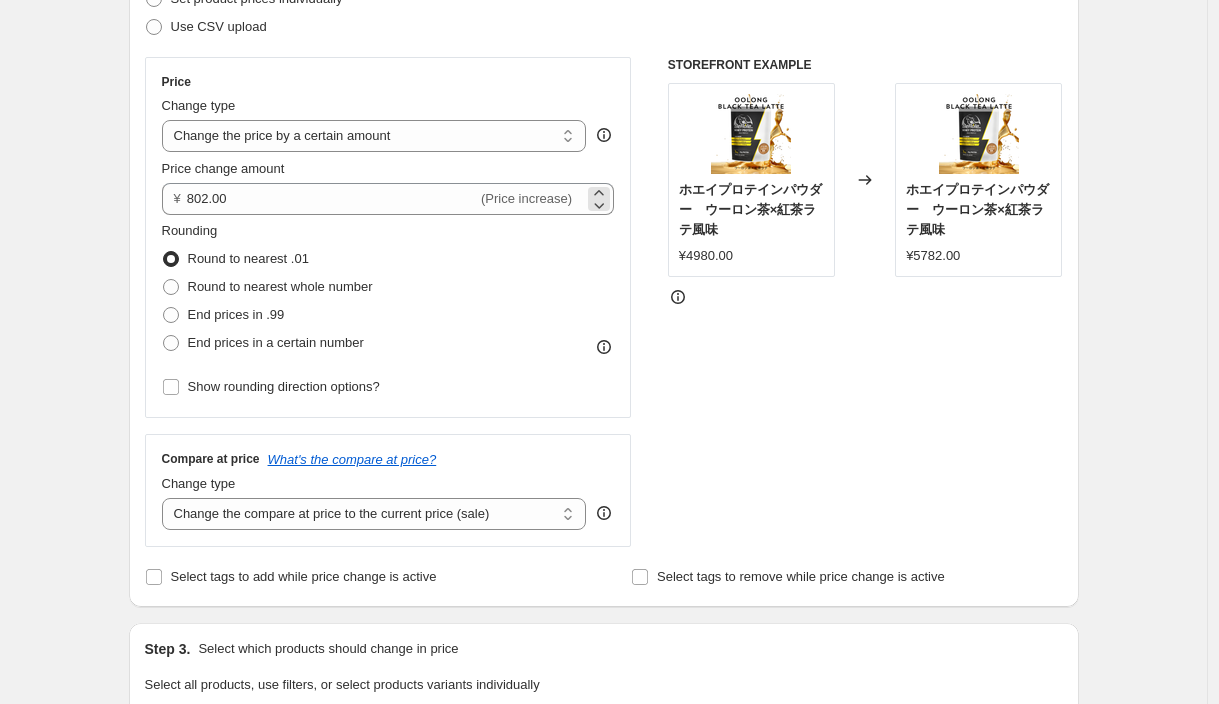click on "(Price increase)" at bounding box center (526, 198) 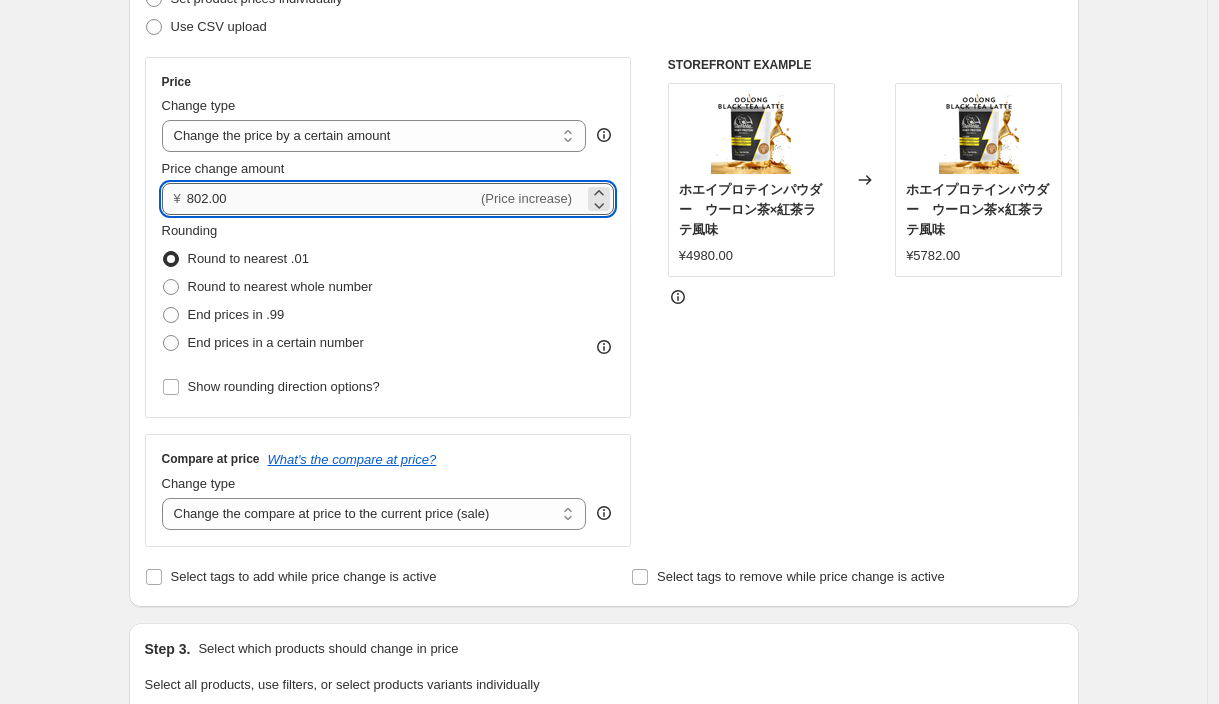 click on "802.00" at bounding box center (332, 199) 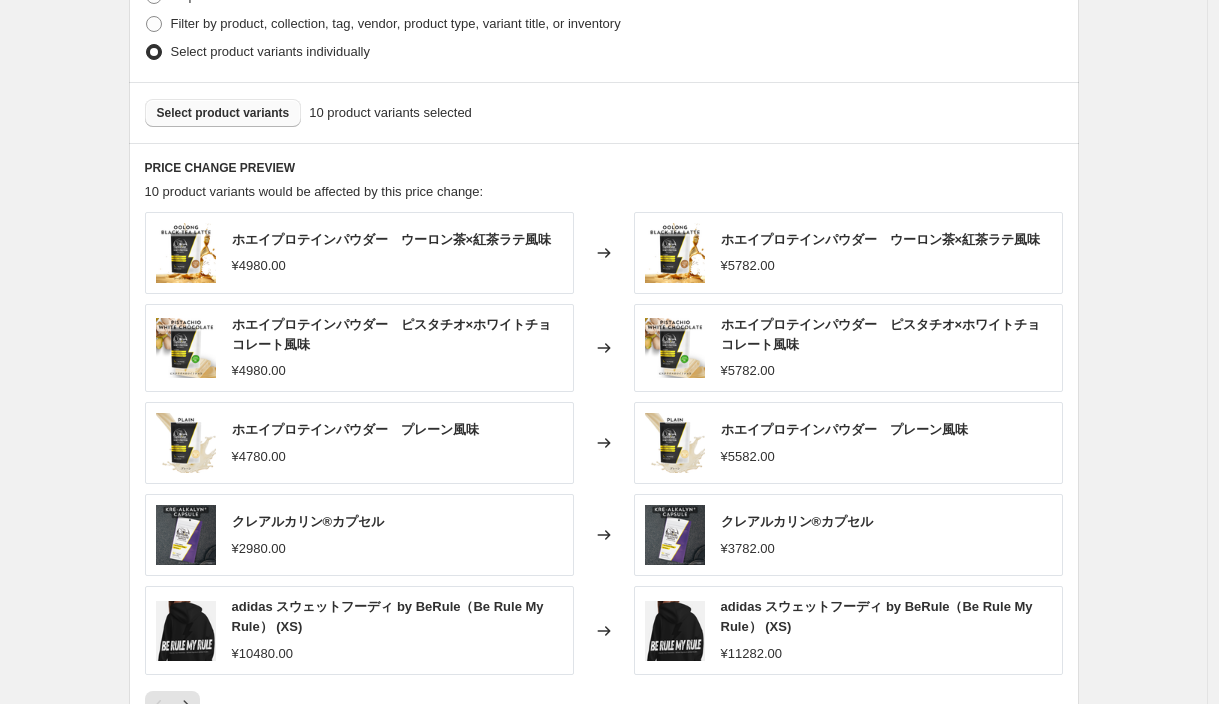 scroll, scrollTop: 1369, scrollLeft: 0, axis: vertical 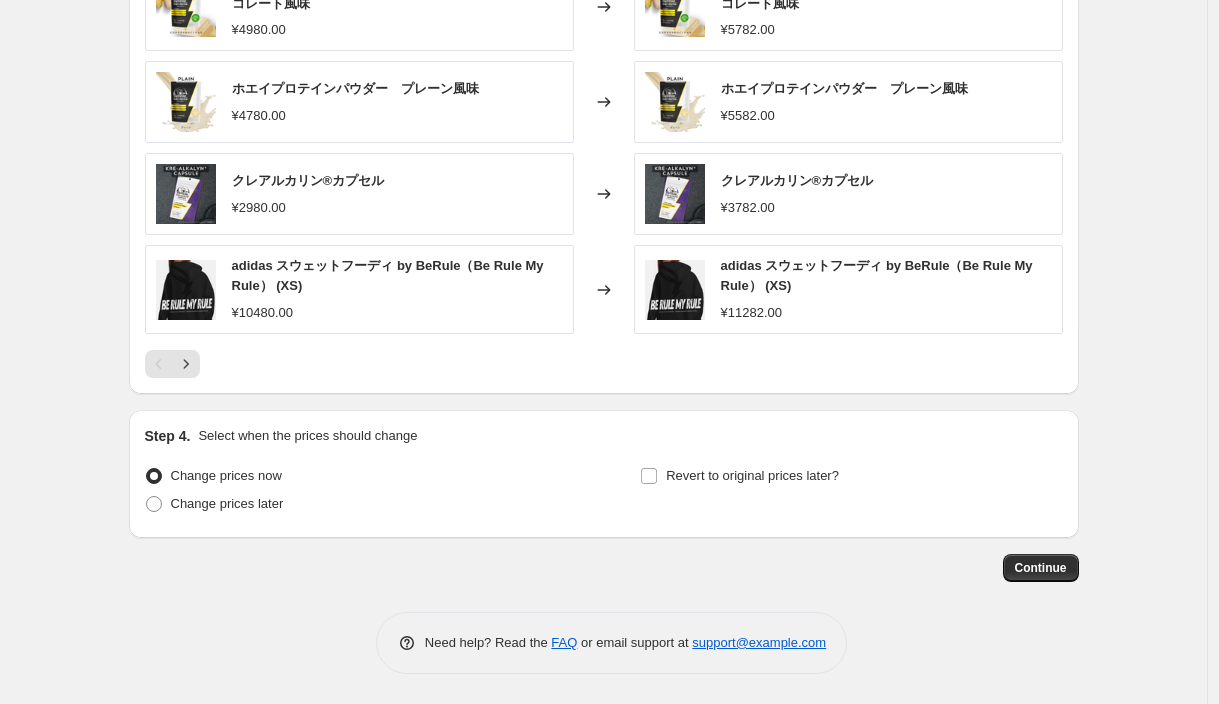 type on "-802.00" 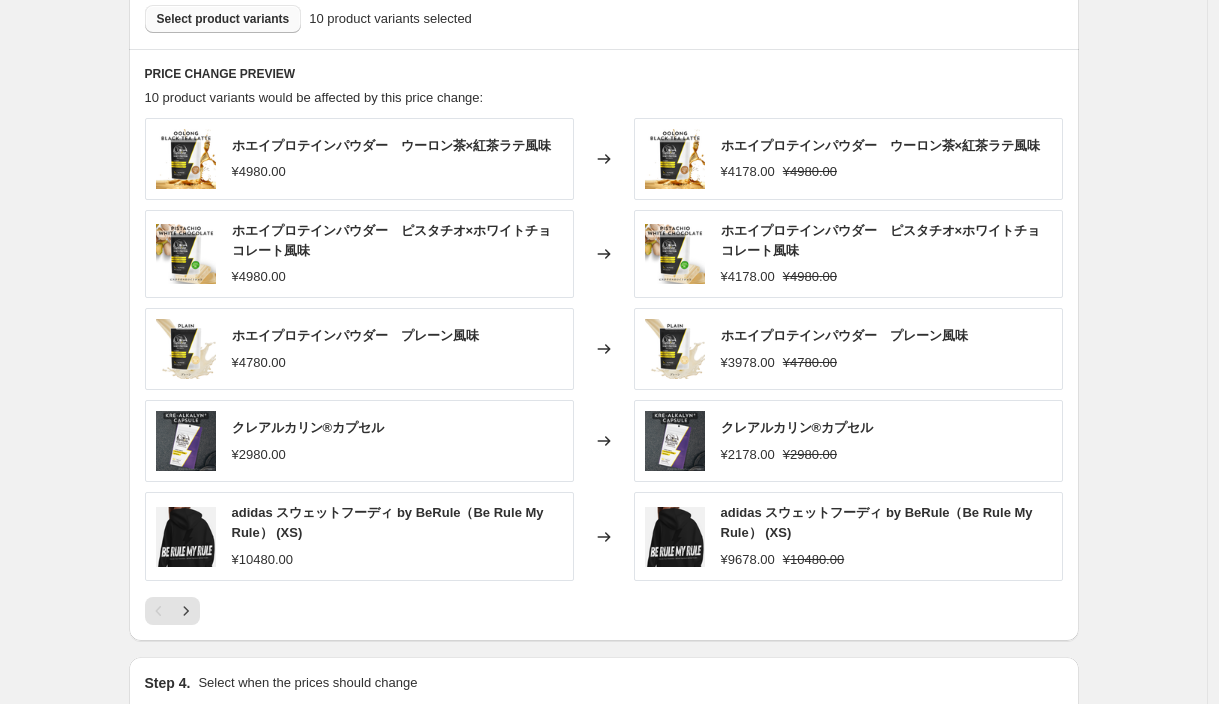 scroll, scrollTop: 1369, scrollLeft: 0, axis: vertical 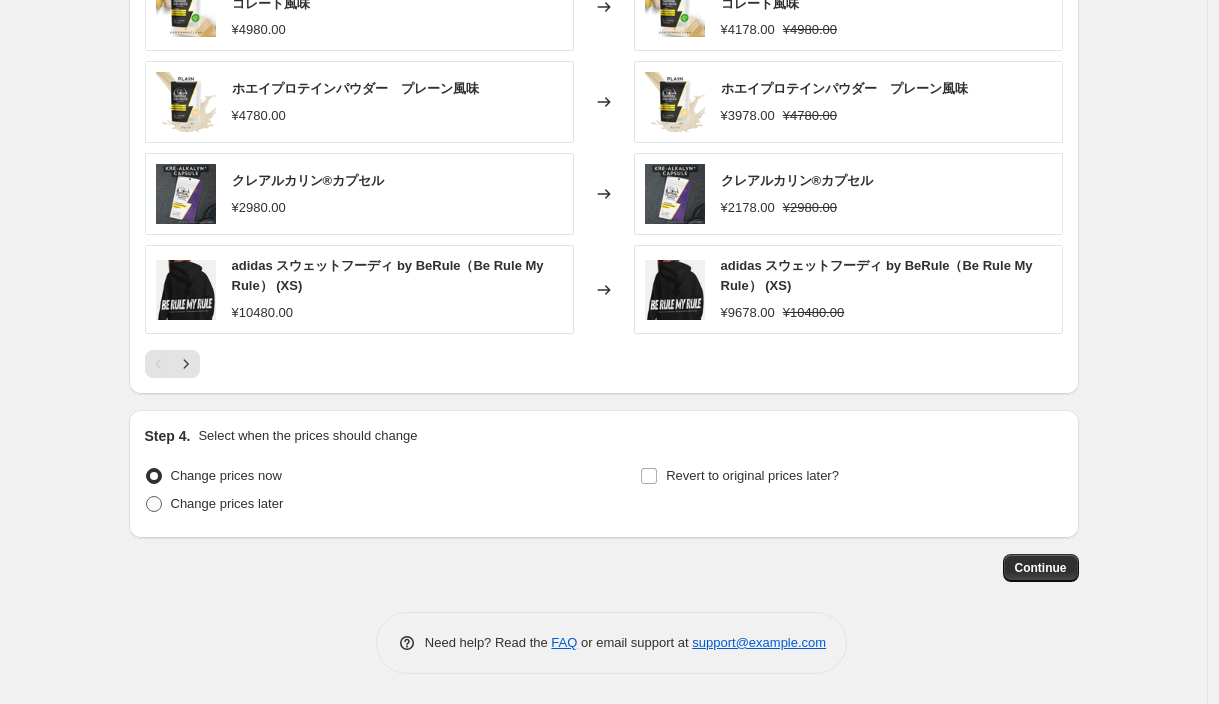 click on "Change prices later" at bounding box center [227, 503] 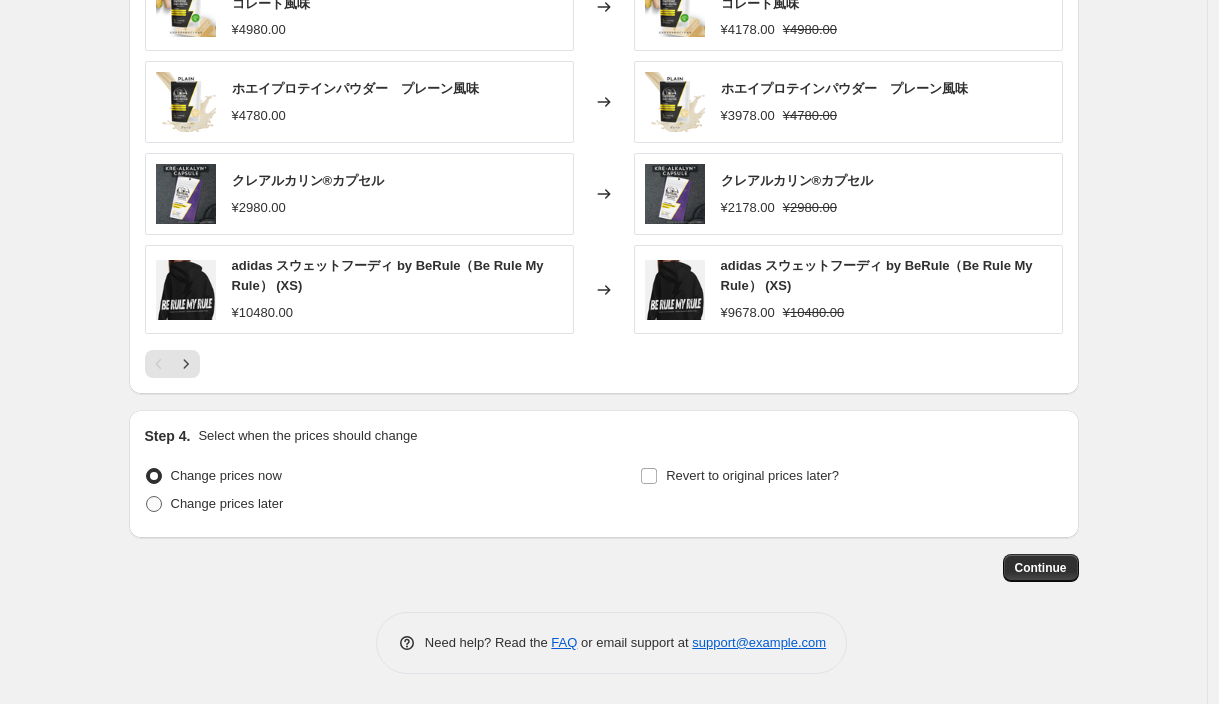 radio on "true" 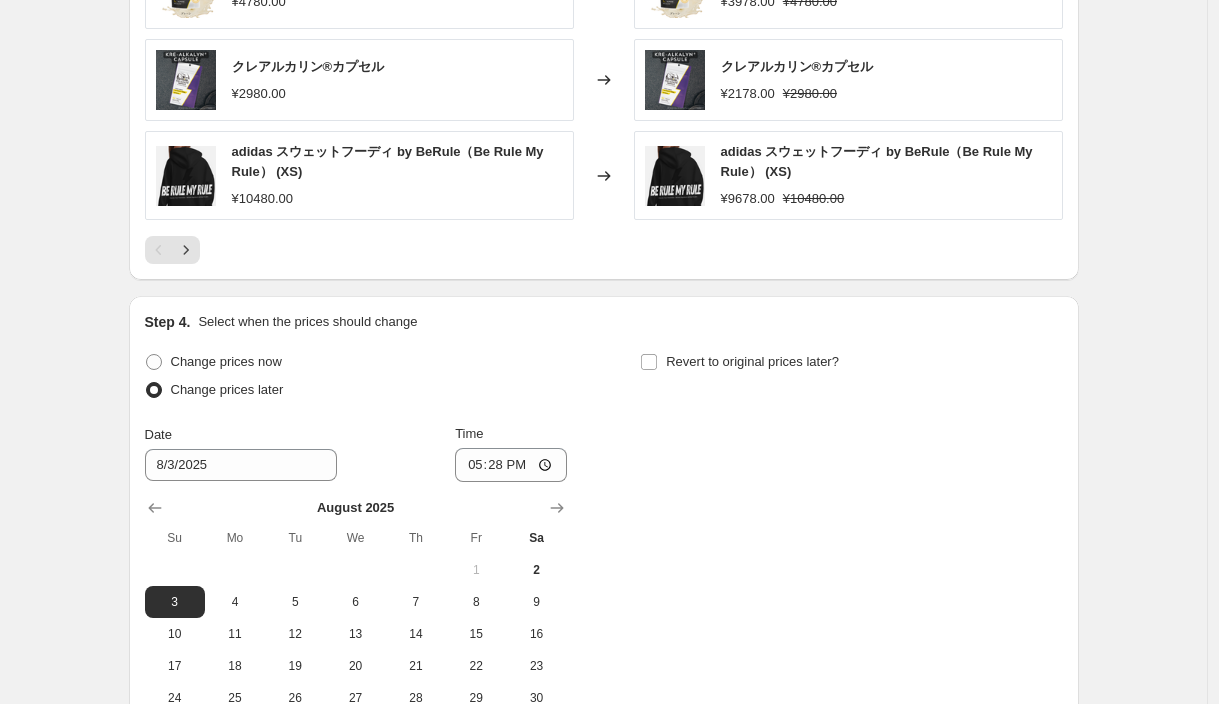 scroll, scrollTop: 1509, scrollLeft: 0, axis: vertical 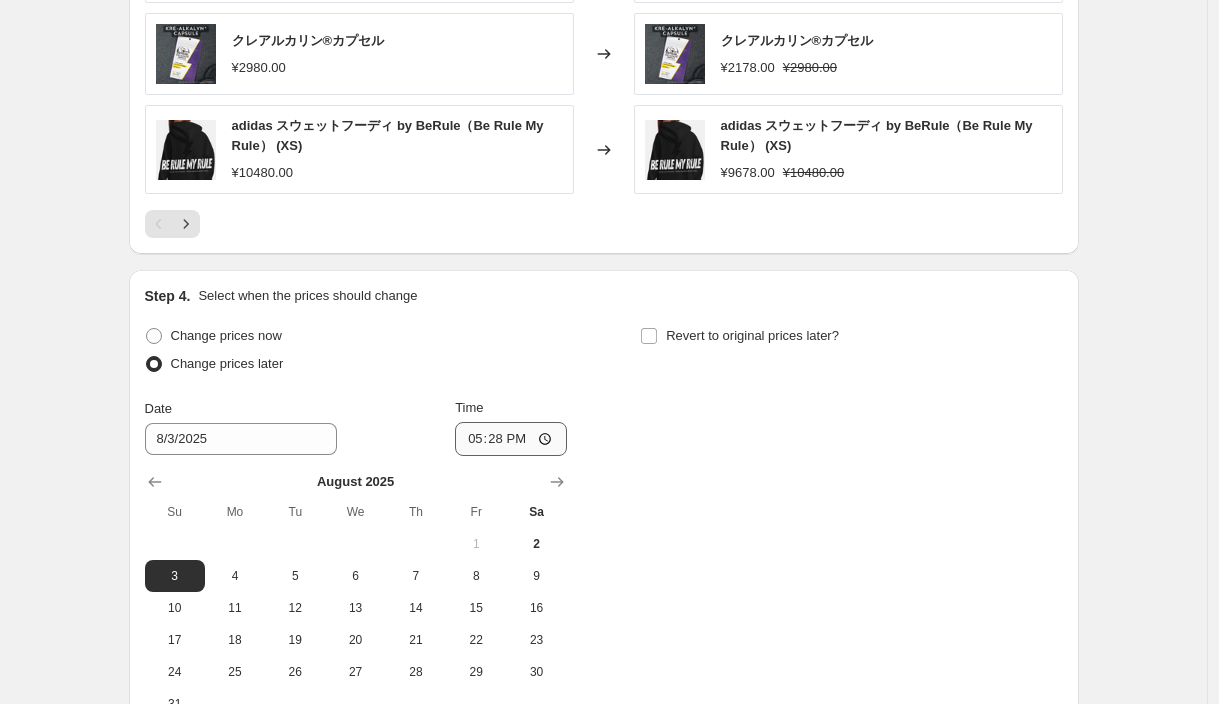 drag, startPoint x: 528, startPoint y: 543, endPoint x: 513, endPoint y: 447, distance: 97.16481 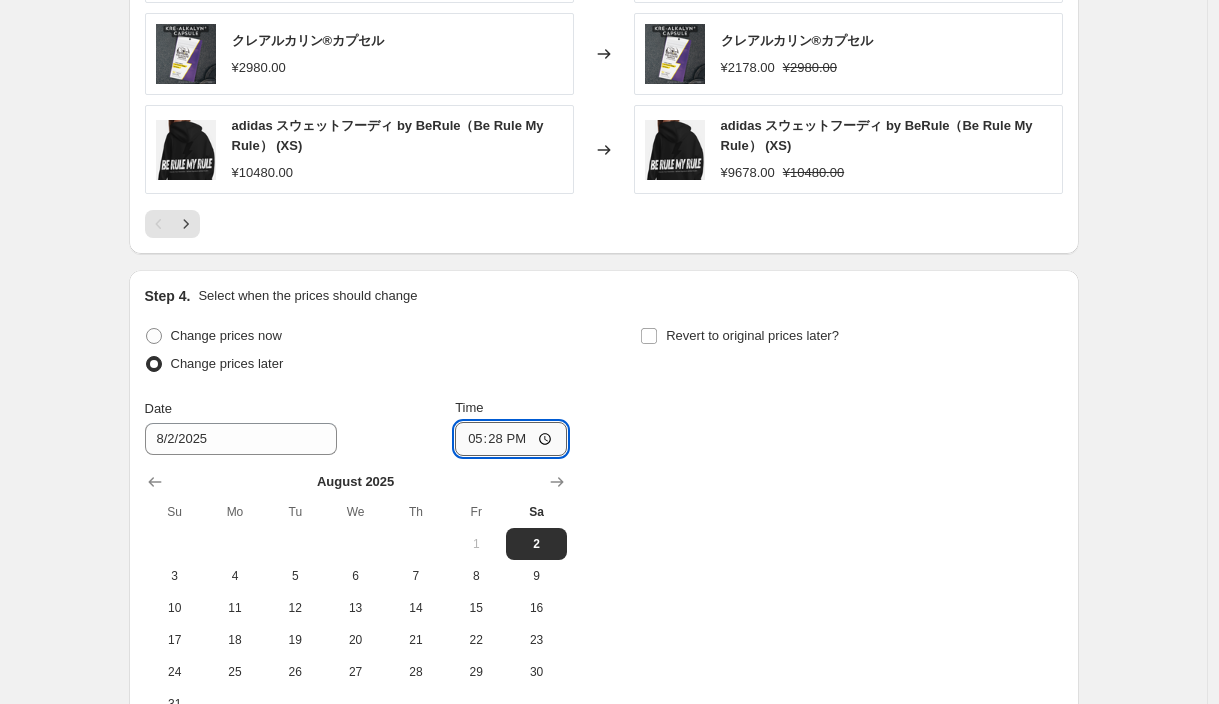 click on "17:28" at bounding box center [511, 439] 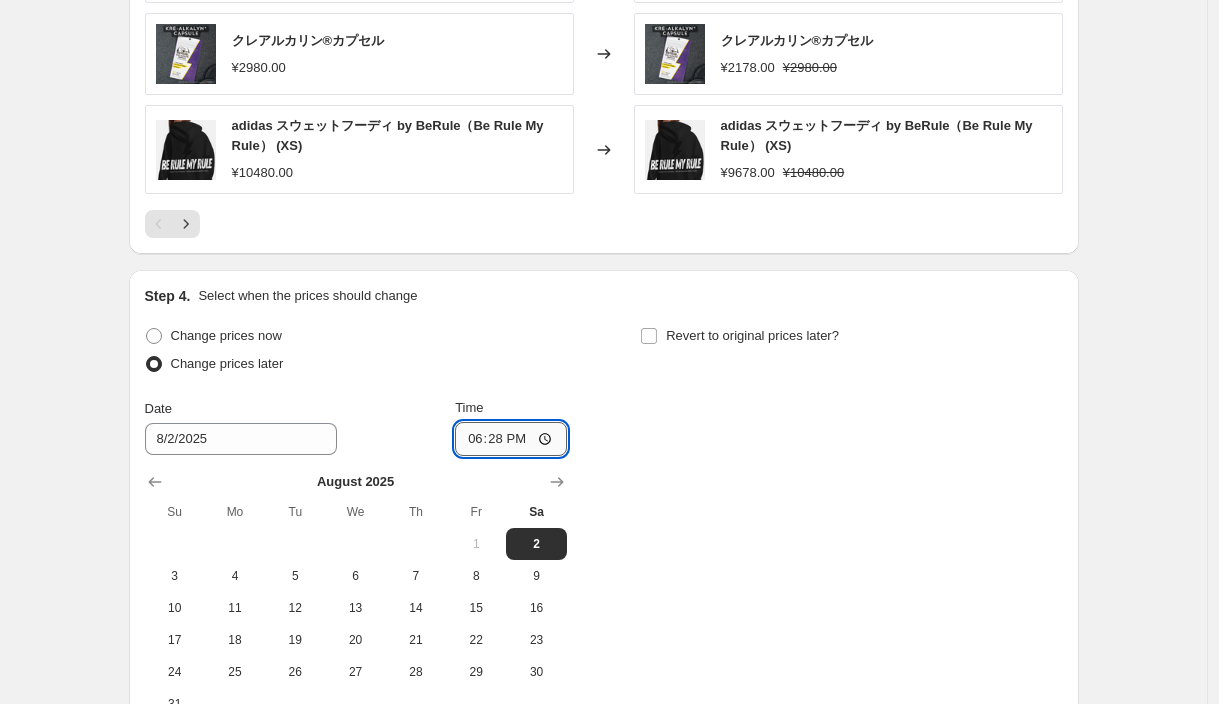 click on "18:28" at bounding box center (511, 439) 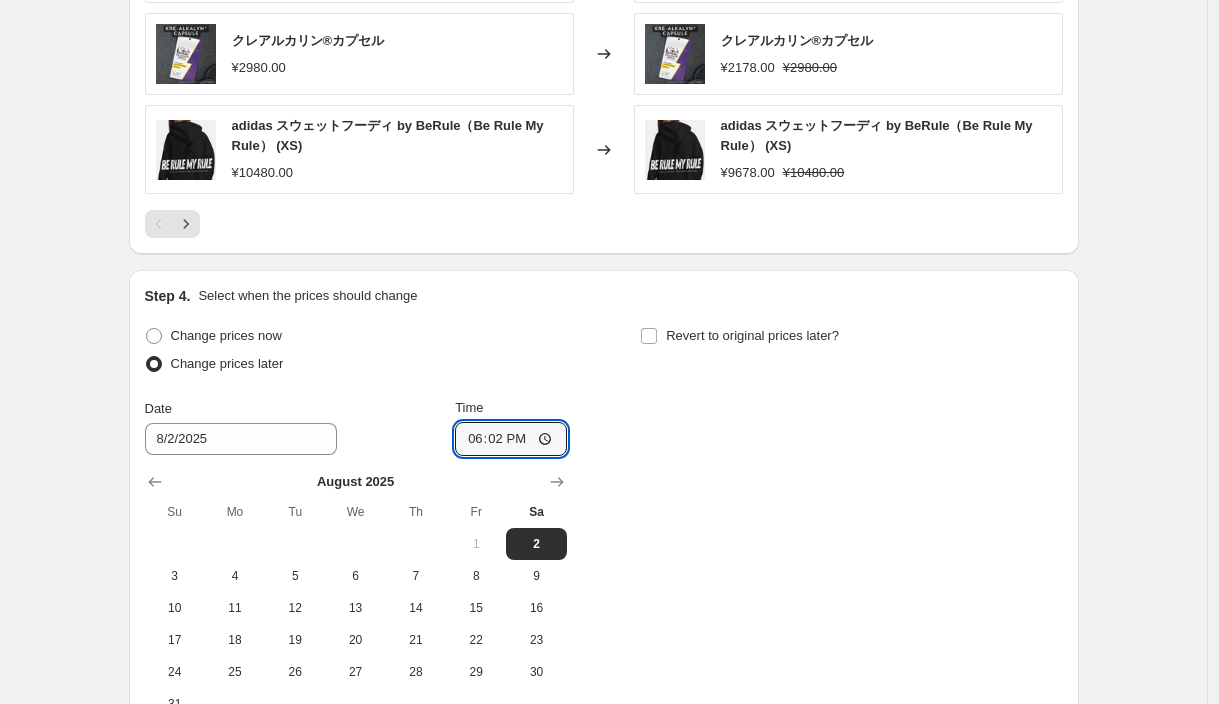 type on "18:02" 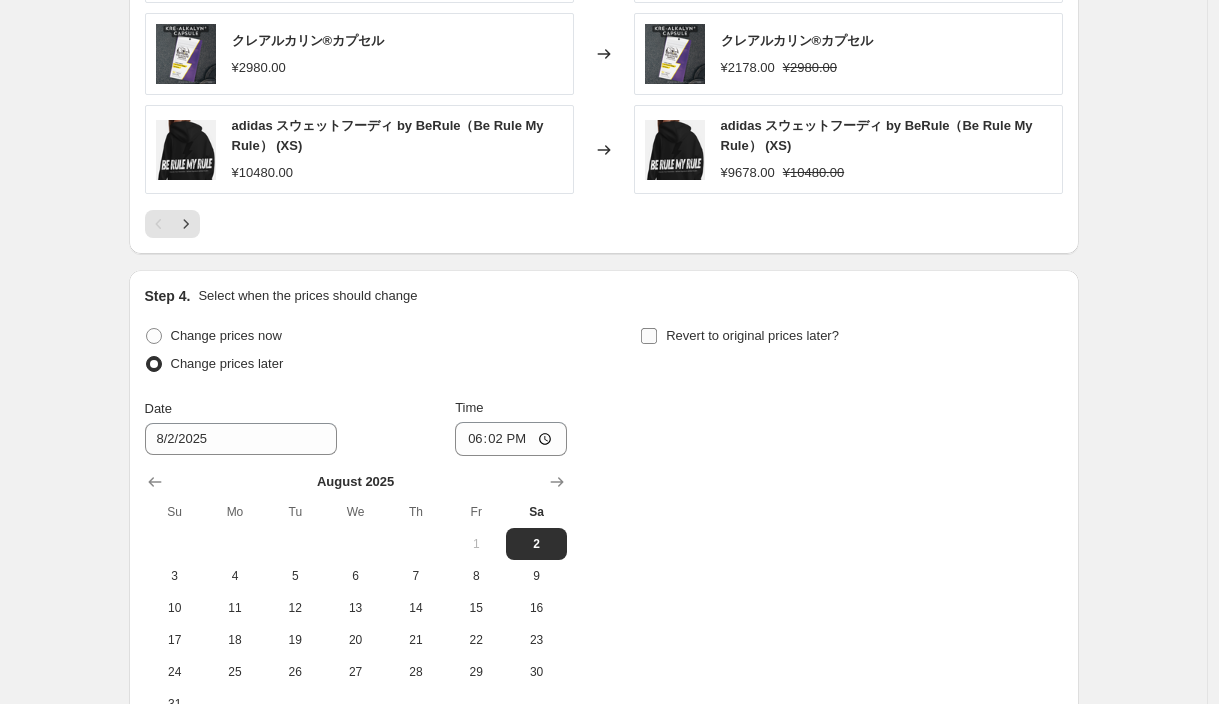 click on "Revert to original prices later?" at bounding box center [649, 336] 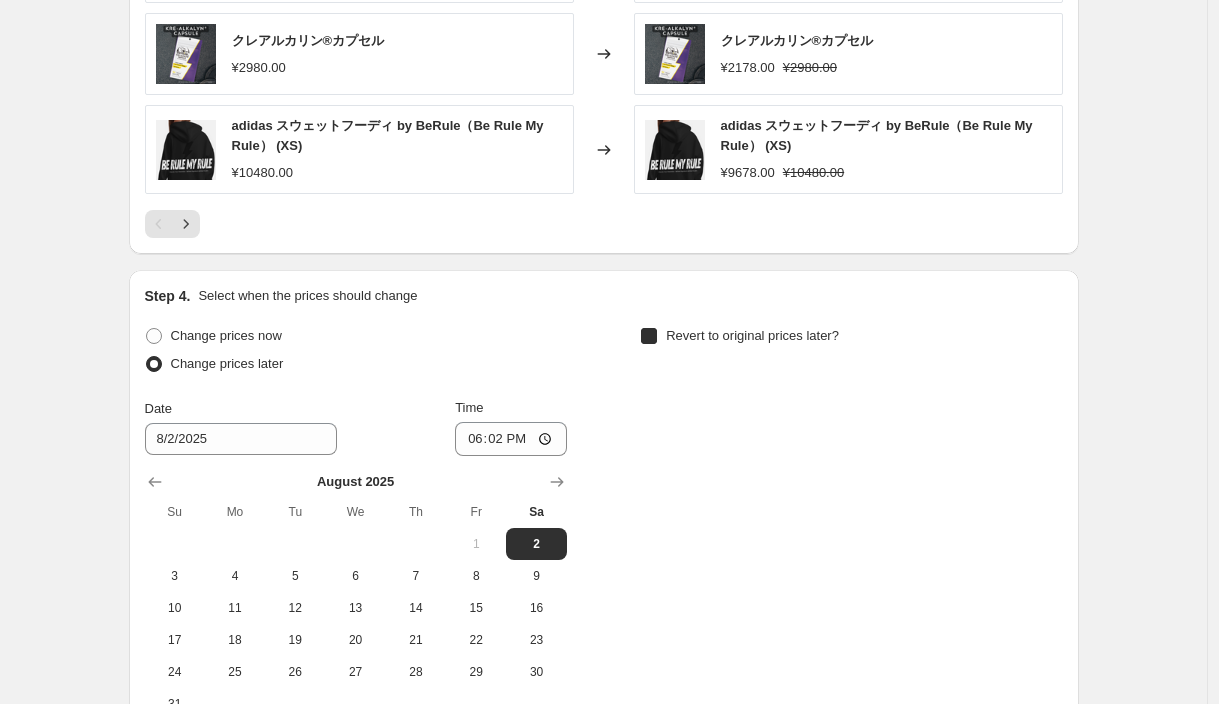 checkbox on "true" 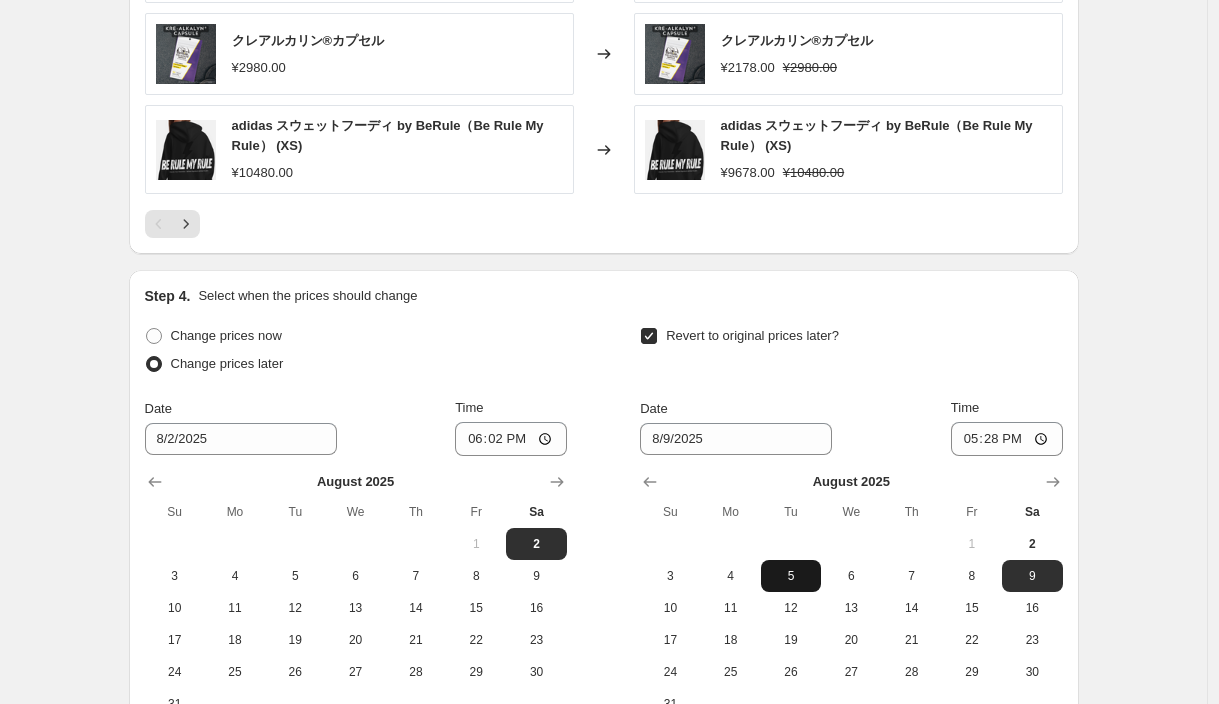click on "5" at bounding box center (791, 576) 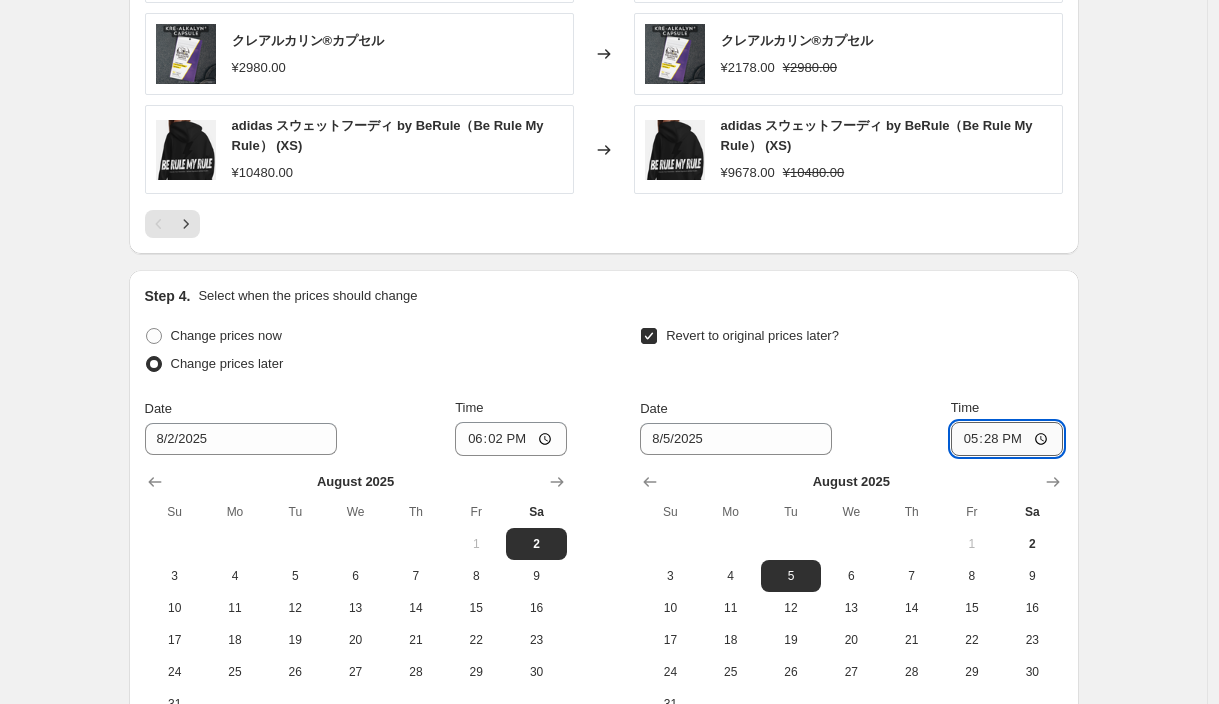 click on "17:28" at bounding box center (1007, 439) 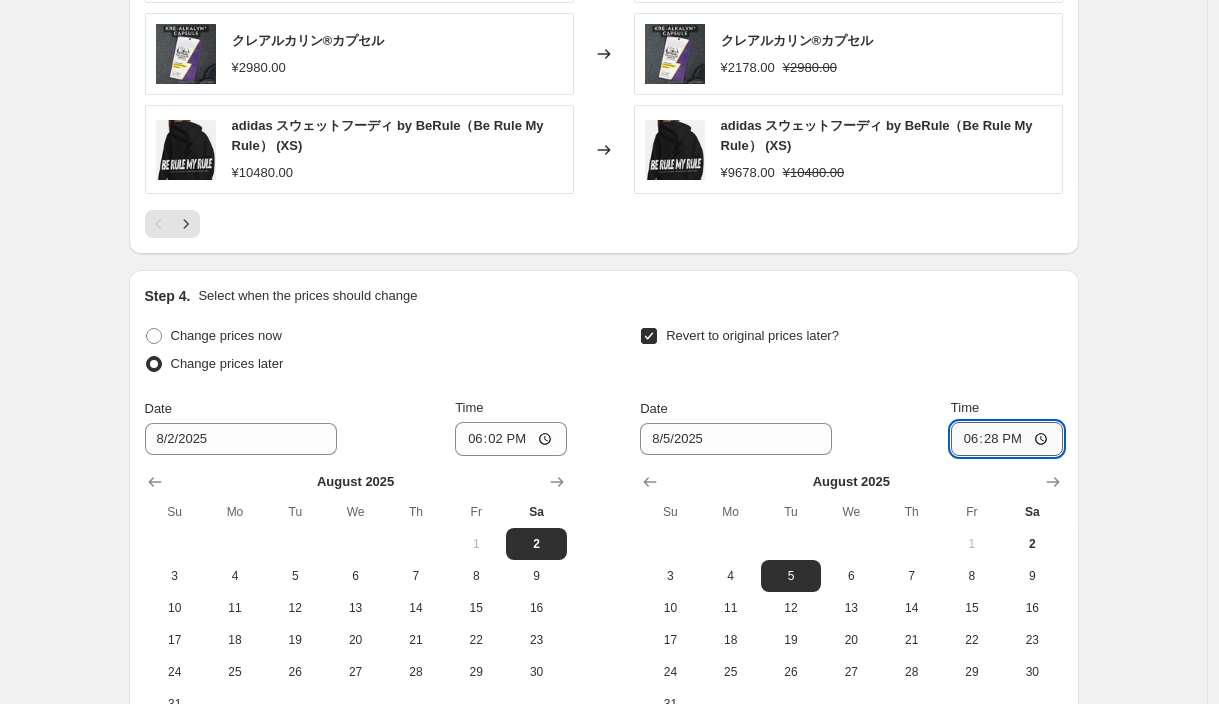 click on "18:28" at bounding box center [1007, 439] 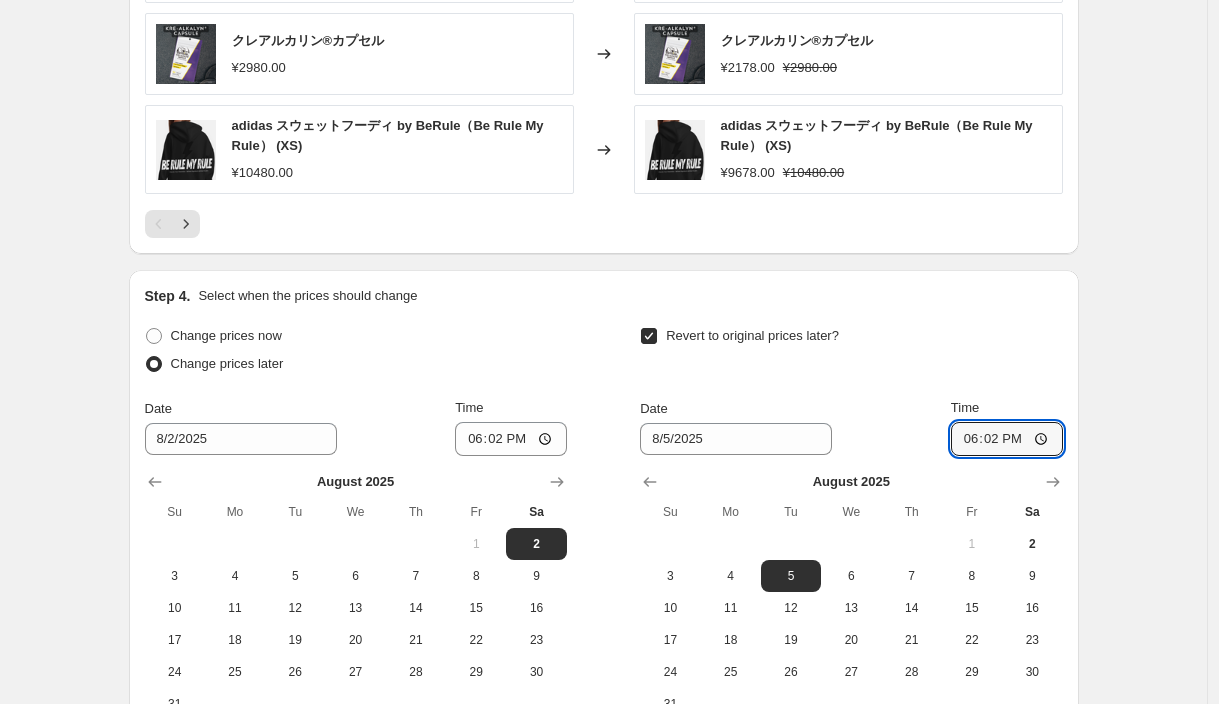 type on "18:02" 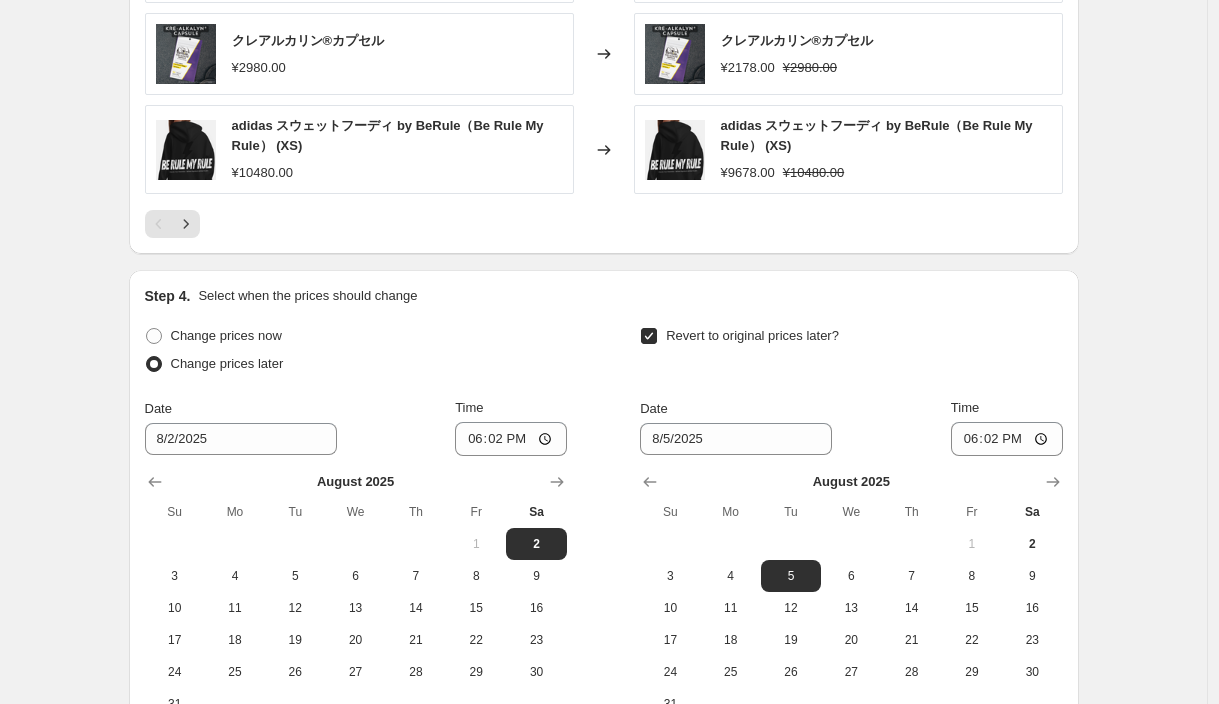 click on "Revert to original prices later?" at bounding box center [851, 352] 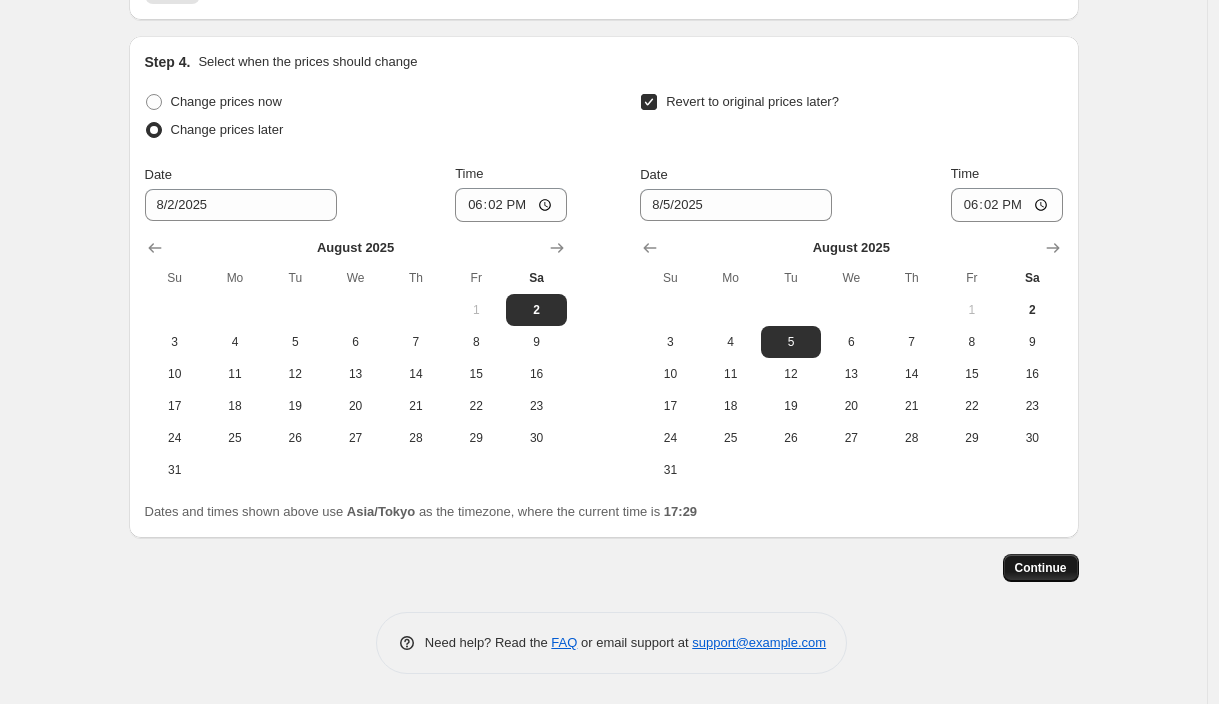 click on "Continue" at bounding box center [1041, 568] 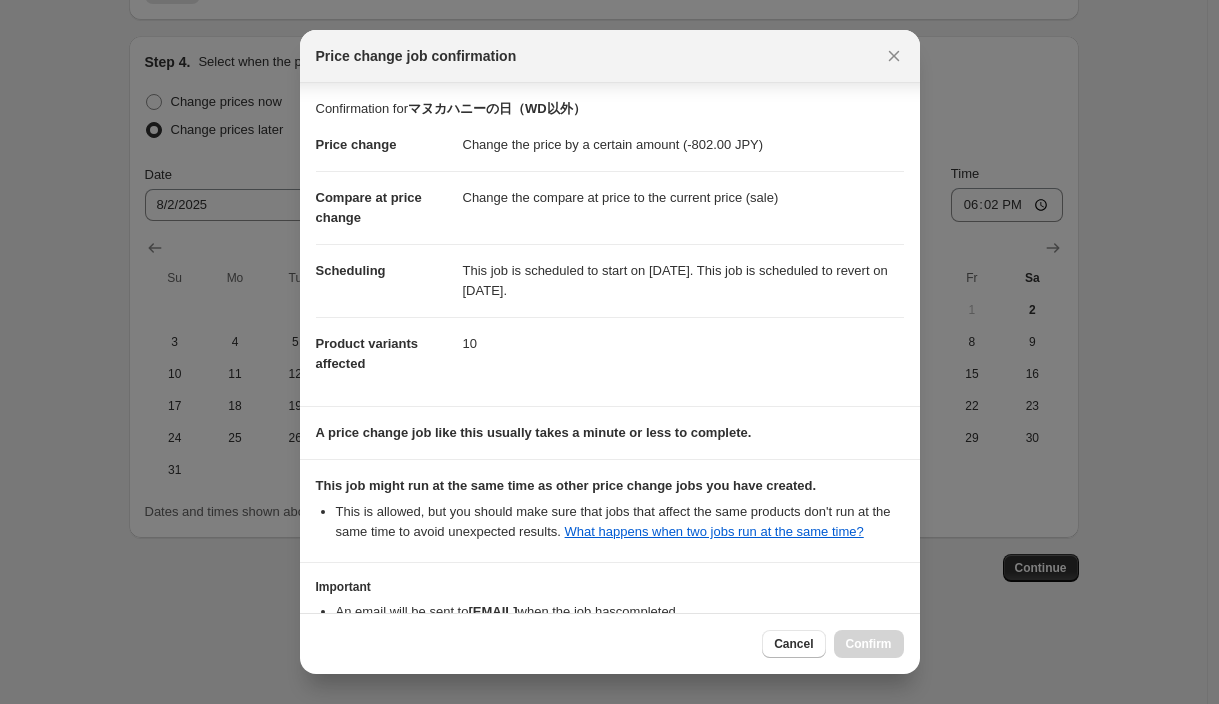 scroll, scrollTop: 154, scrollLeft: 0, axis: vertical 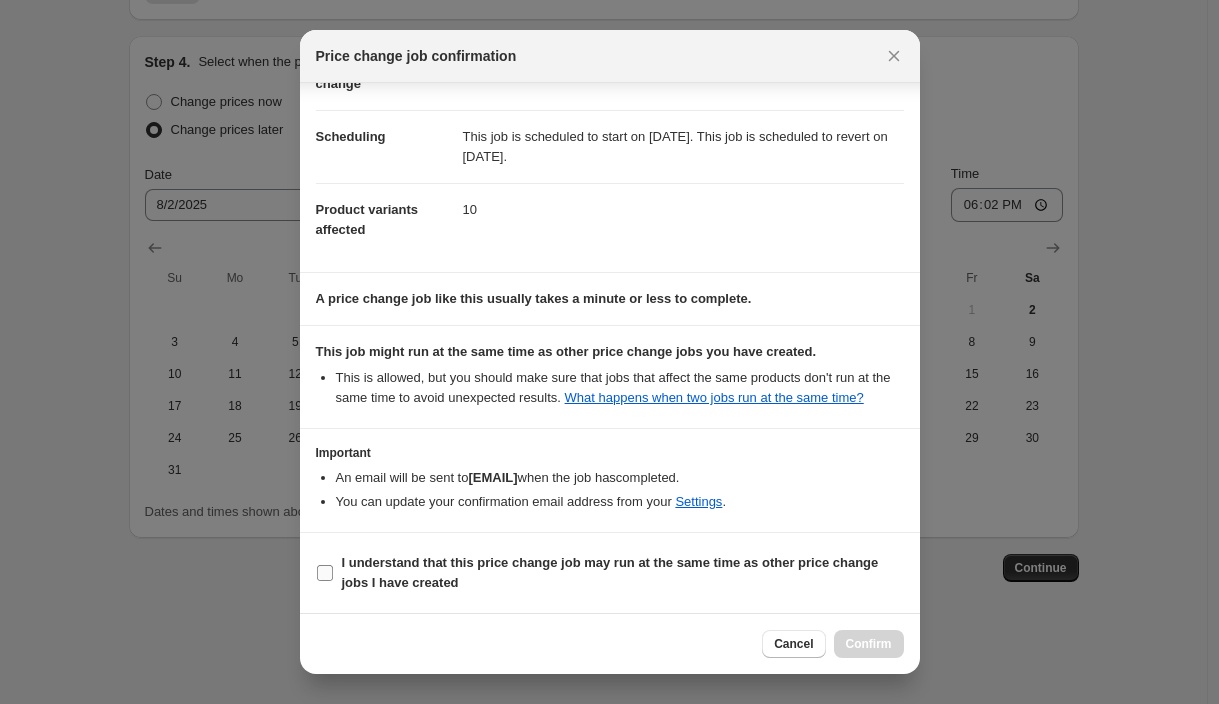 click on "I understand that this price change job may run at the same time as other price change jobs I have created" at bounding box center (325, 573) 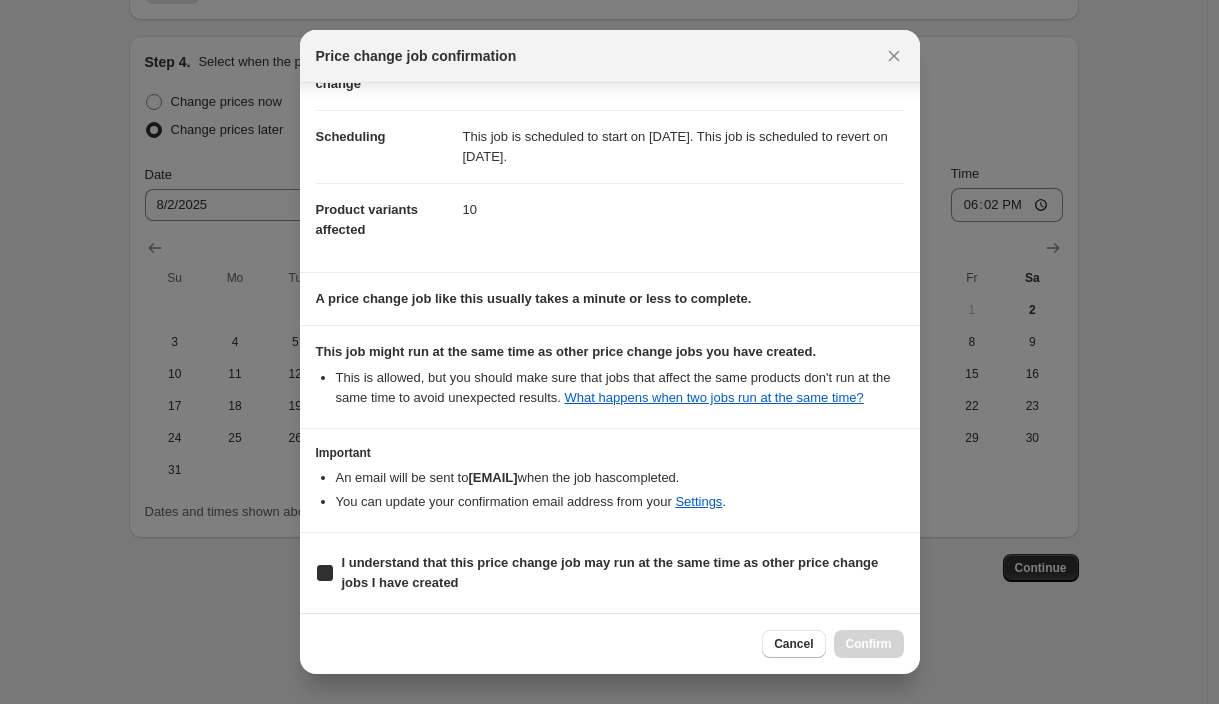 checkbox on "true" 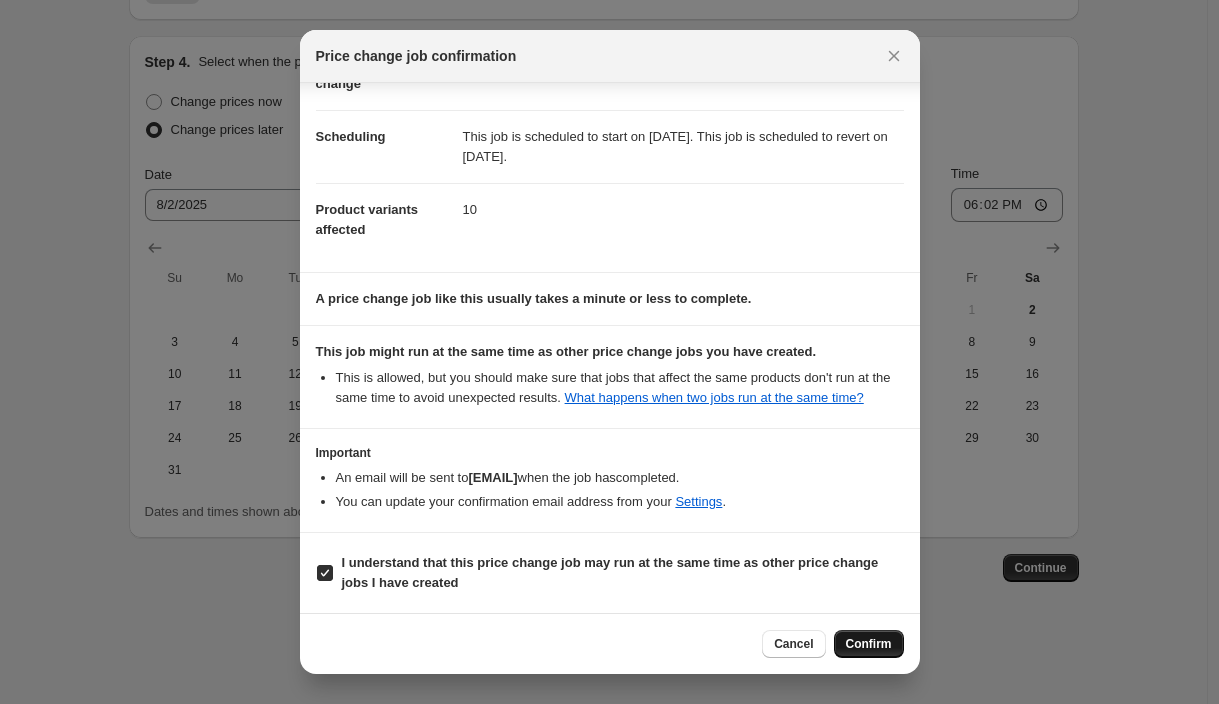 click on "Confirm" at bounding box center (869, 644) 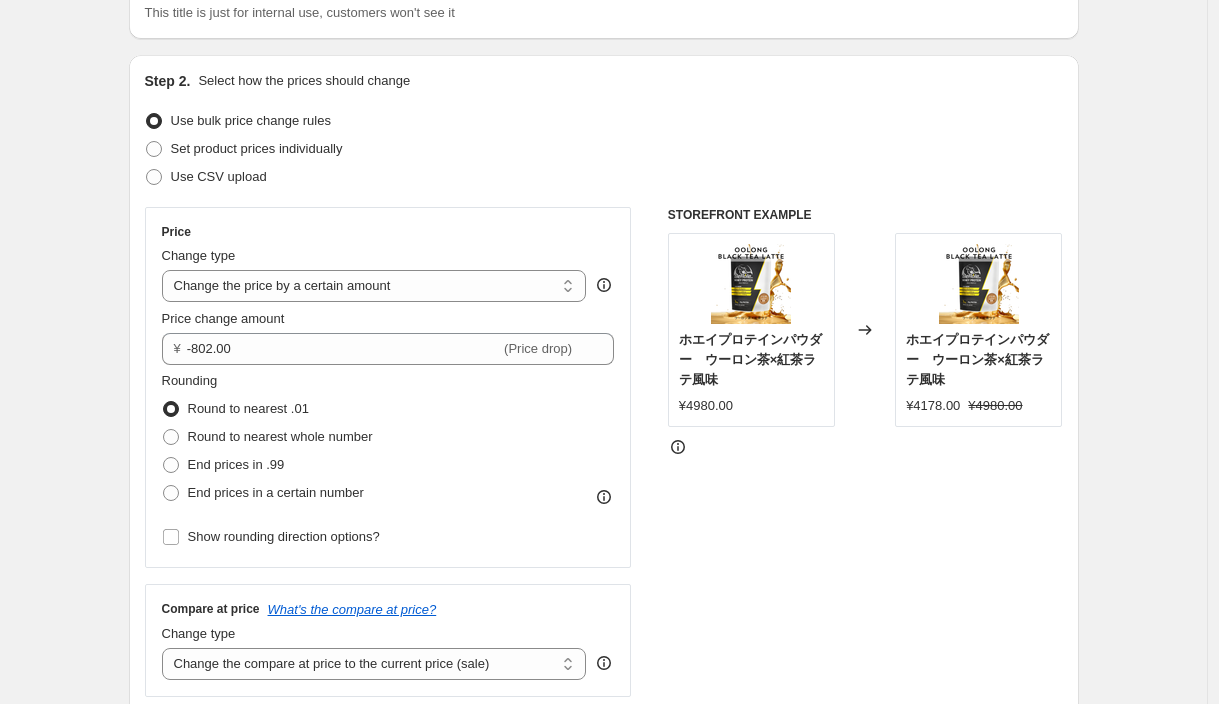 scroll, scrollTop: 0, scrollLeft: 0, axis: both 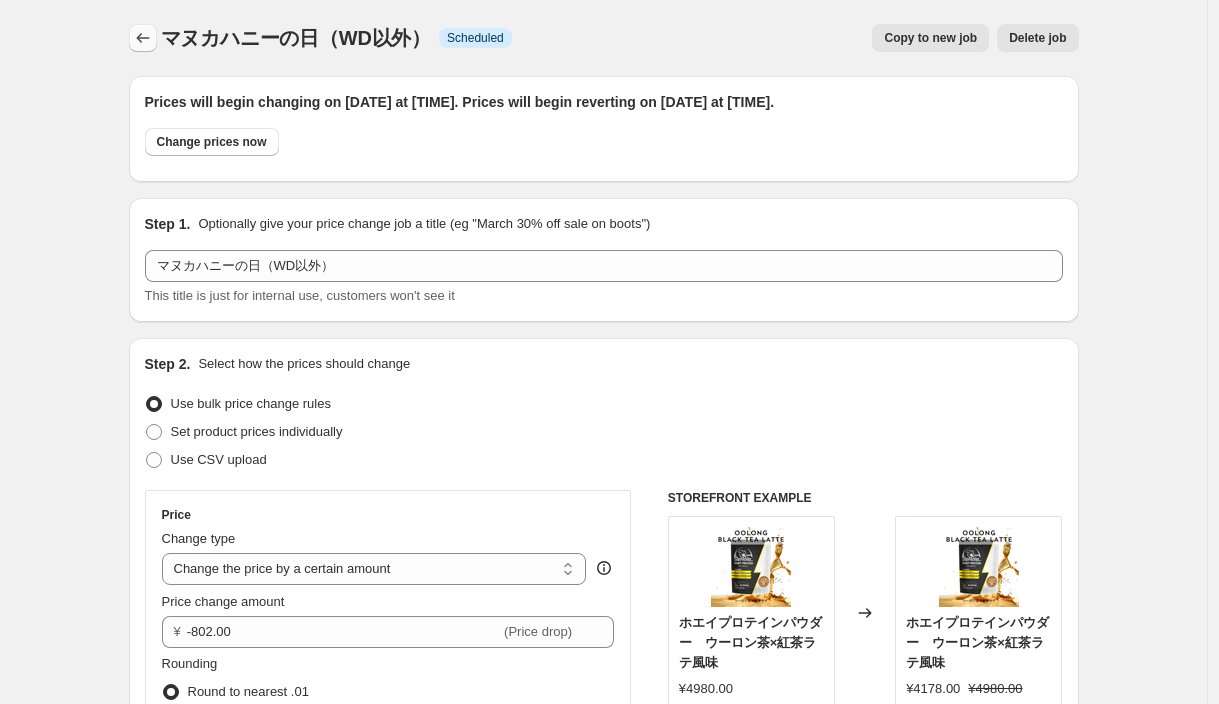 click 